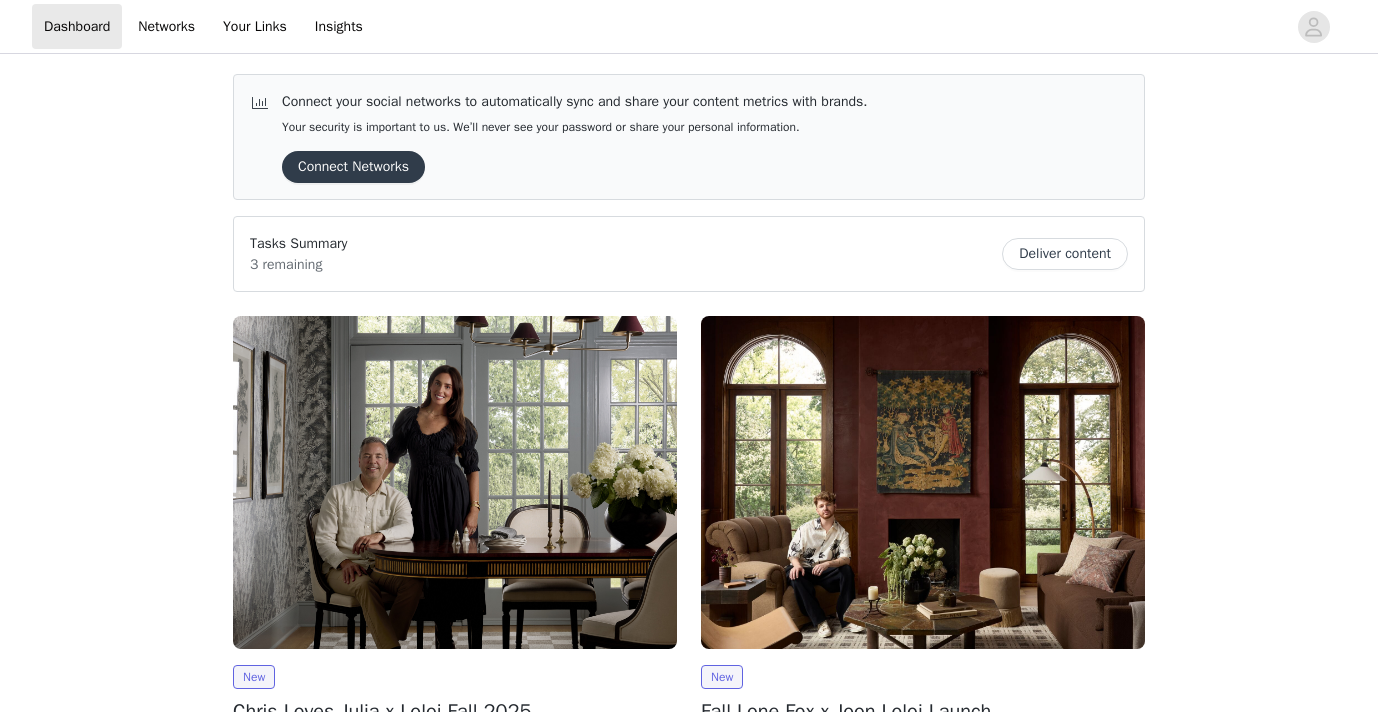 scroll, scrollTop: 0, scrollLeft: 0, axis: both 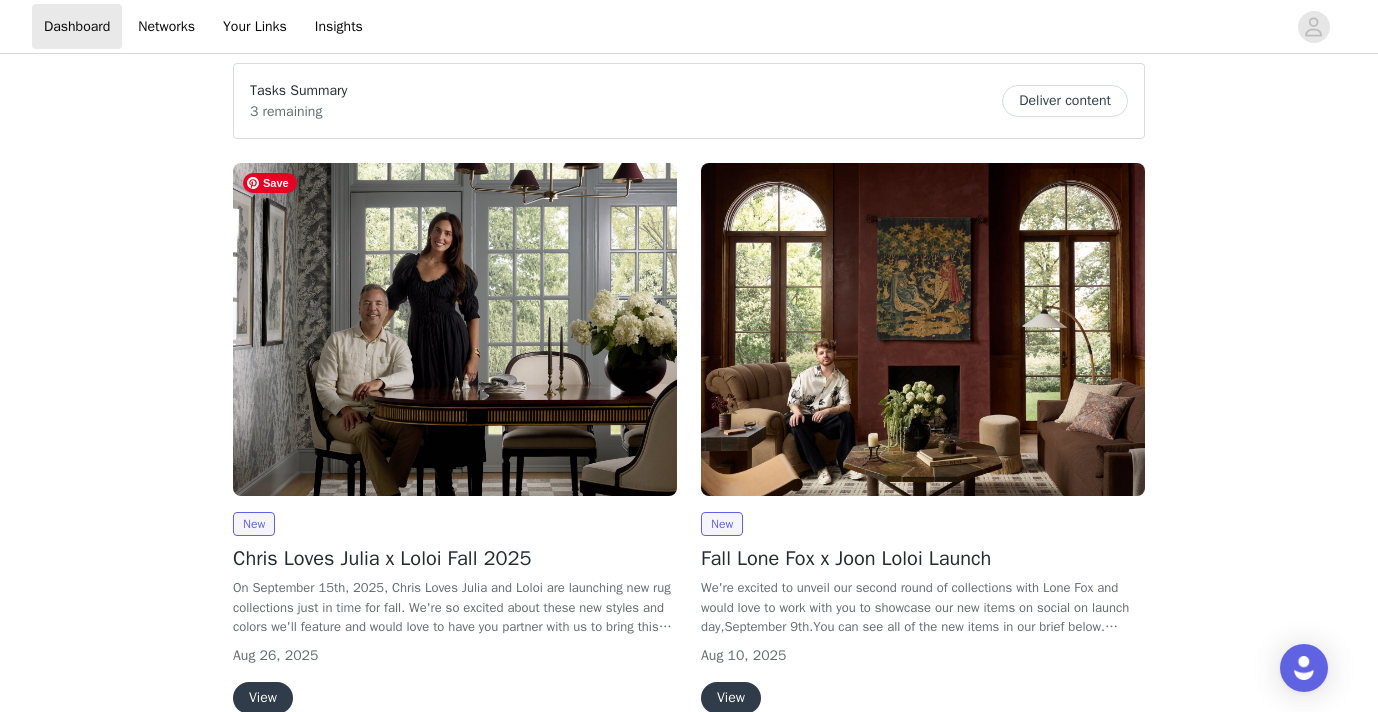 click at bounding box center [455, 329] 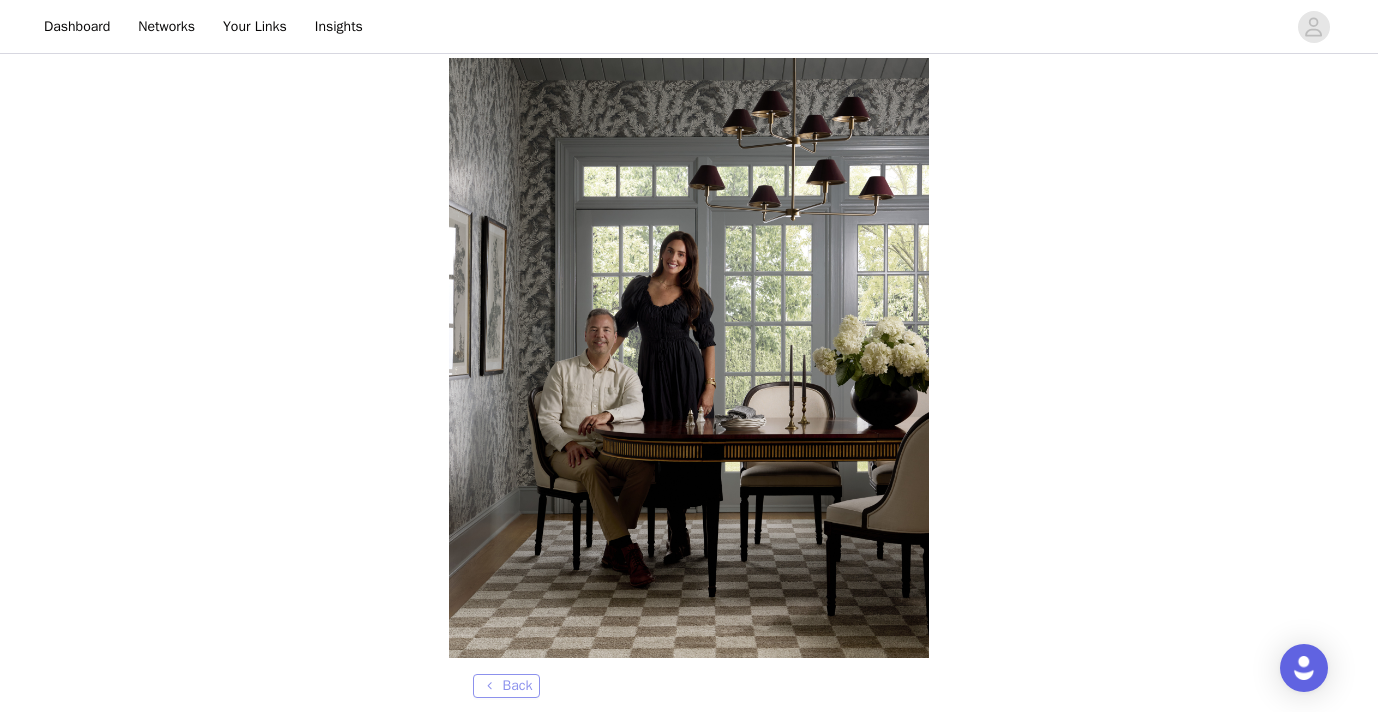 click on "Back" at bounding box center (506, 686) 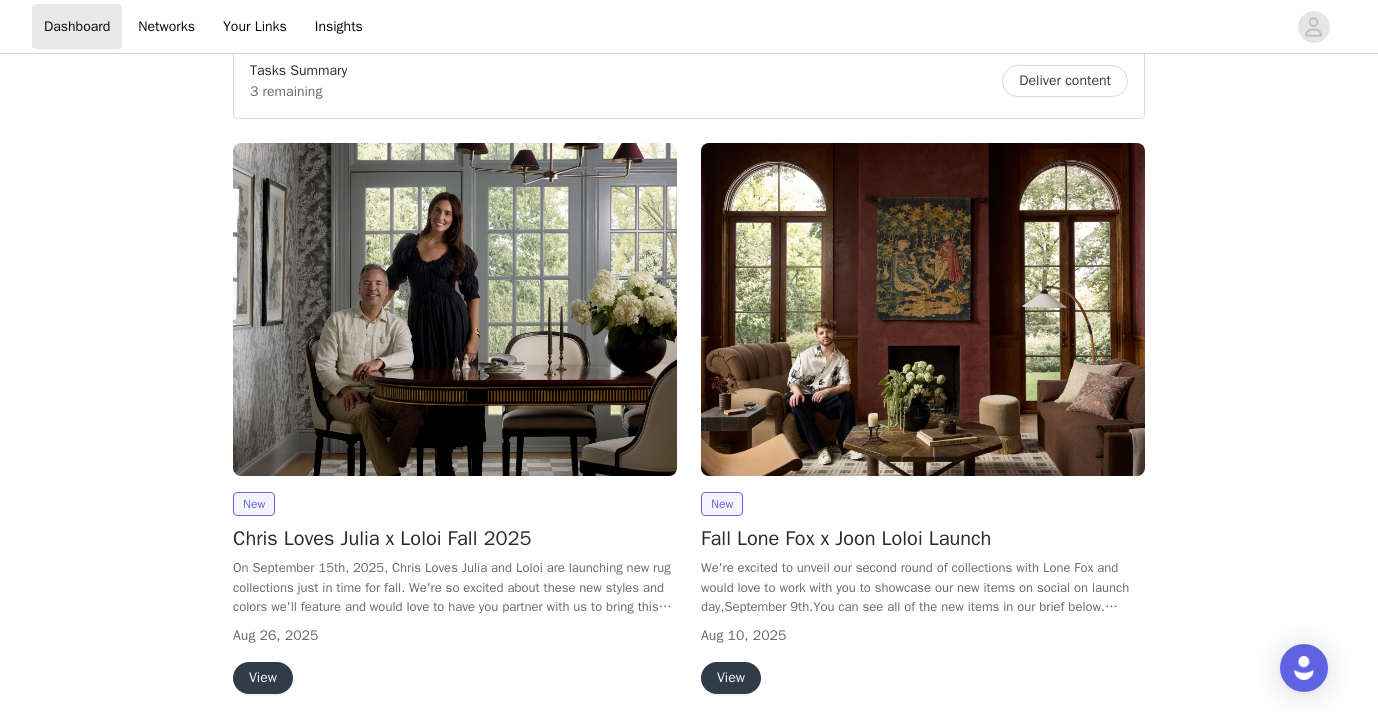 scroll, scrollTop: 36, scrollLeft: 0, axis: vertical 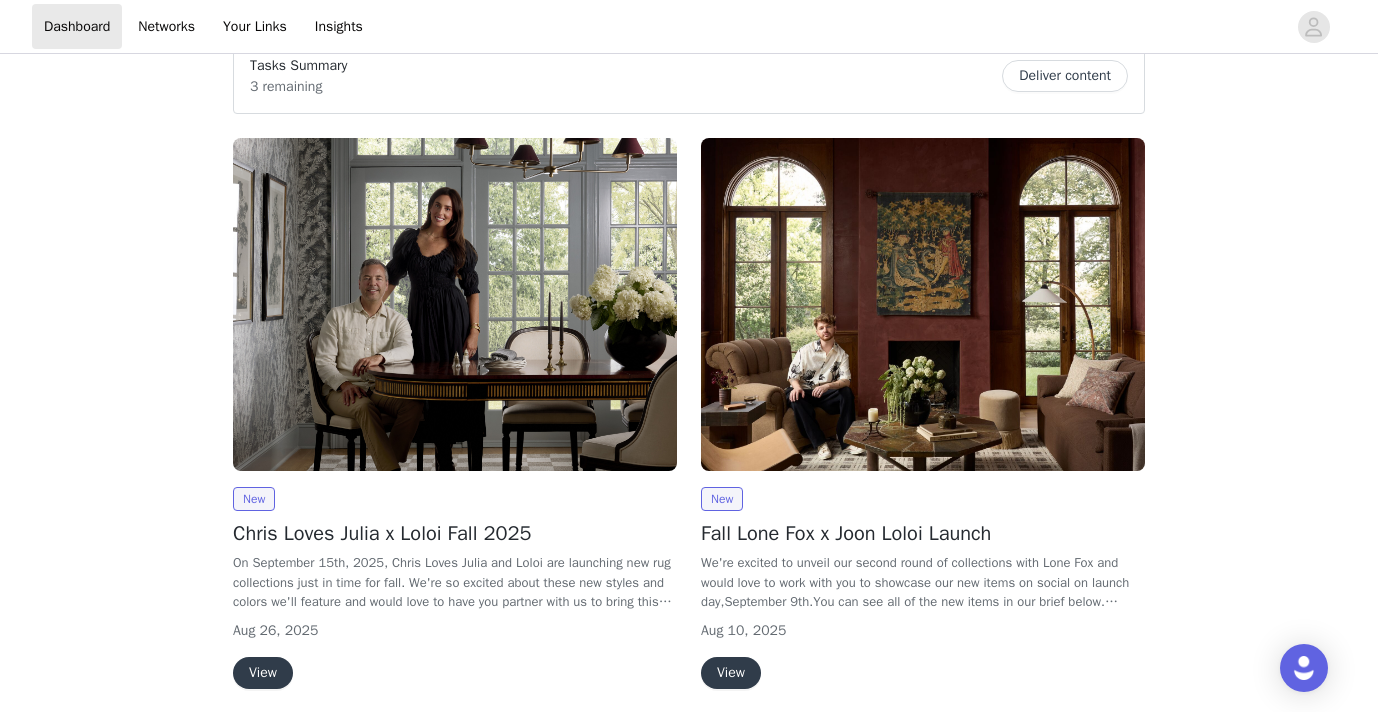 click on "View" at bounding box center [263, 673] 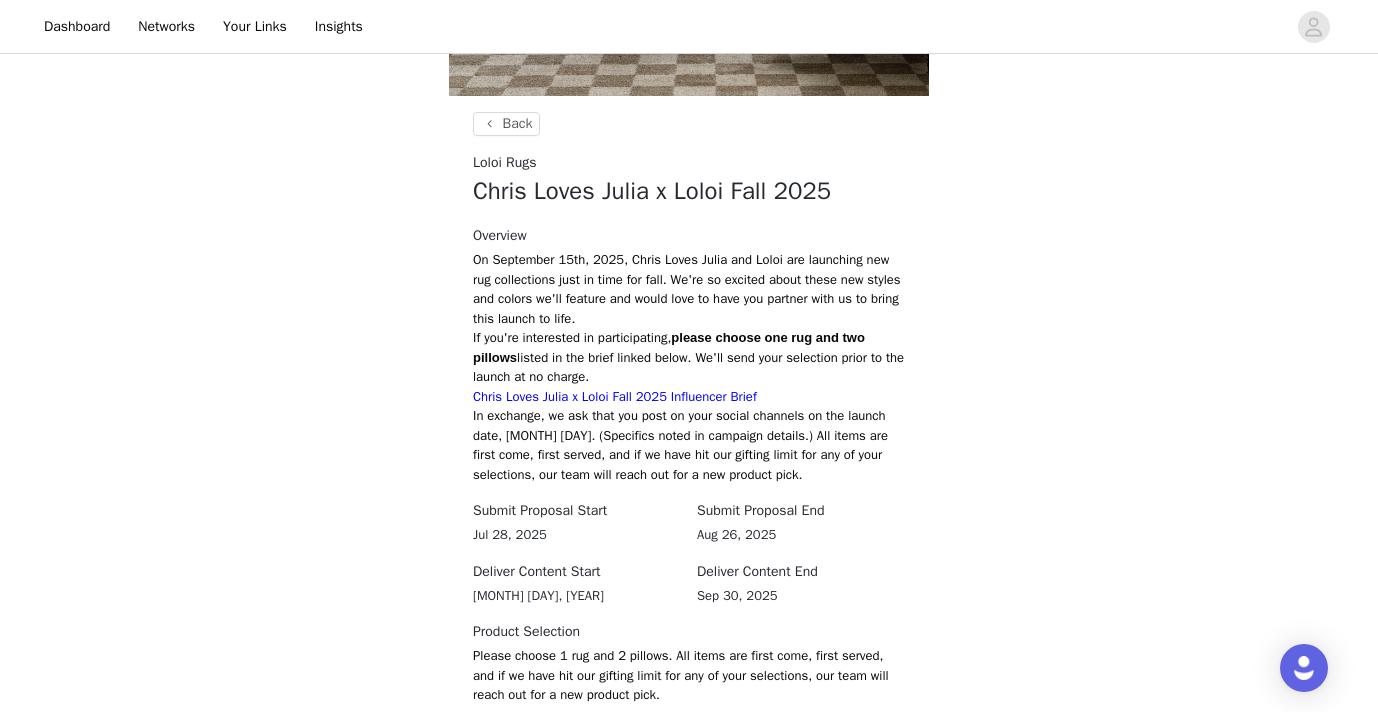 scroll, scrollTop: 573, scrollLeft: 0, axis: vertical 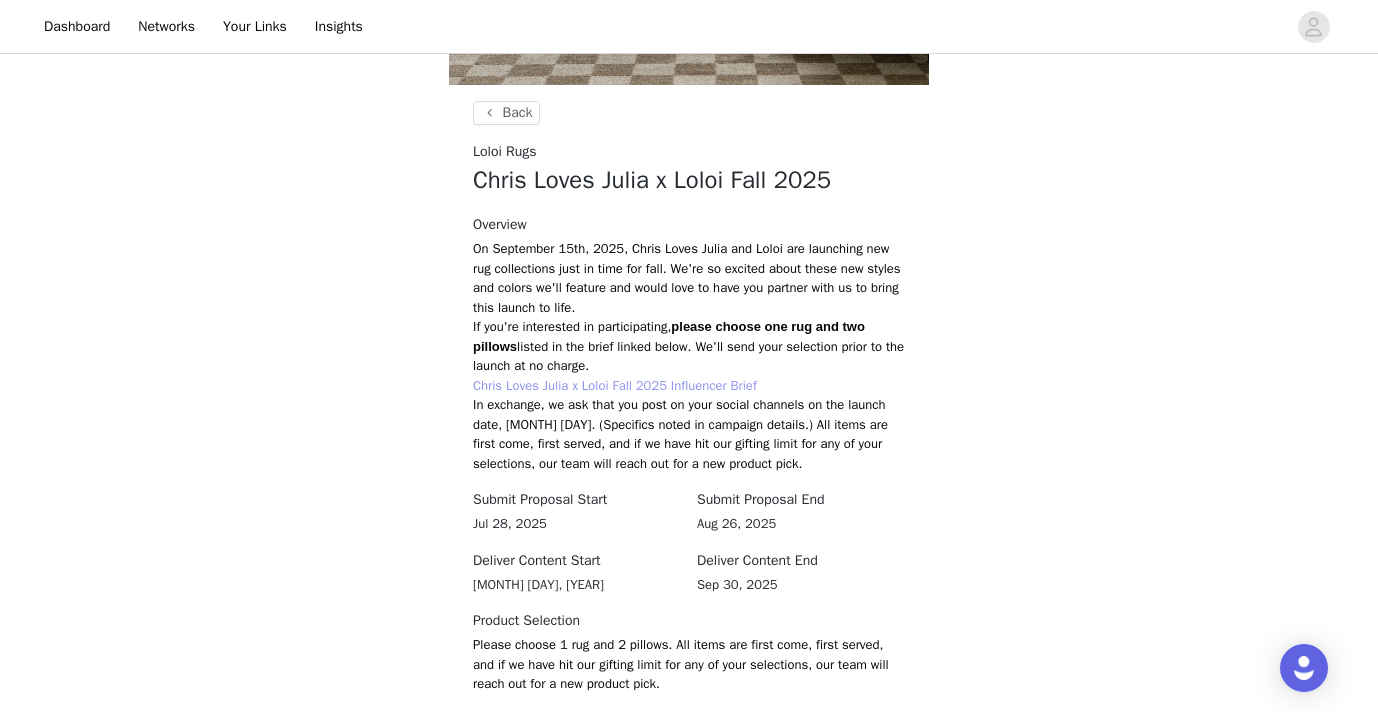 click on "Chris Loves Julia x Loloi Fall 2025 Influencer Brief" at bounding box center (615, 385) 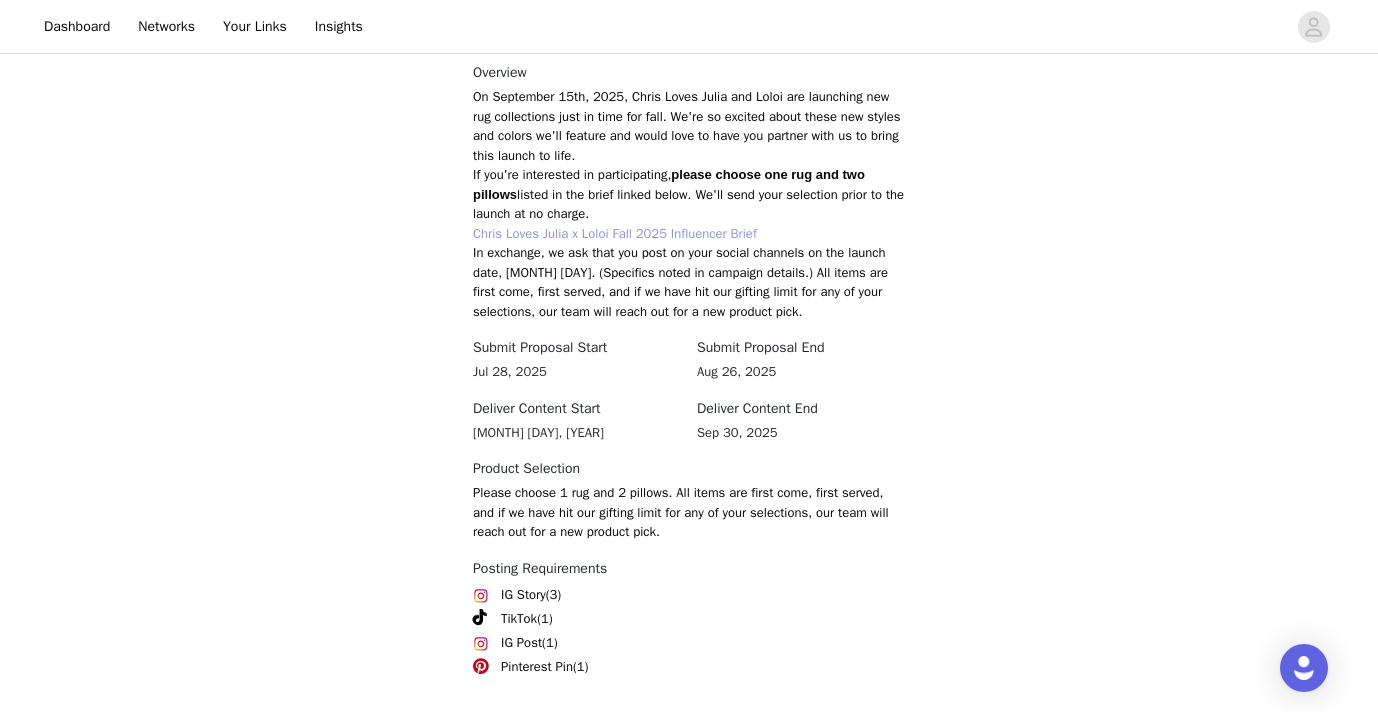 scroll, scrollTop: 828, scrollLeft: 0, axis: vertical 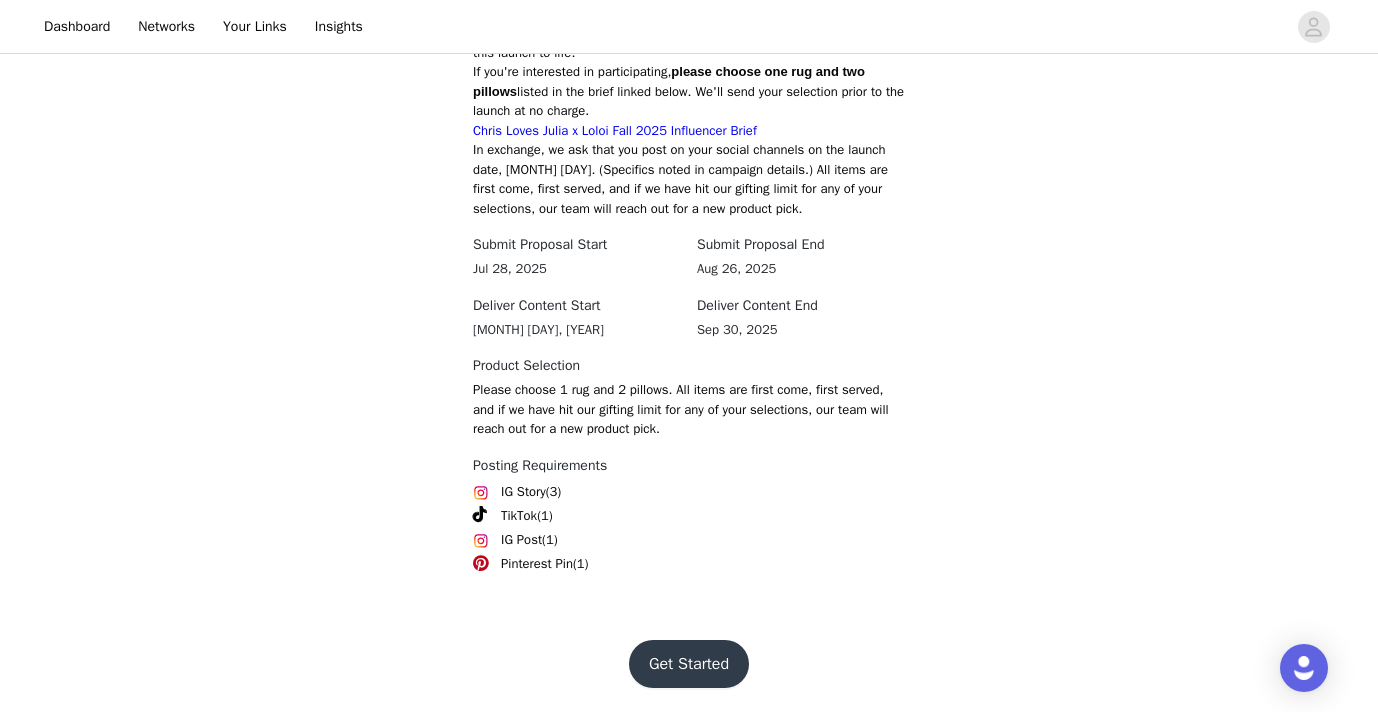 click on "Get Started" at bounding box center (689, 664) 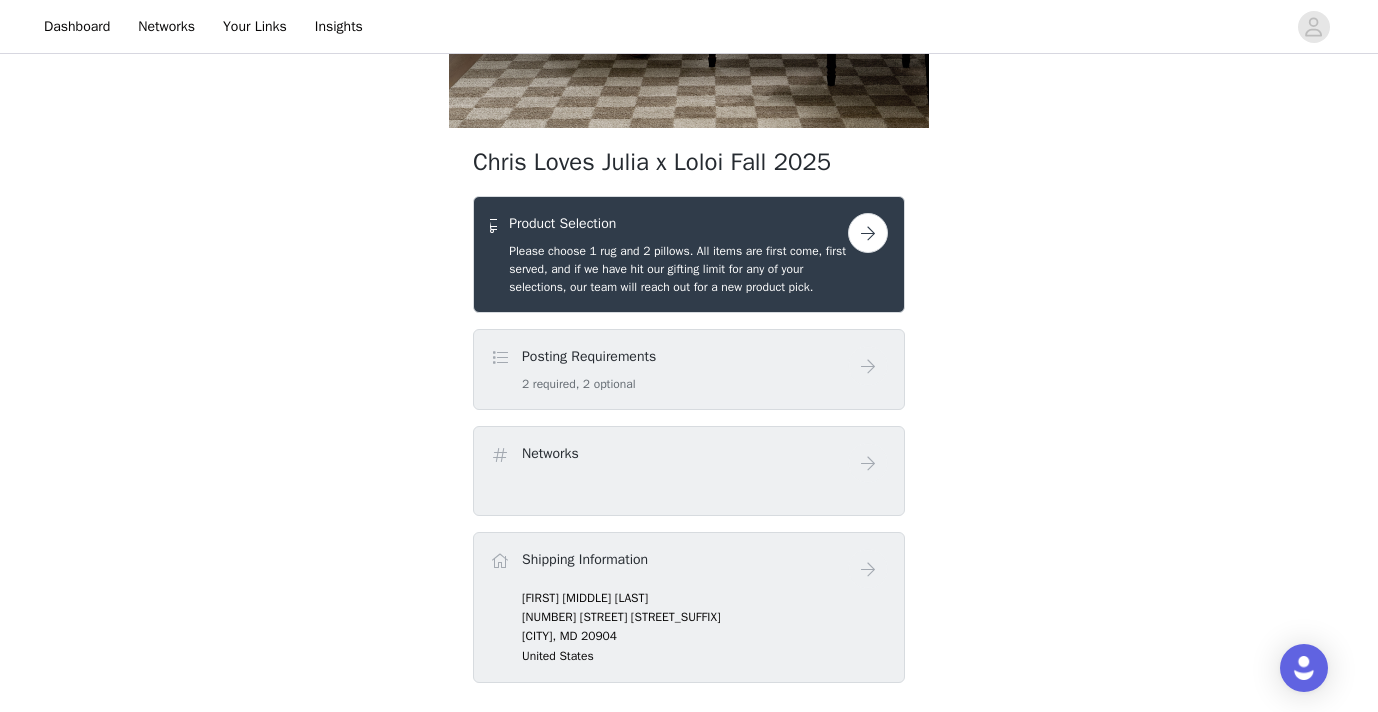 scroll, scrollTop: 538, scrollLeft: 0, axis: vertical 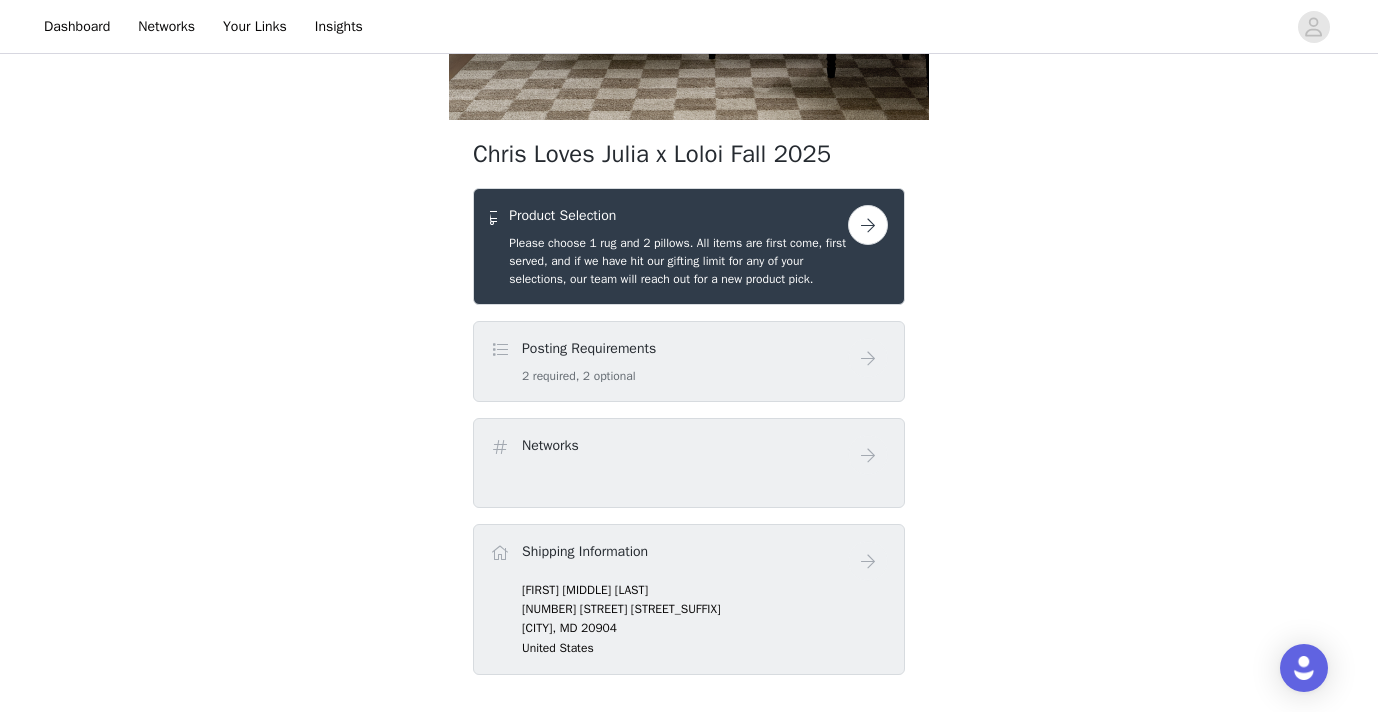 click at bounding box center [868, 225] 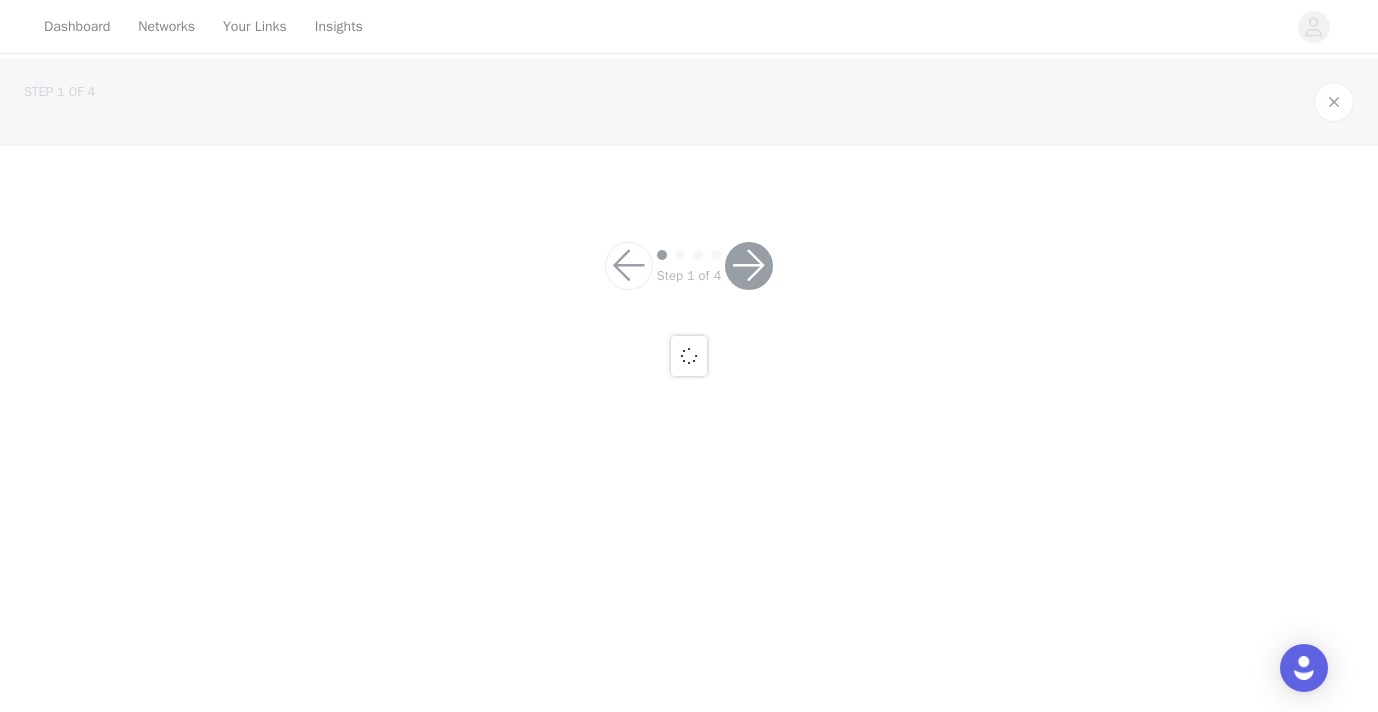 scroll, scrollTop: 0, scrollLeft: 0, axis: both 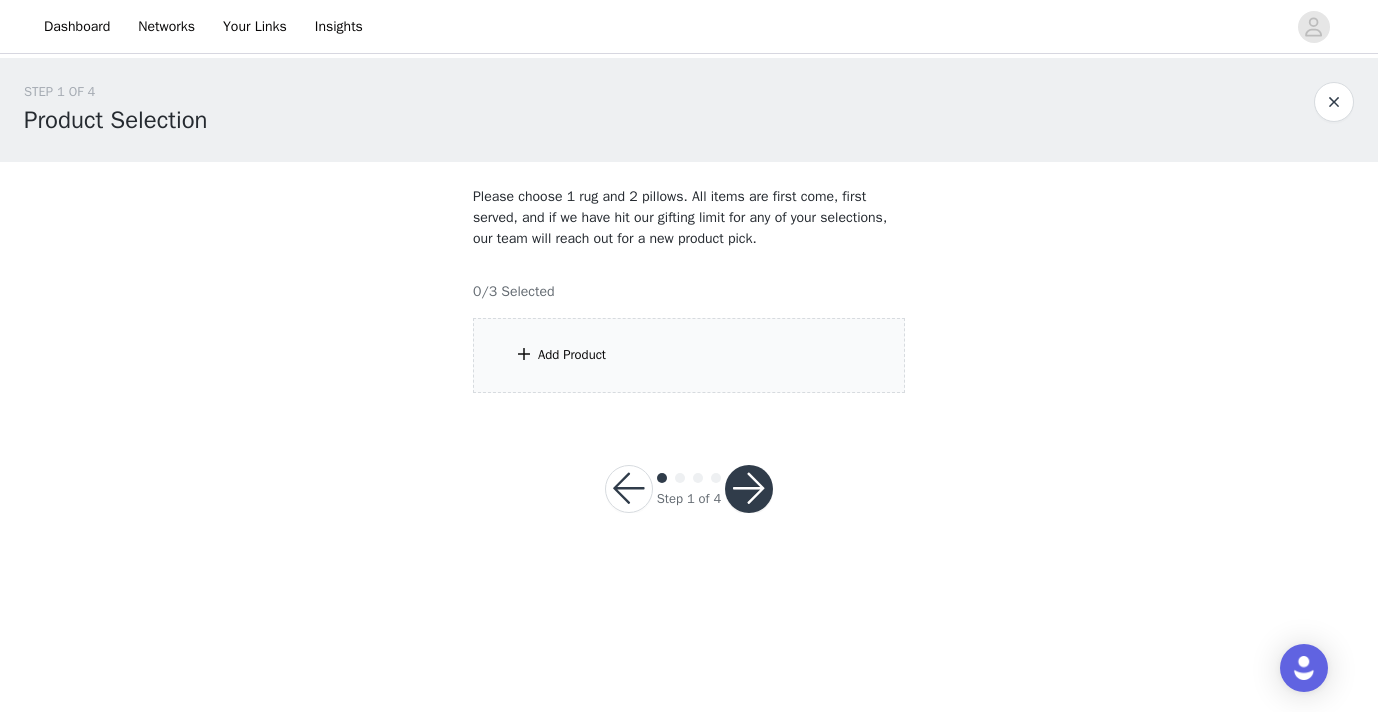 click at bounding box center [524, 354] 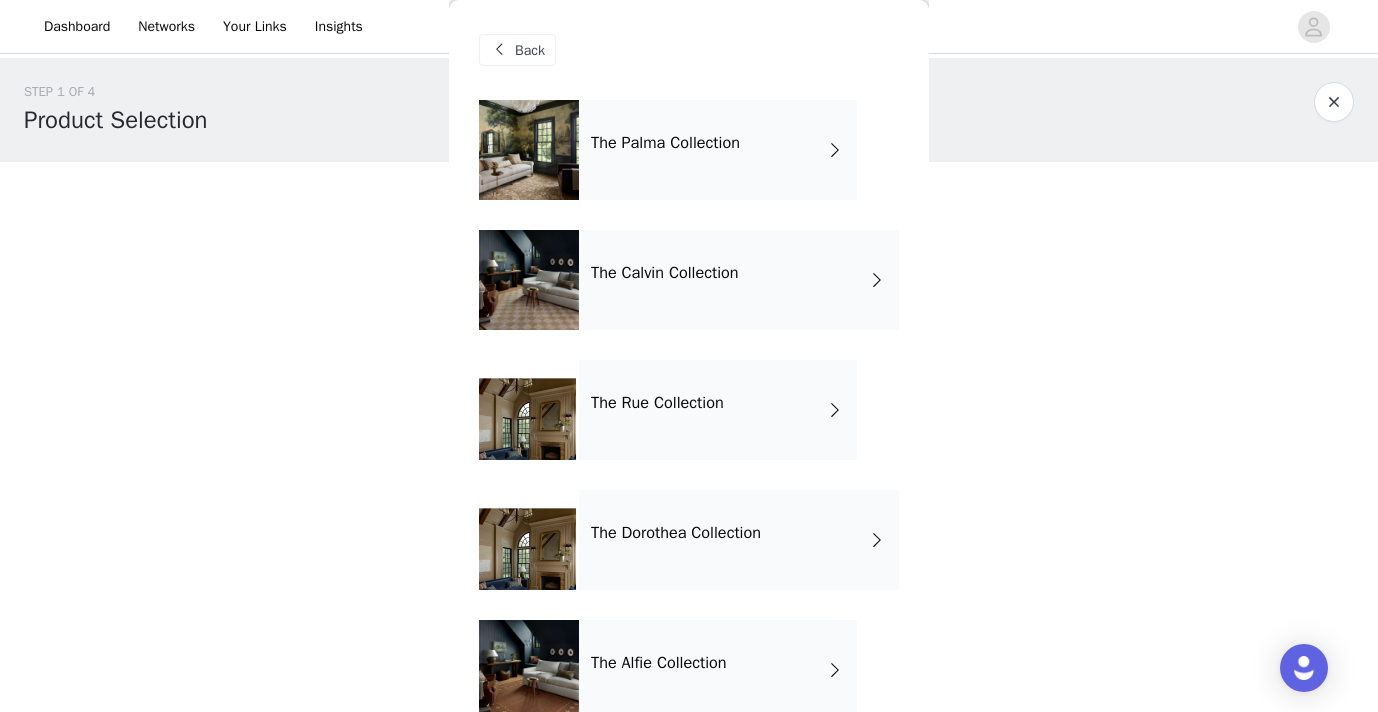 click on "The Rue Collection" at bounding box center [718, 410] 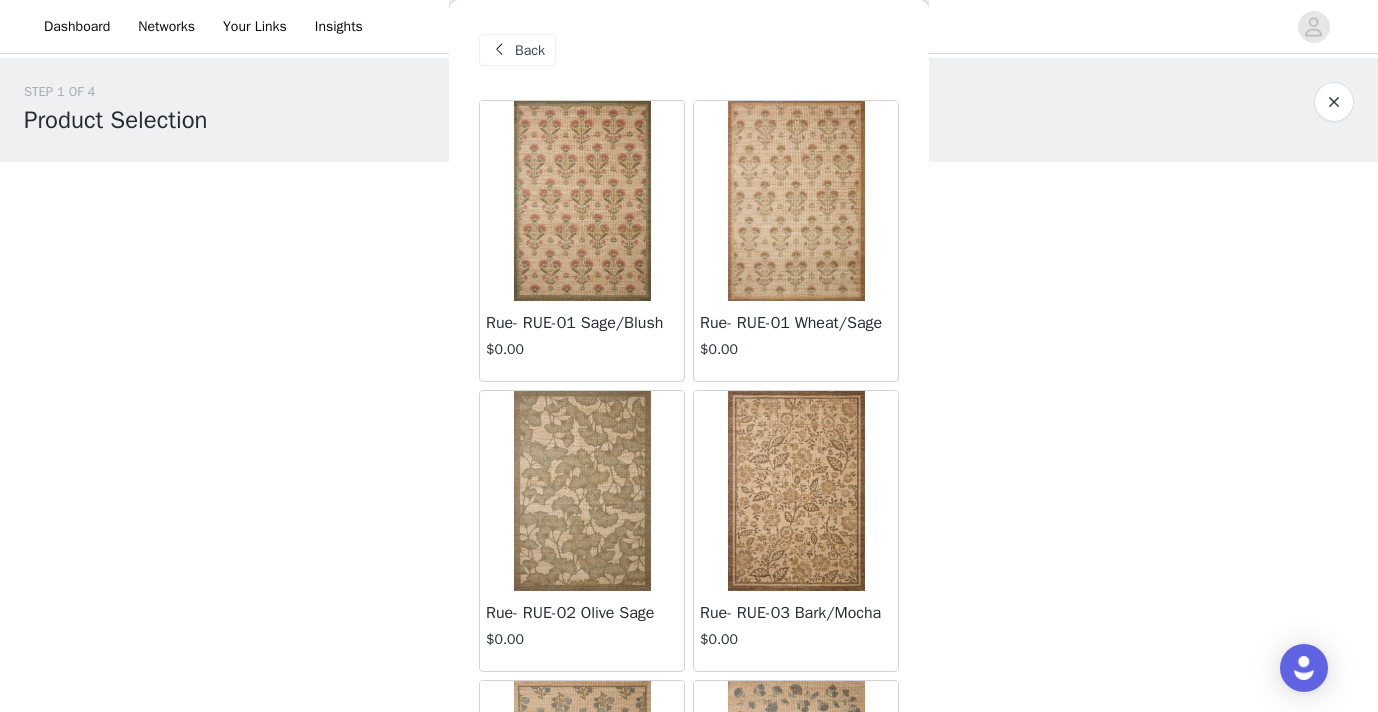 click on "Back" at bounding box center [517, 50] 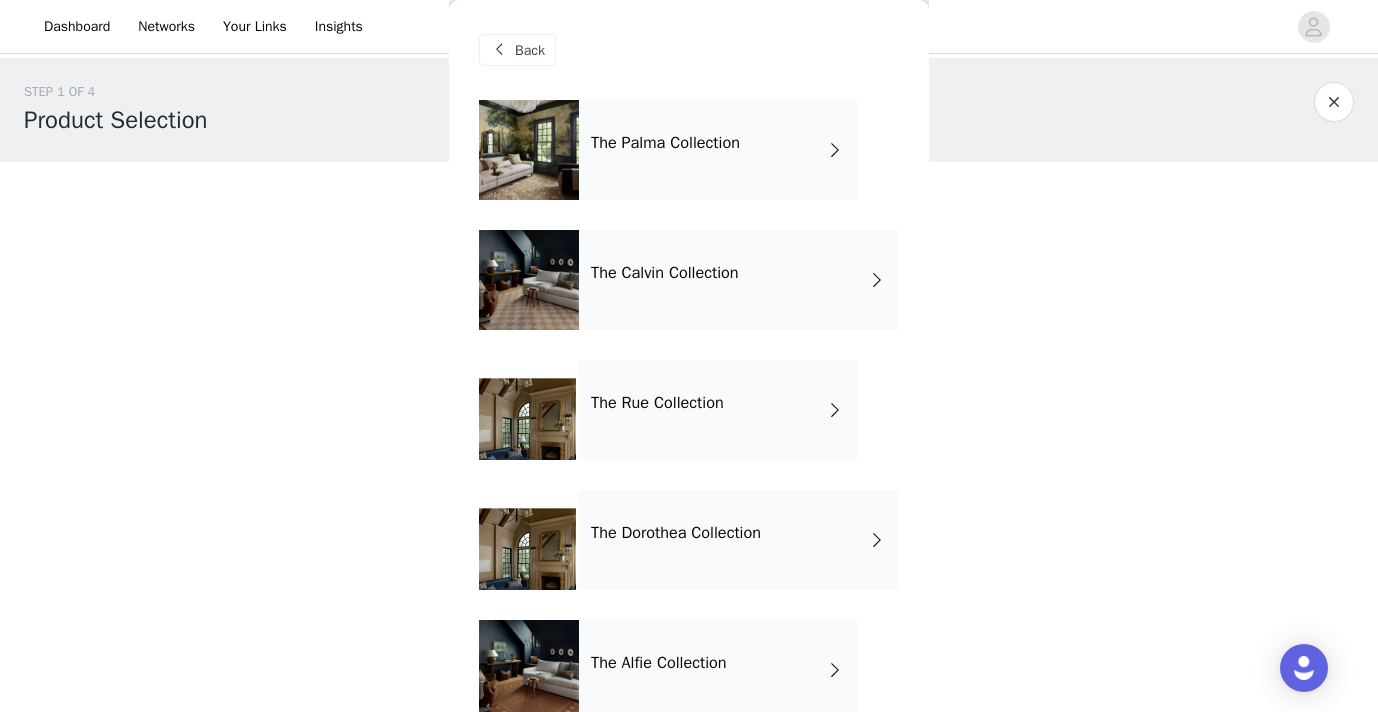 click on "The Dorothea Collection" at bounding box center (676, 533) 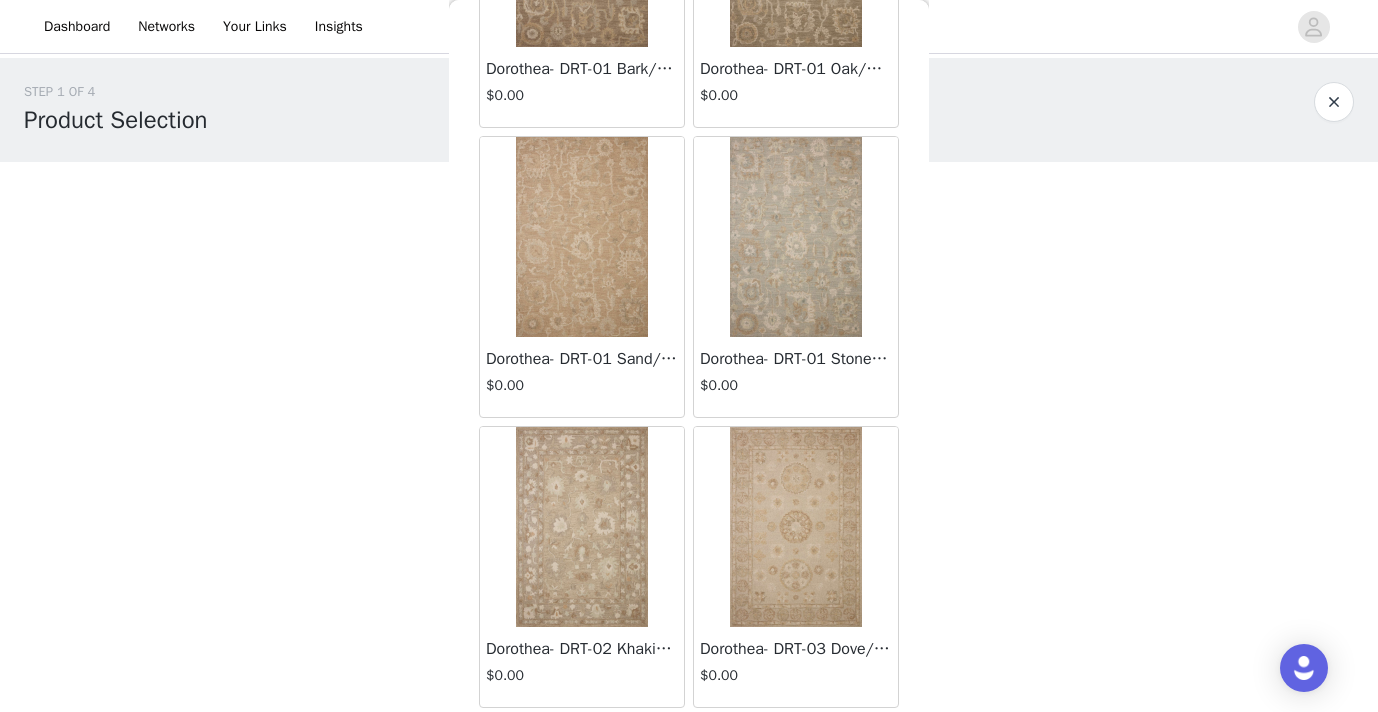 scroll, scrollTop: 0, scrollLeft: 0, axis: both 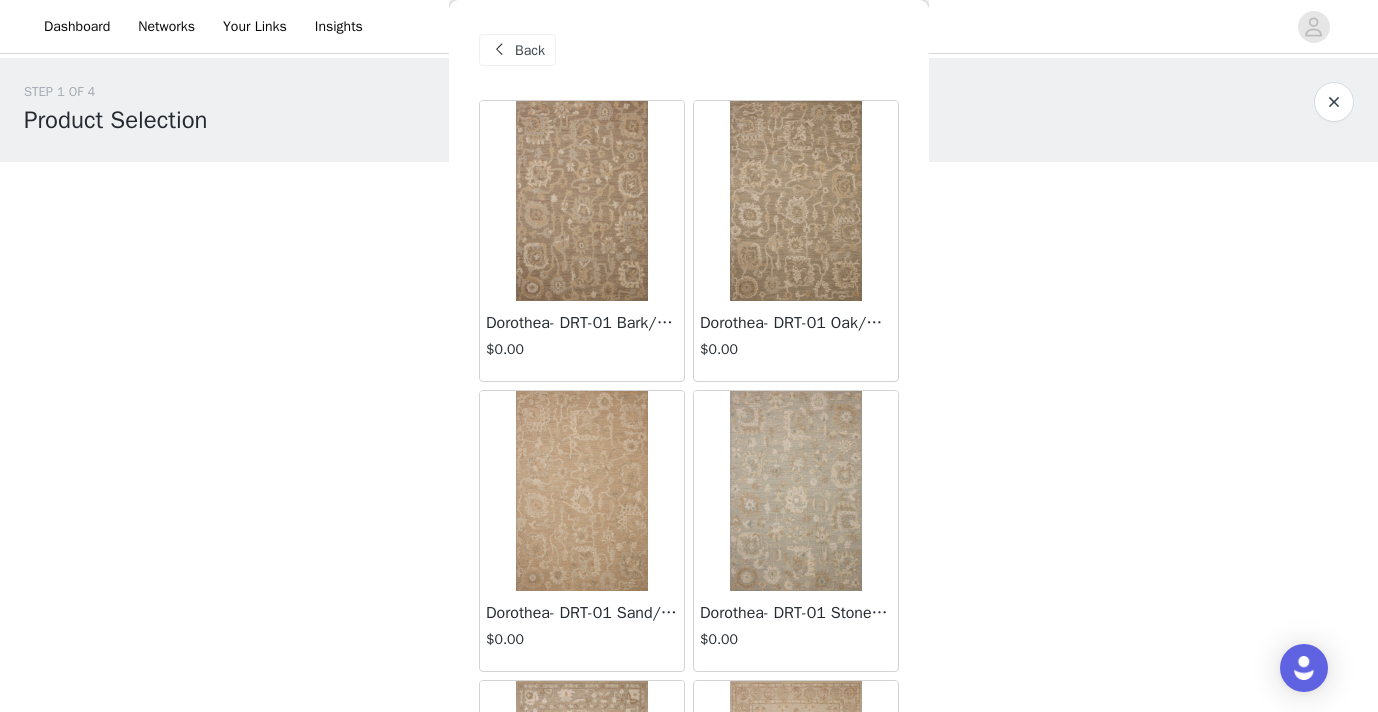 click on "Back" at bounding box center (530, 50) 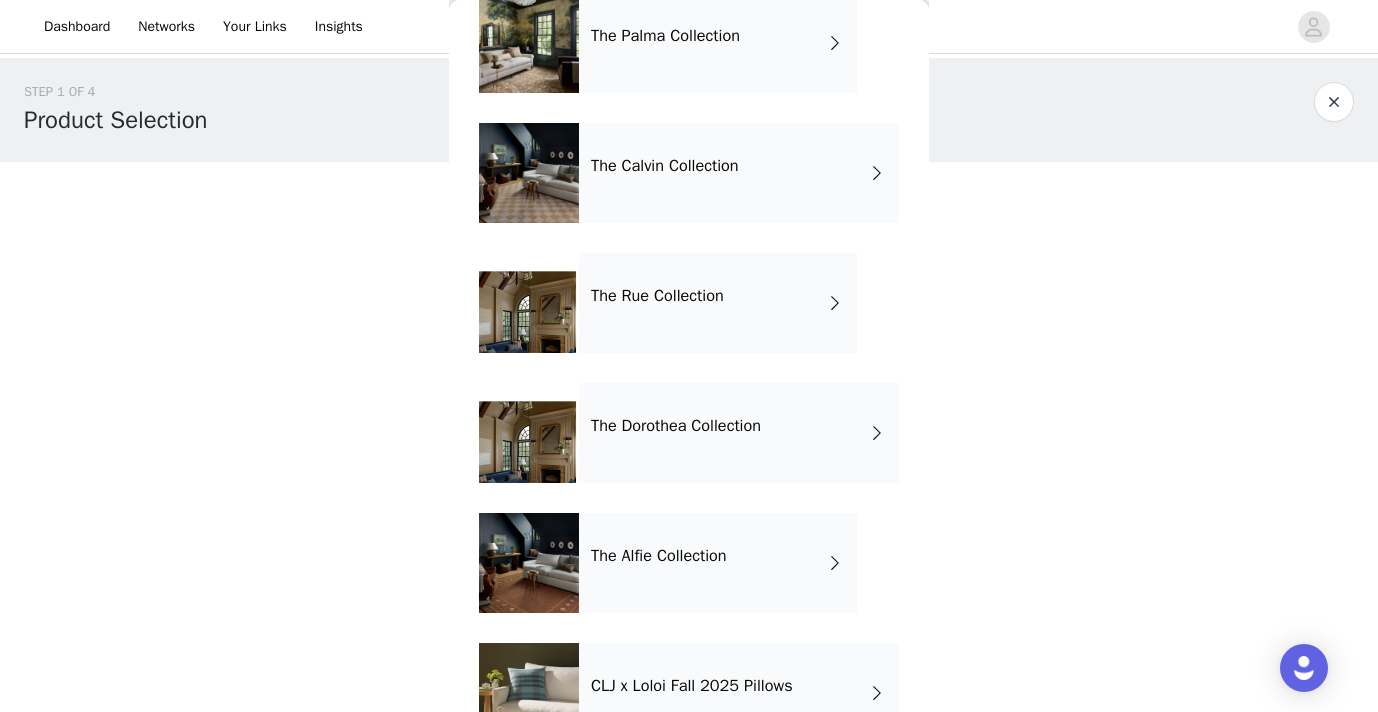 scroll, scrollTop: 109, scrollLeft: 0, axis: vertical 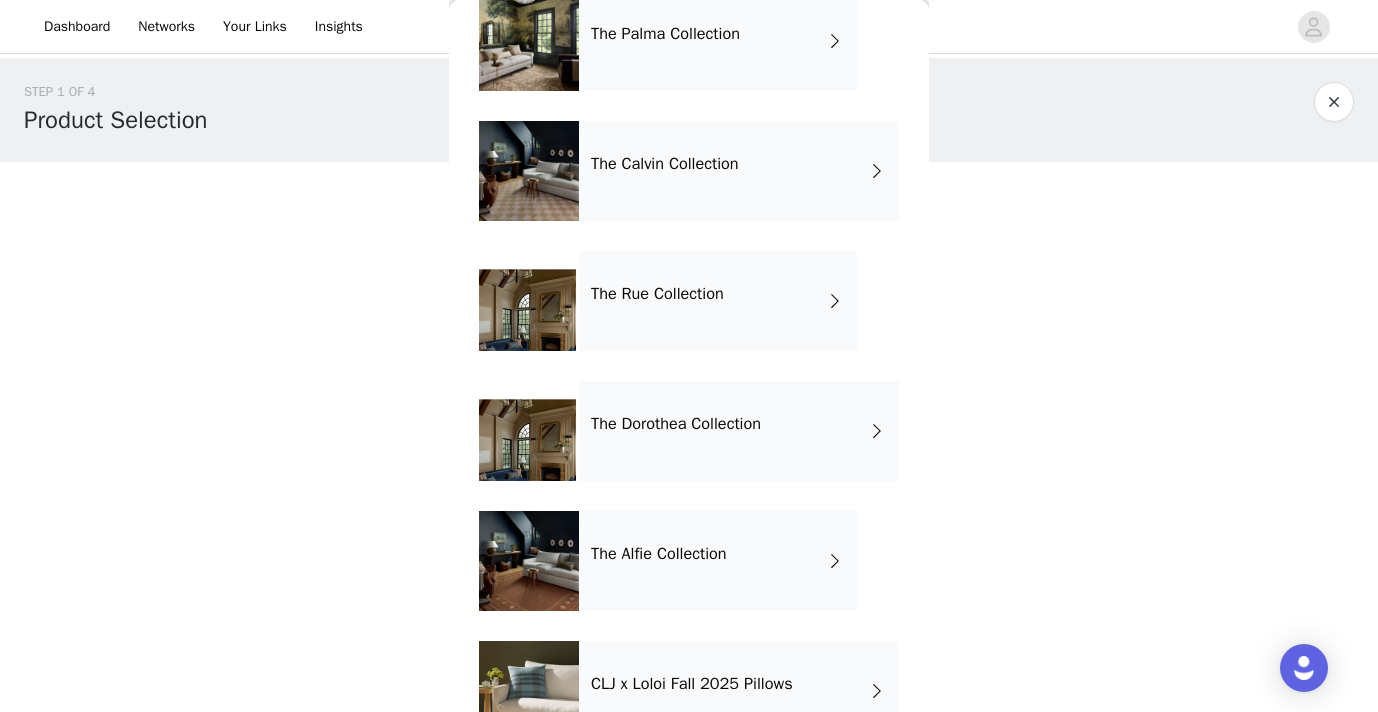 click on "The Alfie Collection" at bounding box center (659, 554) 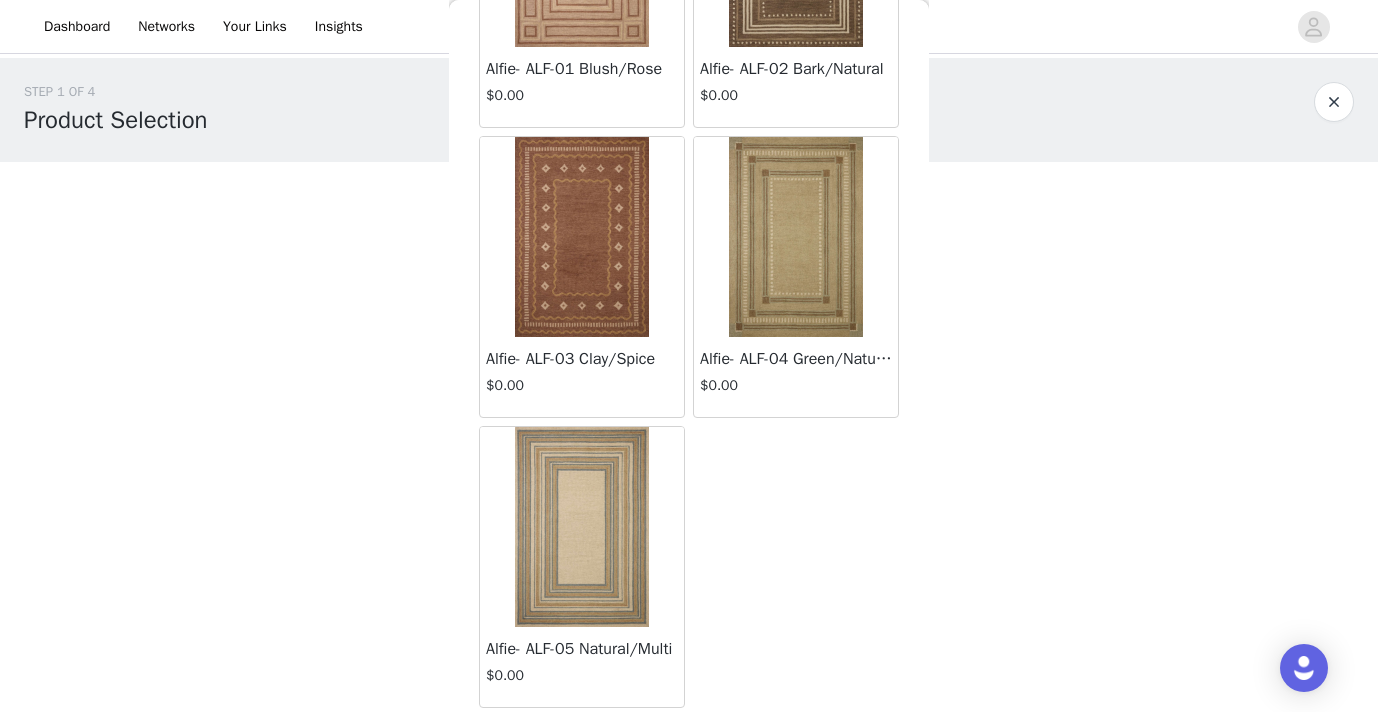 scroll, scrollTop: 0, scrollLeft: 0, axis: both 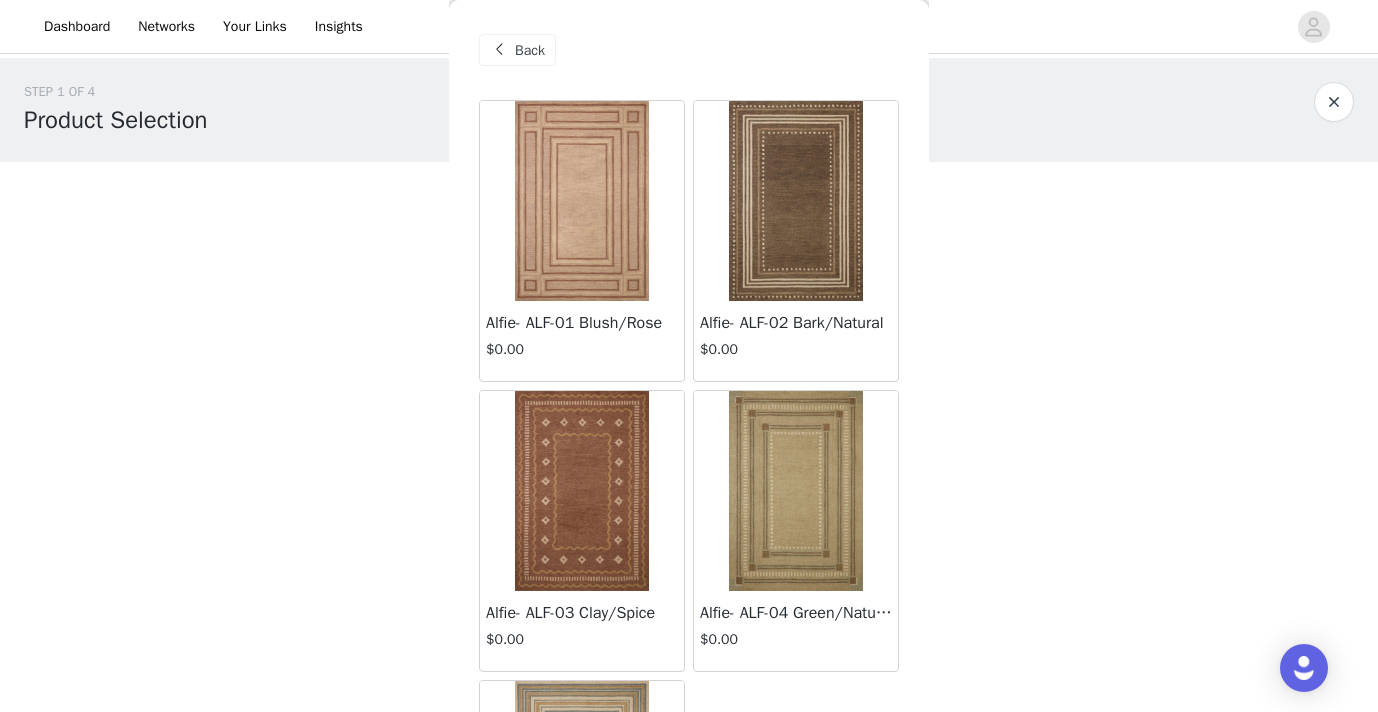 click at bounding box center (499, 50) 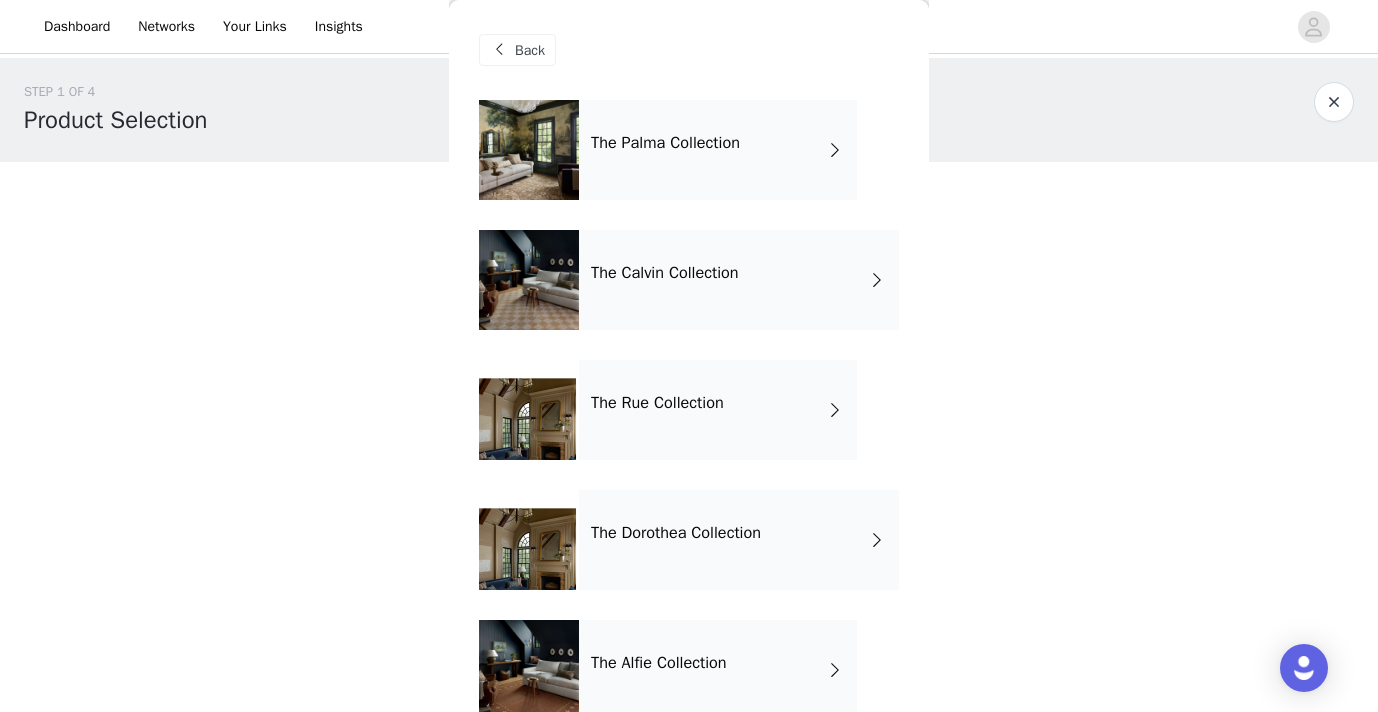 scroll, scrollTop: 168, scrollLeft: 0, axis: vertical 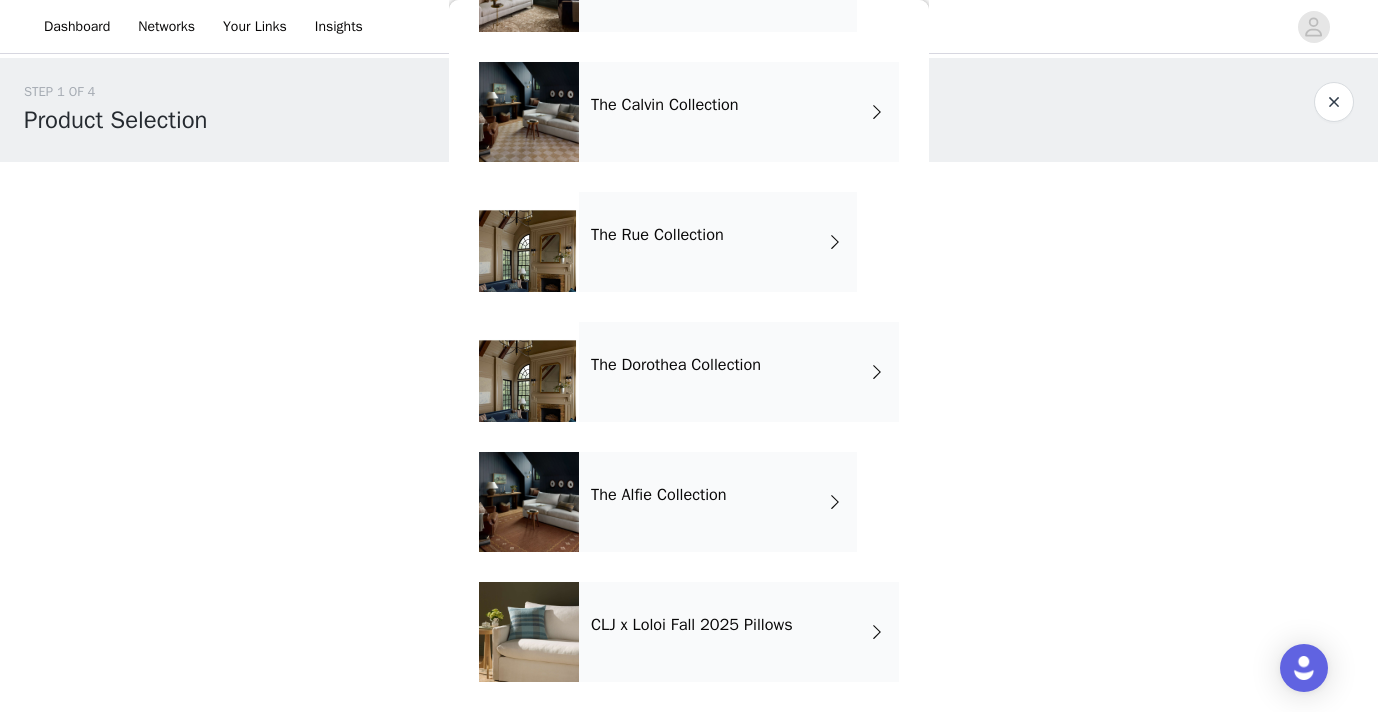 click on "CLJ x Loloi Fall 2025 Pillows" at bounding box center [692, 625] 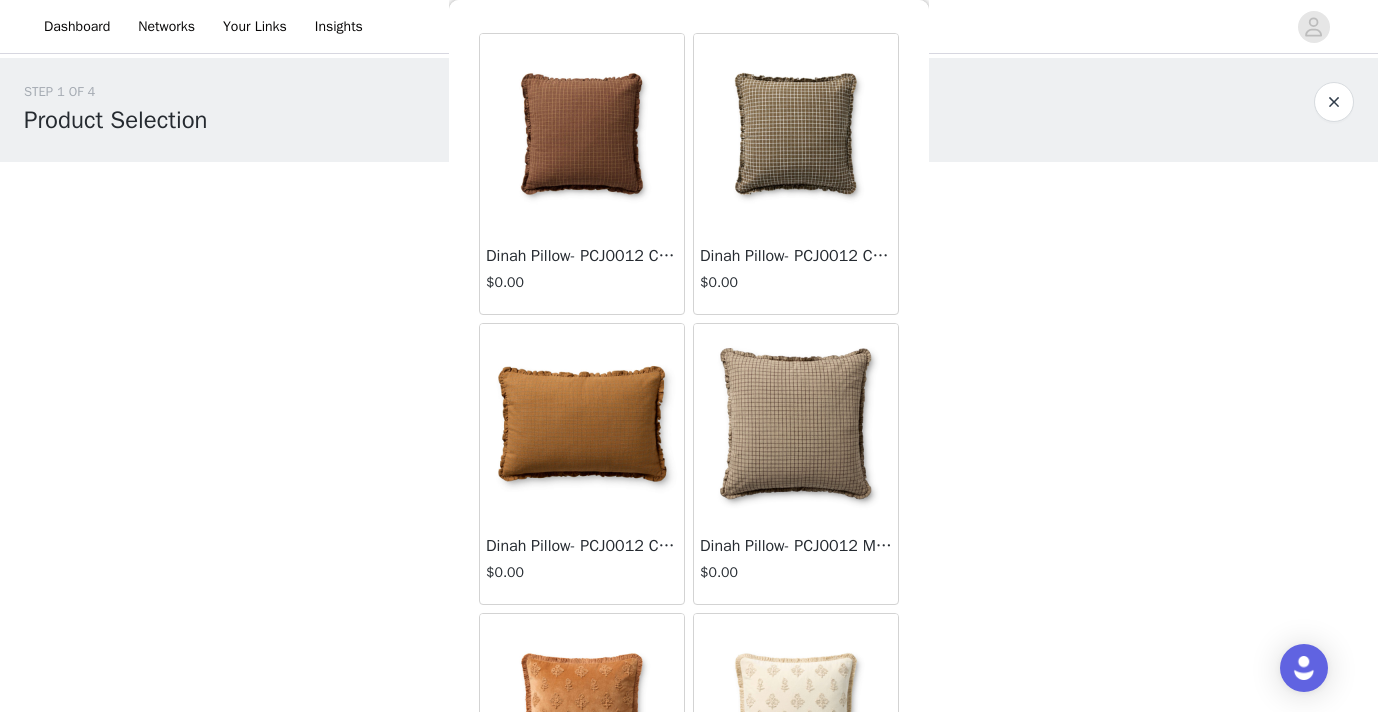 scroll, scrollTop: 0, scrollLeft: 0, axis: both 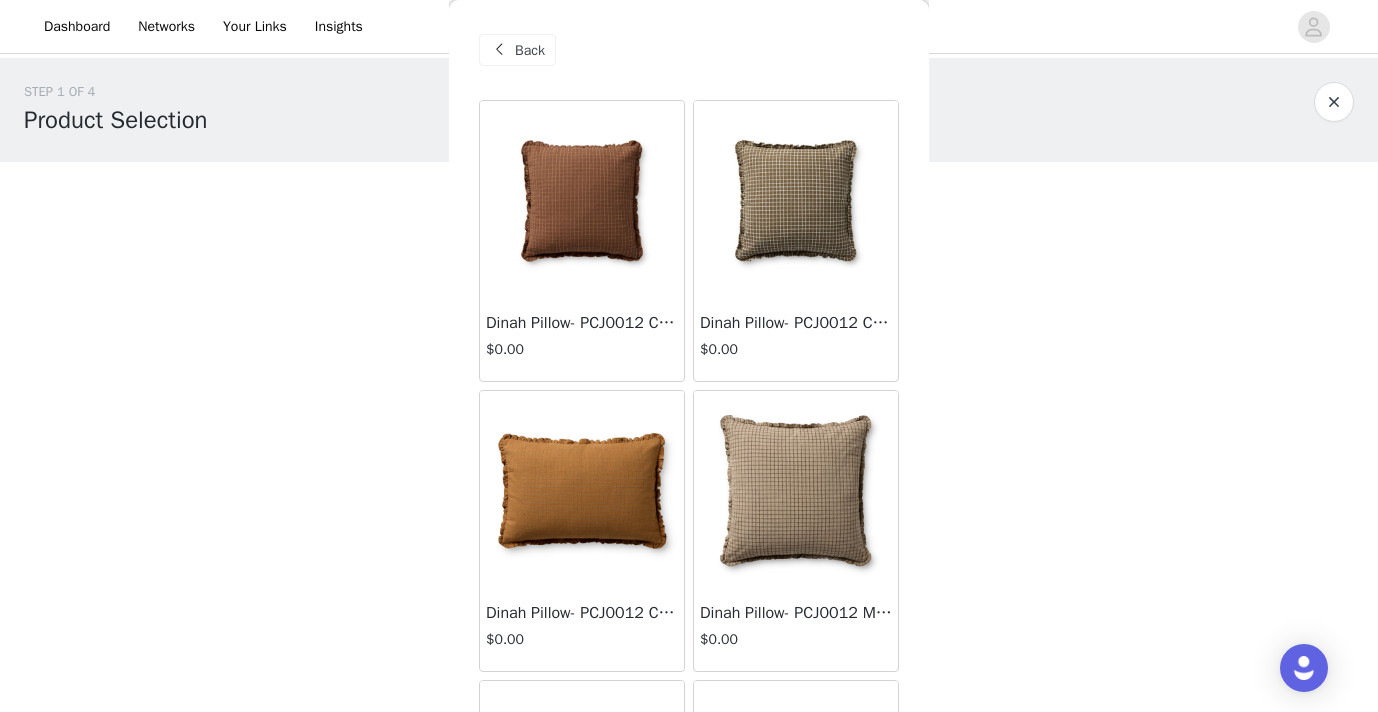 click at bounding box center (499, 50) 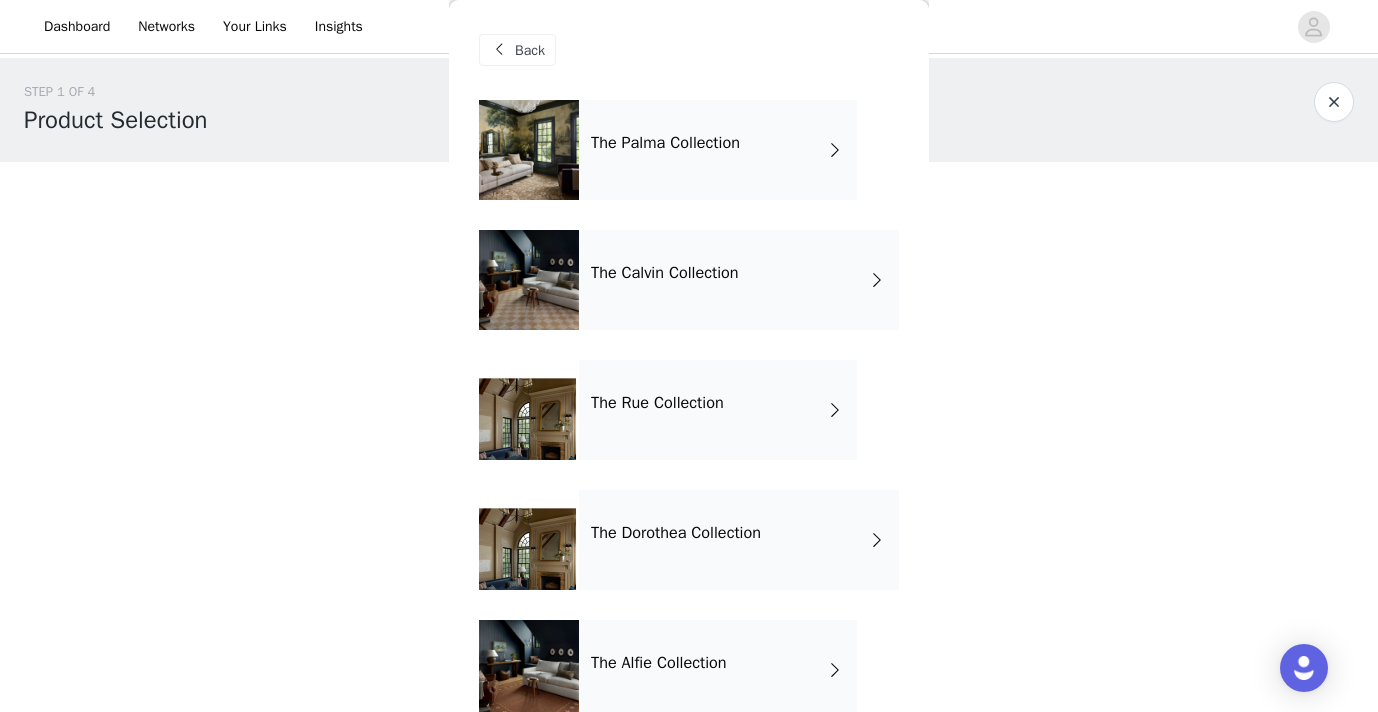 click on "The Calvin Collection" at bounding box center [739, 280] 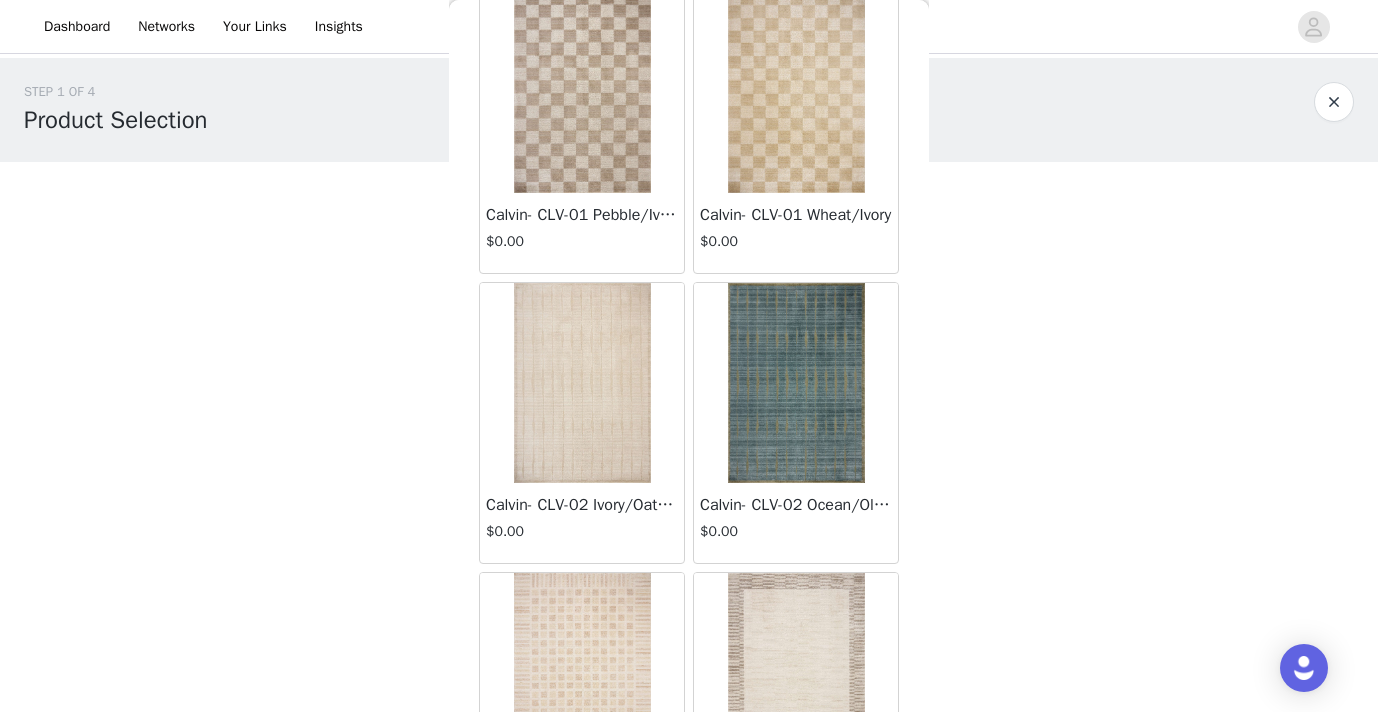 scroll, scrollTop: 0, scrollLeft: 0, axis: both 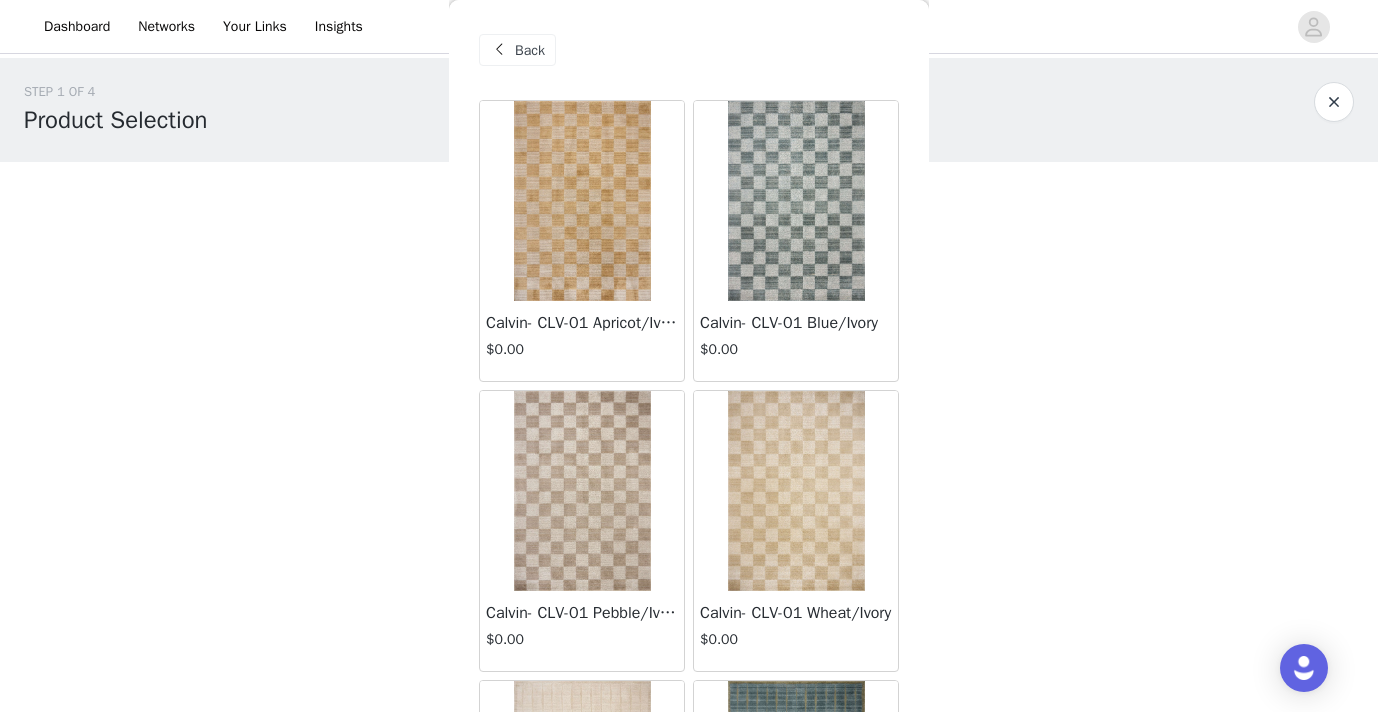 click at bounding box center (499, 50) 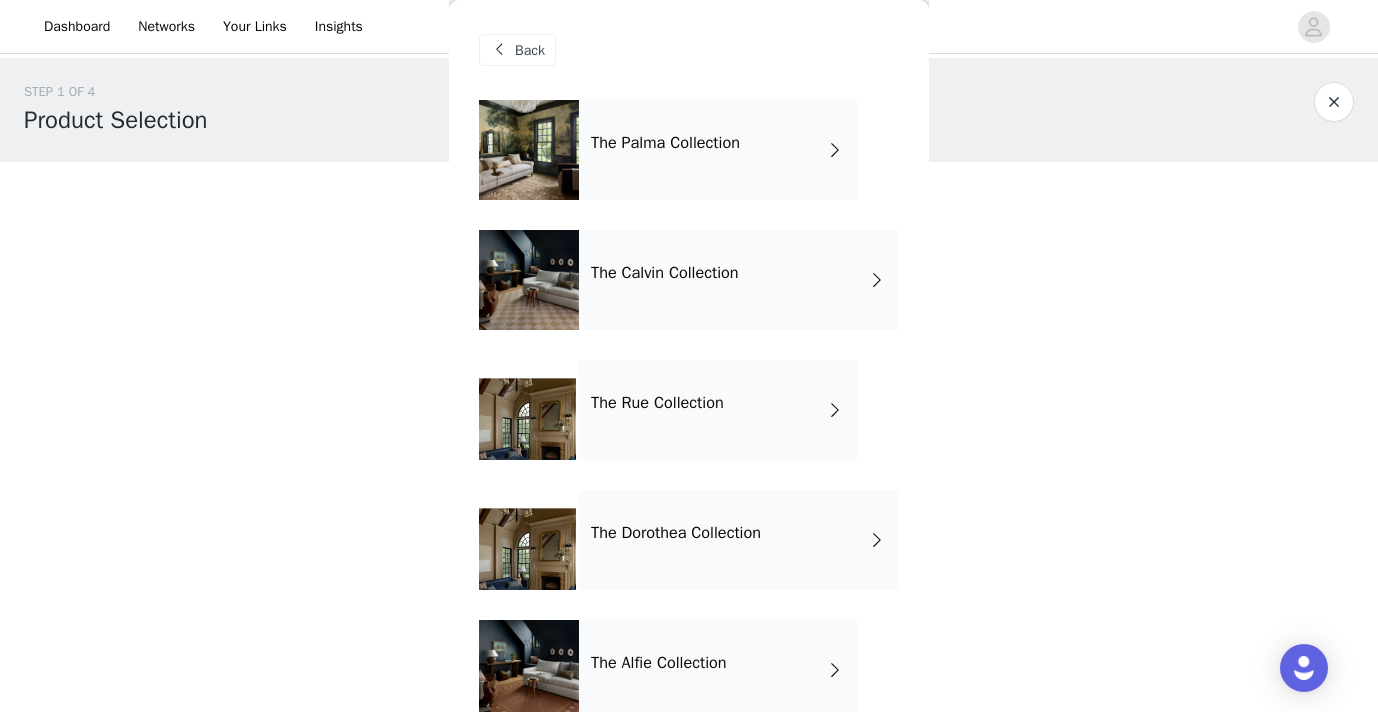 click on "The Palma Collection" at bounding box center [718, 150] 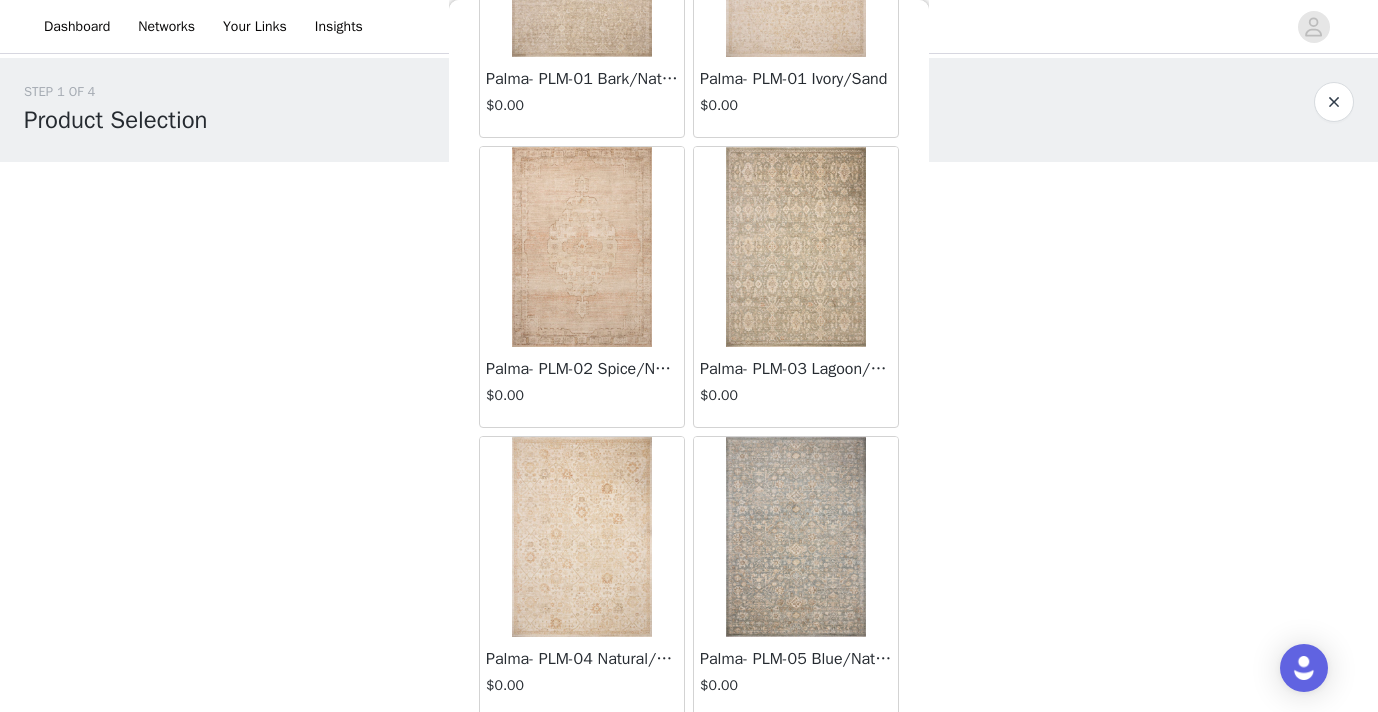 scroll, scrollTop: 0, scrollLeft: 0, axis: both 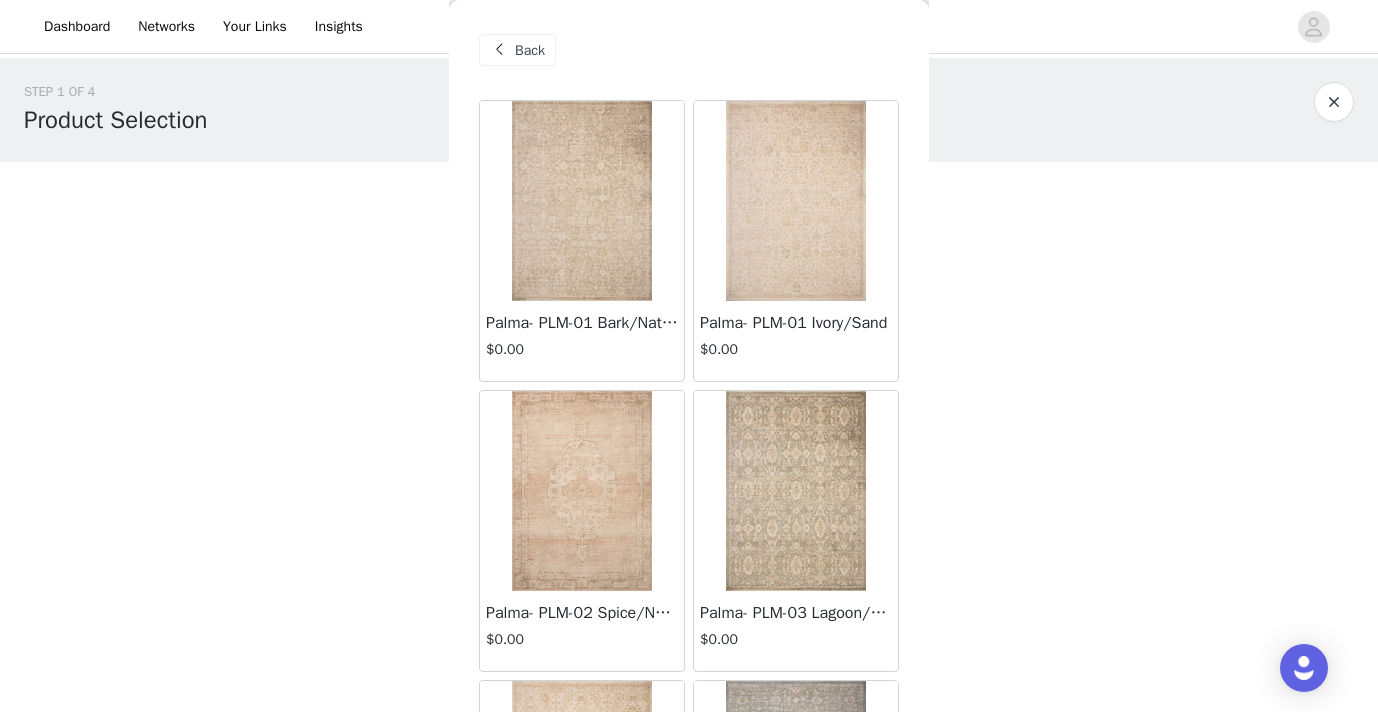 click on "Back" at bounding box center [530, 50] 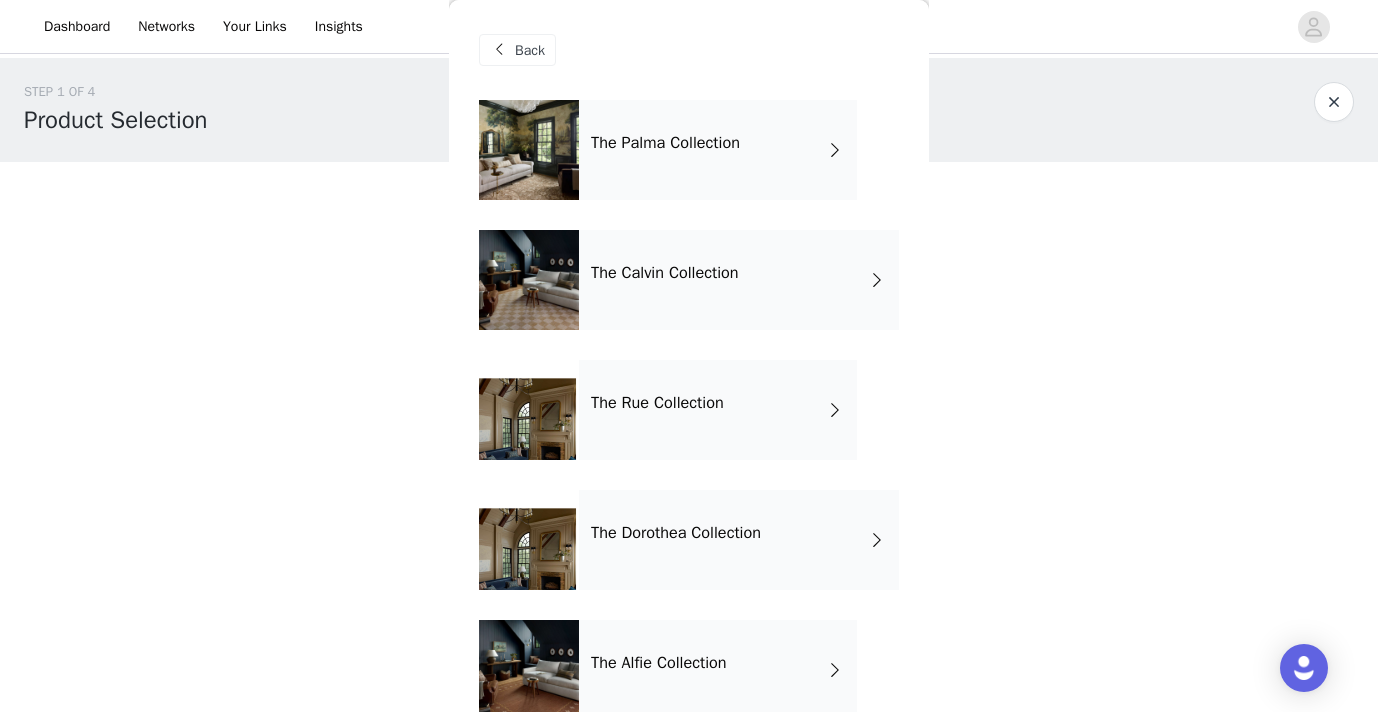 scroll, scrollTop: 68, scrollLeft: 0, axis: vertical 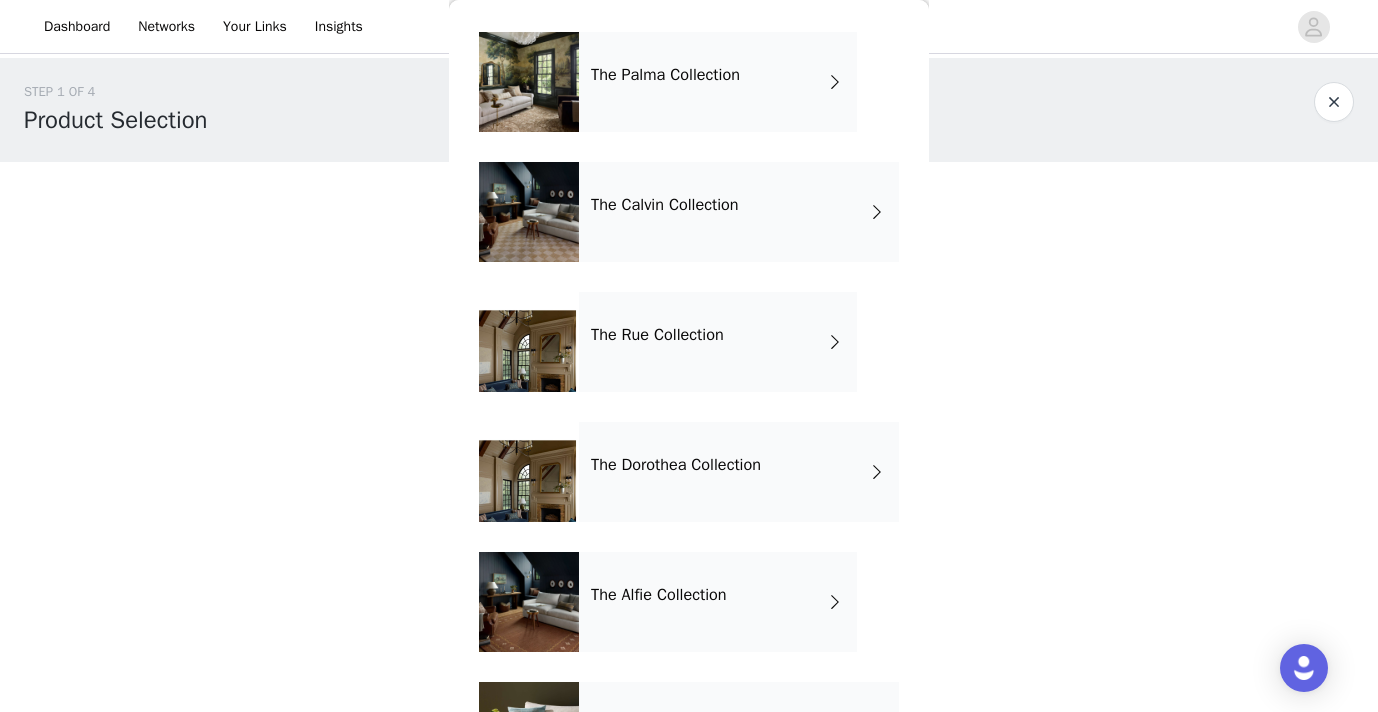 click on "The Alfie Collection" at bounding box center [659, 595] 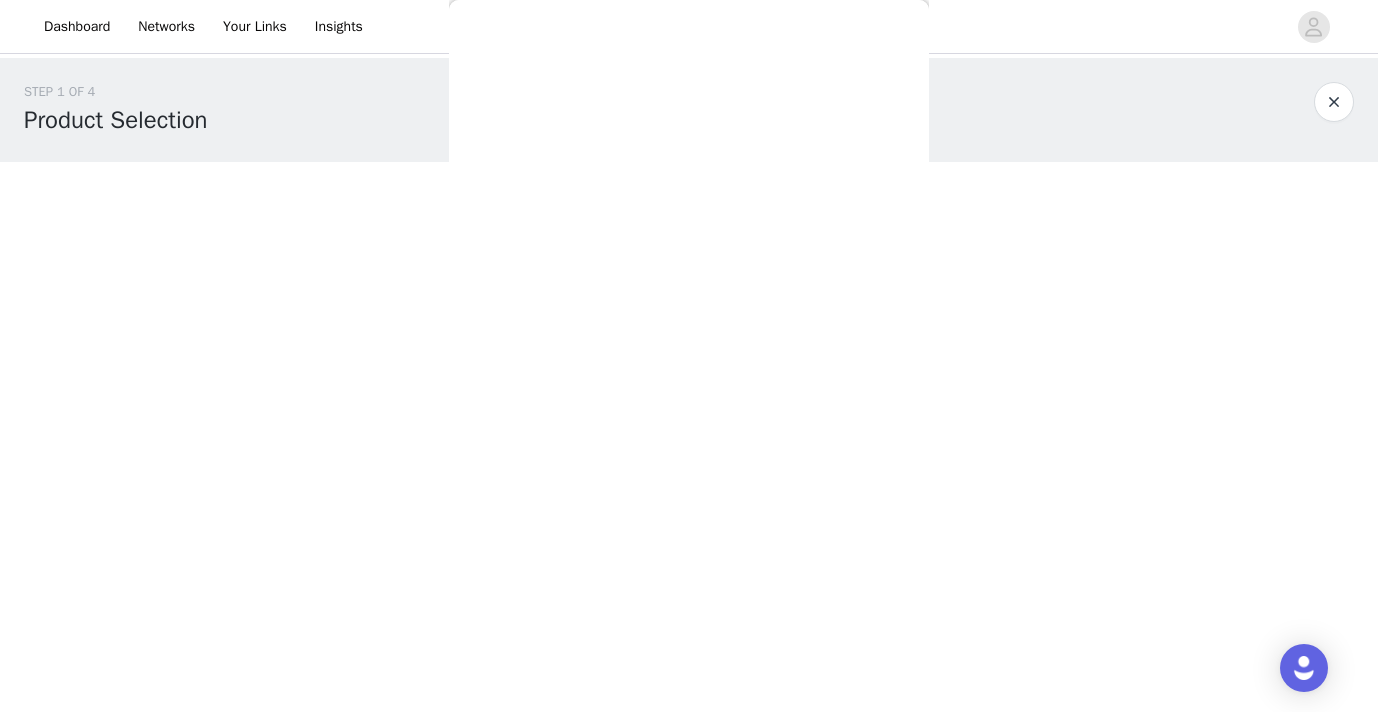 scroll, scrollTop: 0, scrollLeft: 0, axis: both 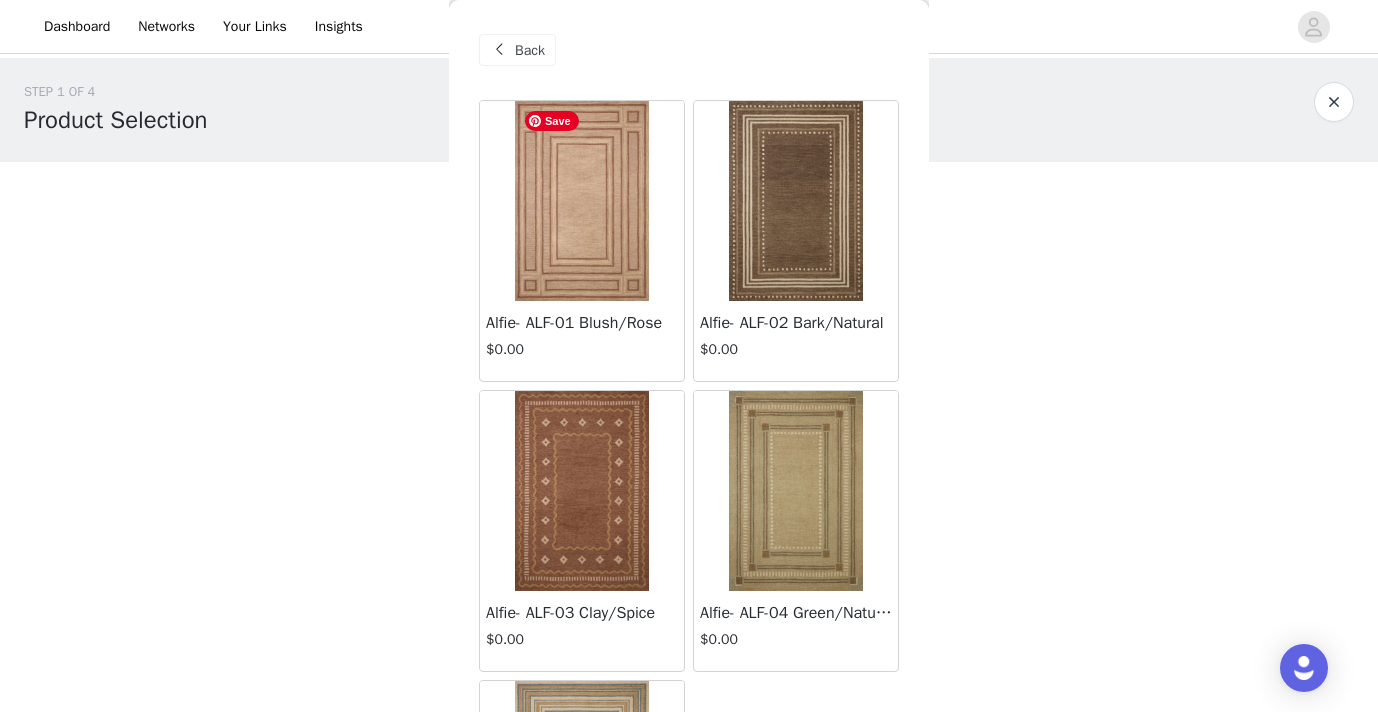 click at bounding box center (582, 201) 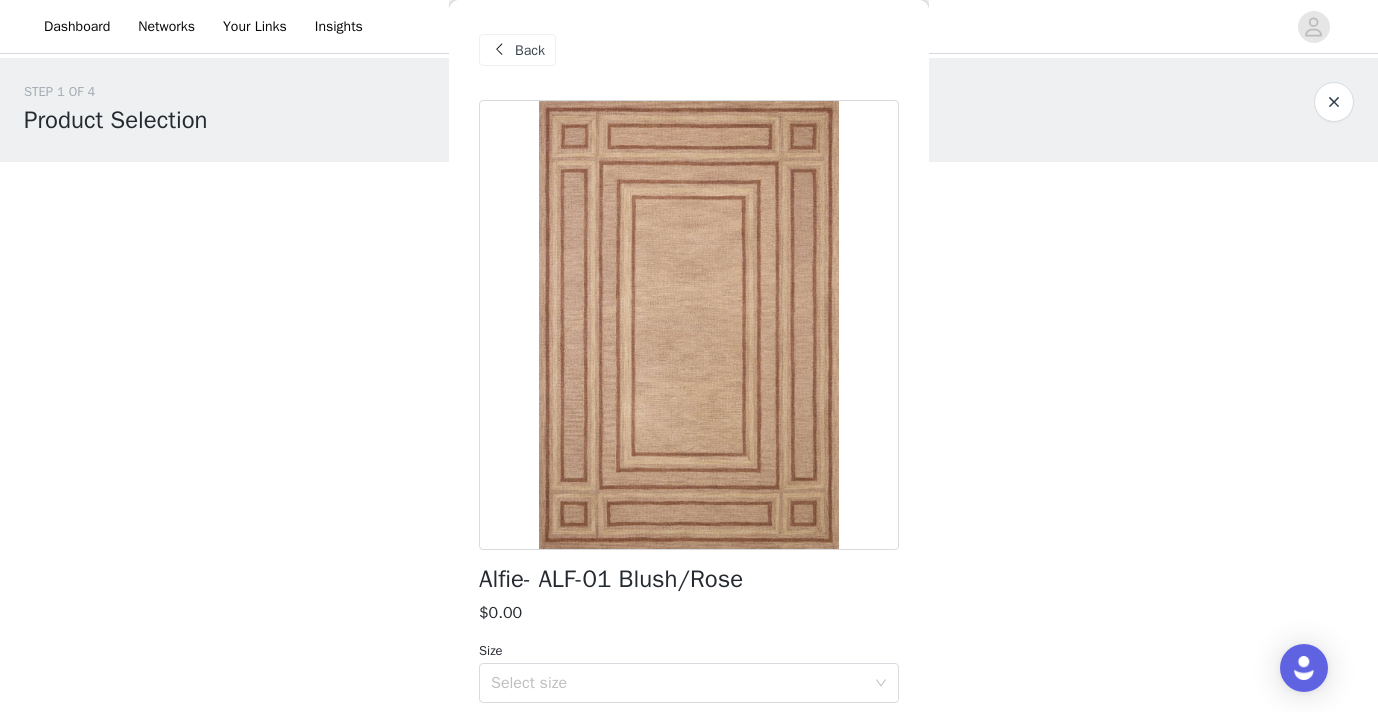 scroll, scrollTop: 74, scrollLeft: 0, axis: vertical 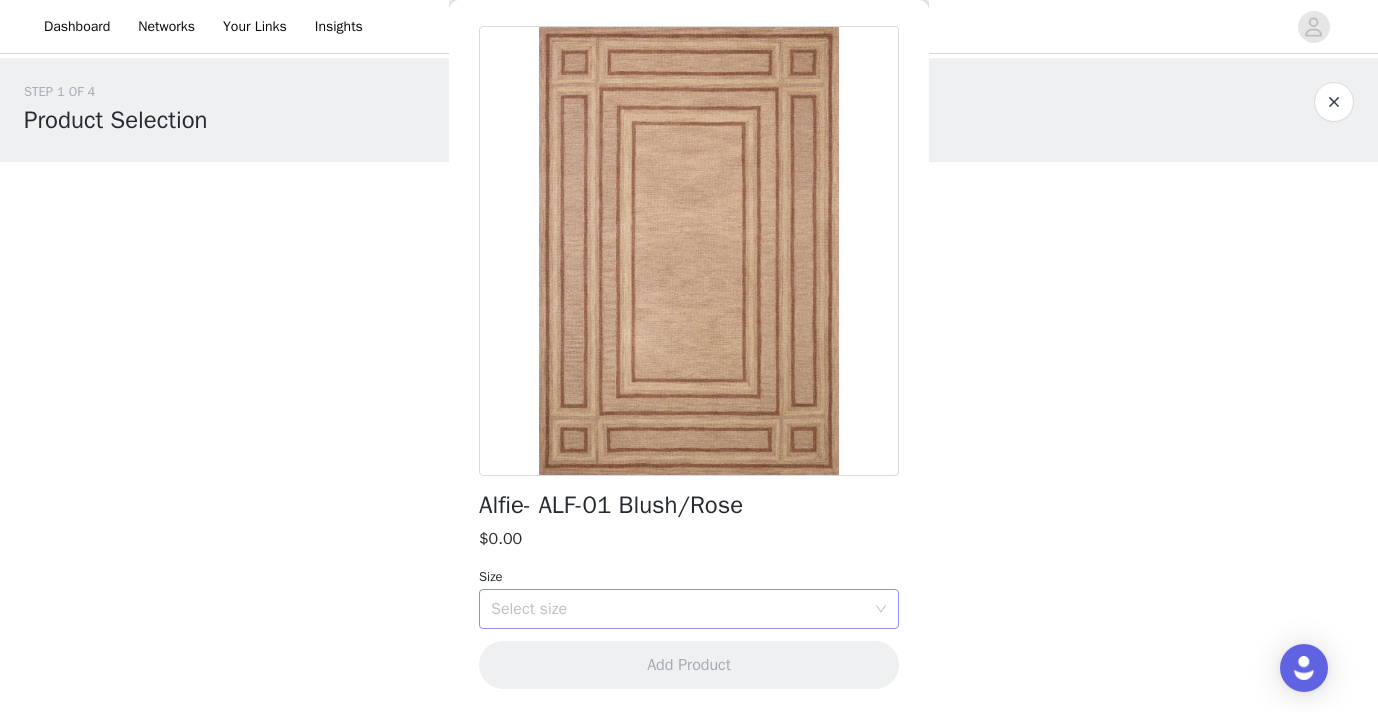 click on "Select size" at bounding box center (678, 609) 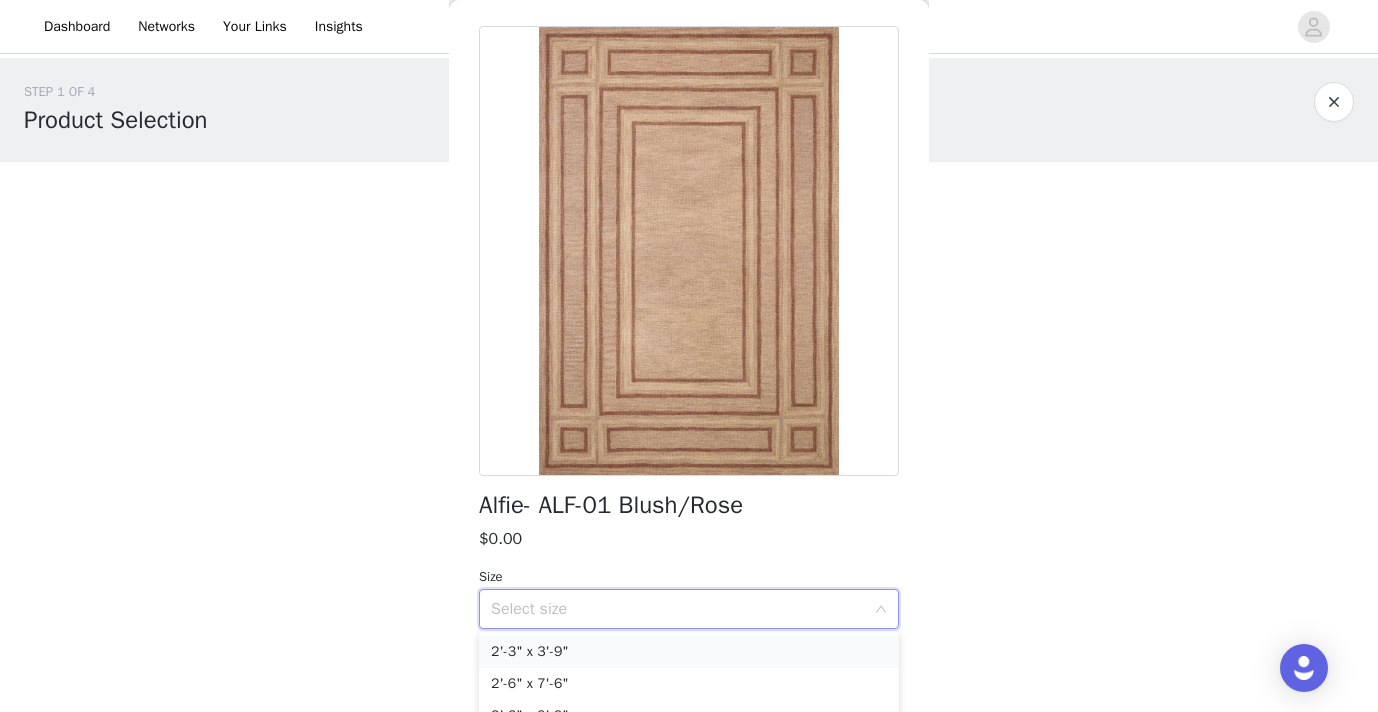 scroll, scrollTop: 152, scrollLeft: 0, axis: vertical 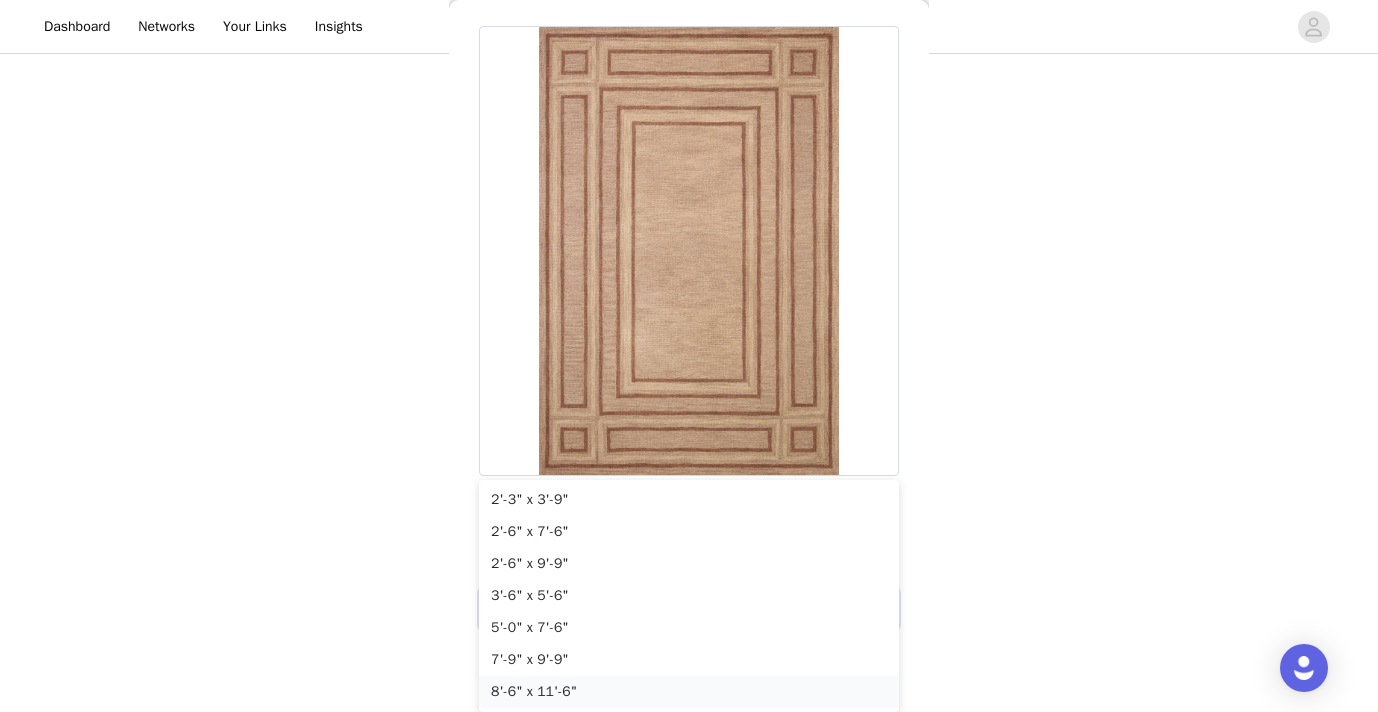 click on "8'-6" x 11'-6"" at bounding box center (689, 692) 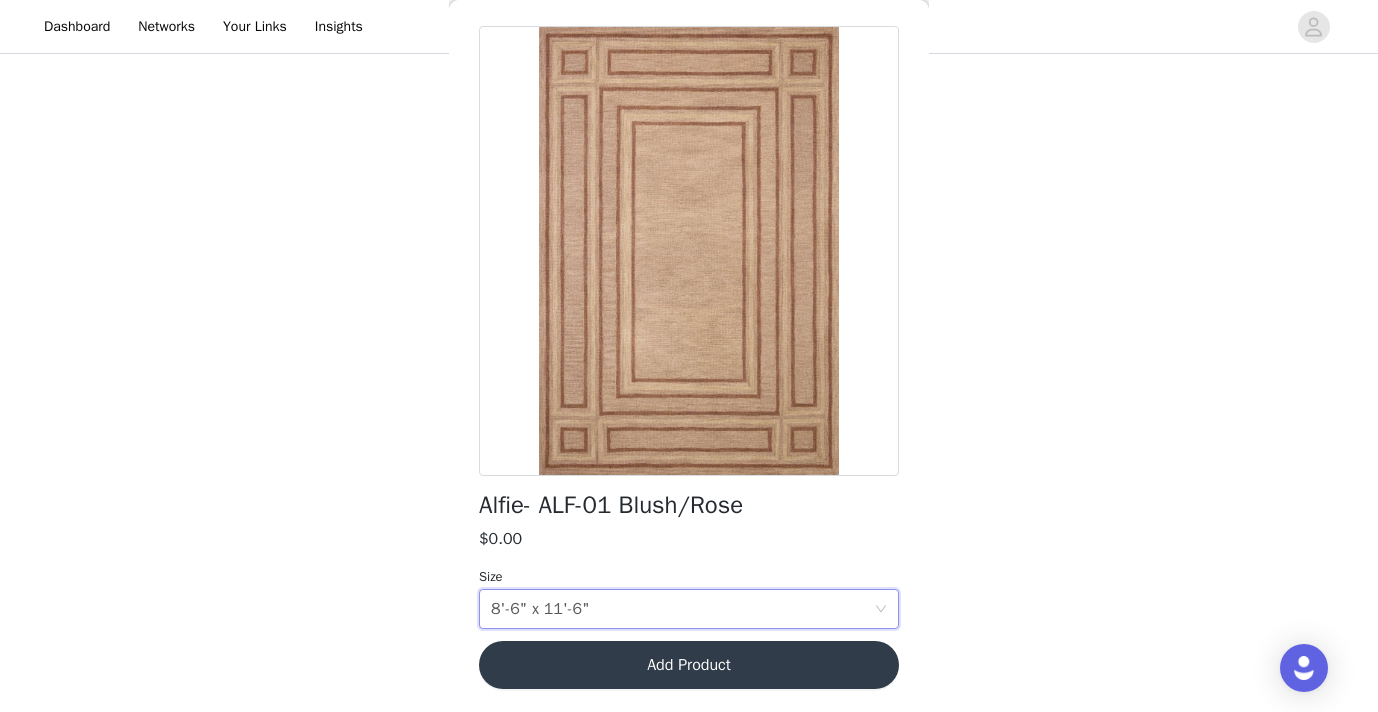 scroll, scrollTop: 0, scrollLeft: 0, axis: both 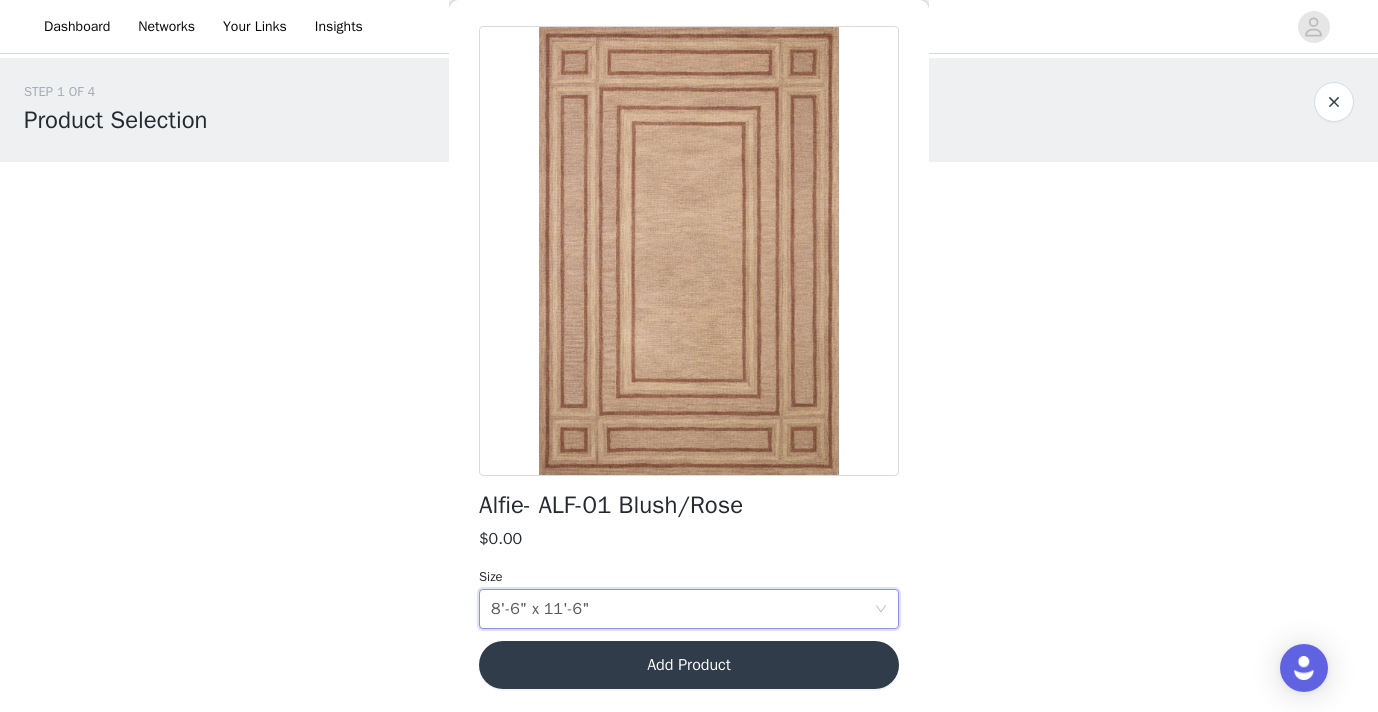 click on "Add Product" at bounding box center [689, 665] 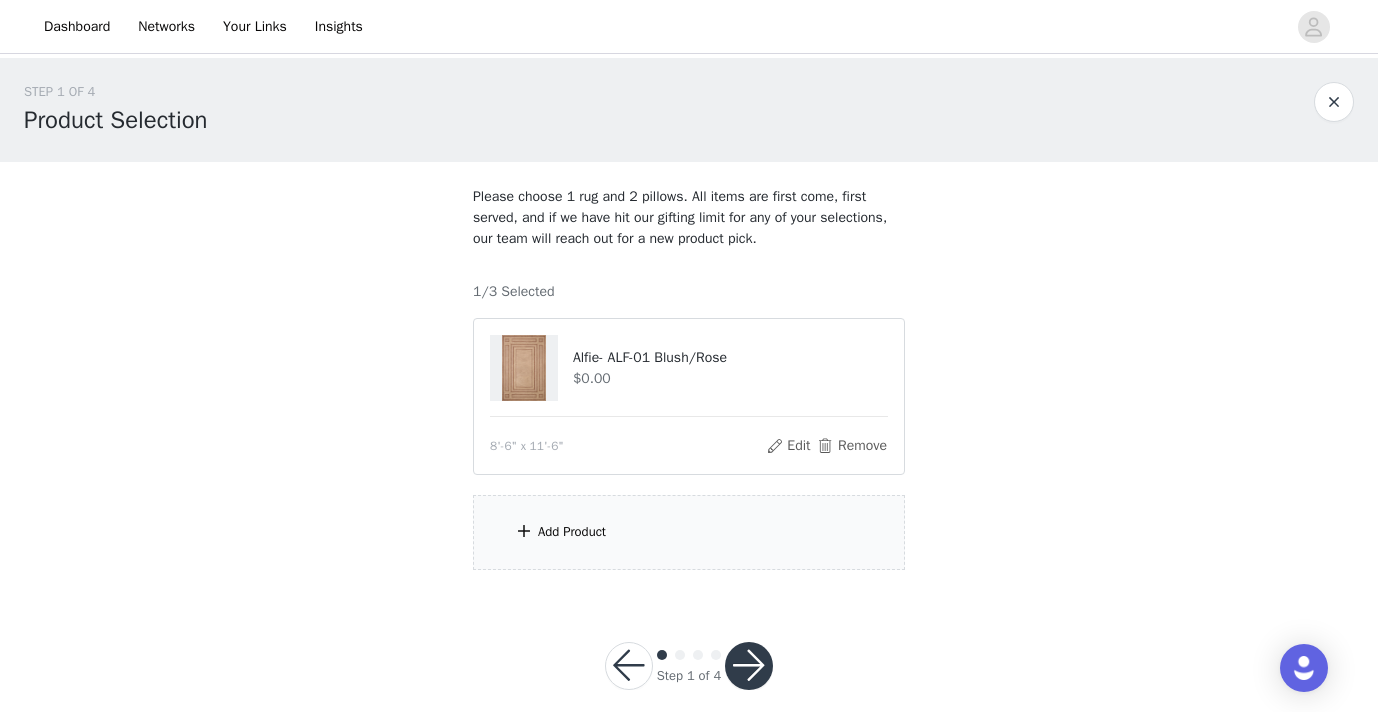 scroll, scrollTop: 25, scrollLeft: 0, axis: vertical 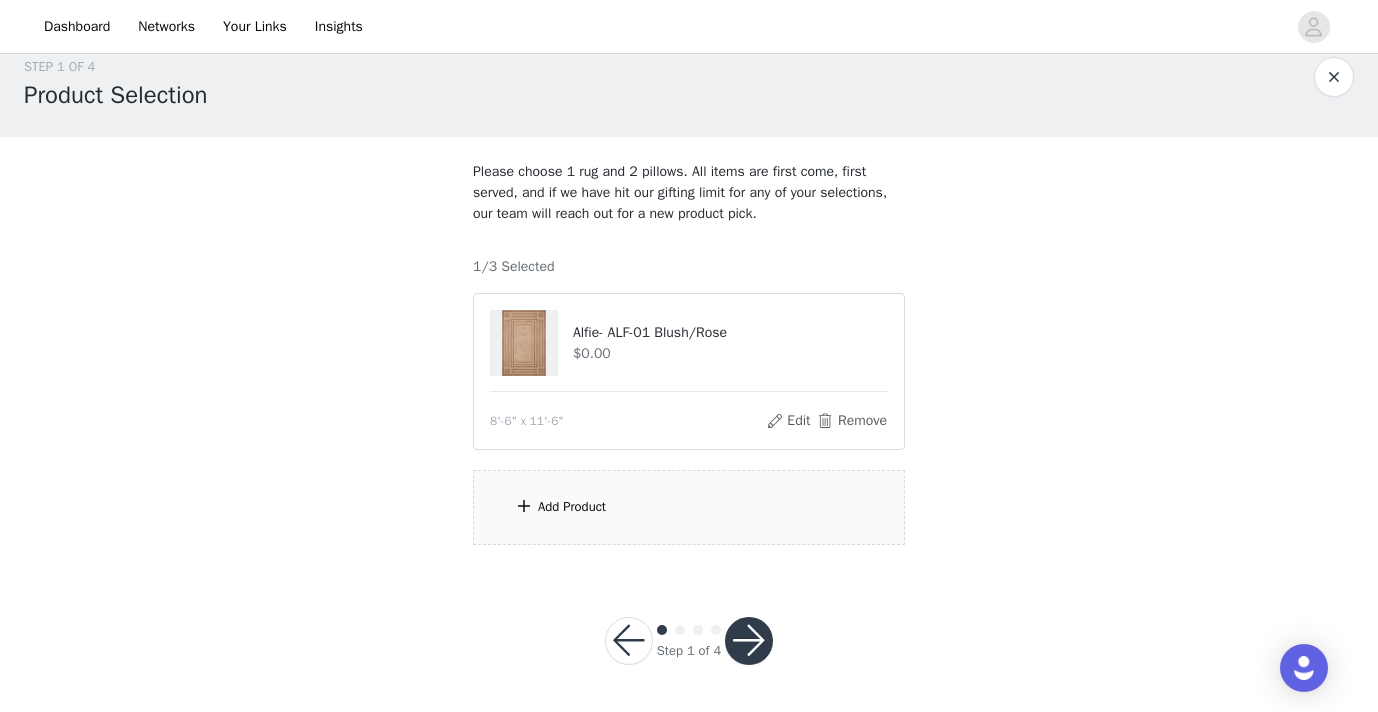 click on "Add Product" at bounding box center (572, 507) 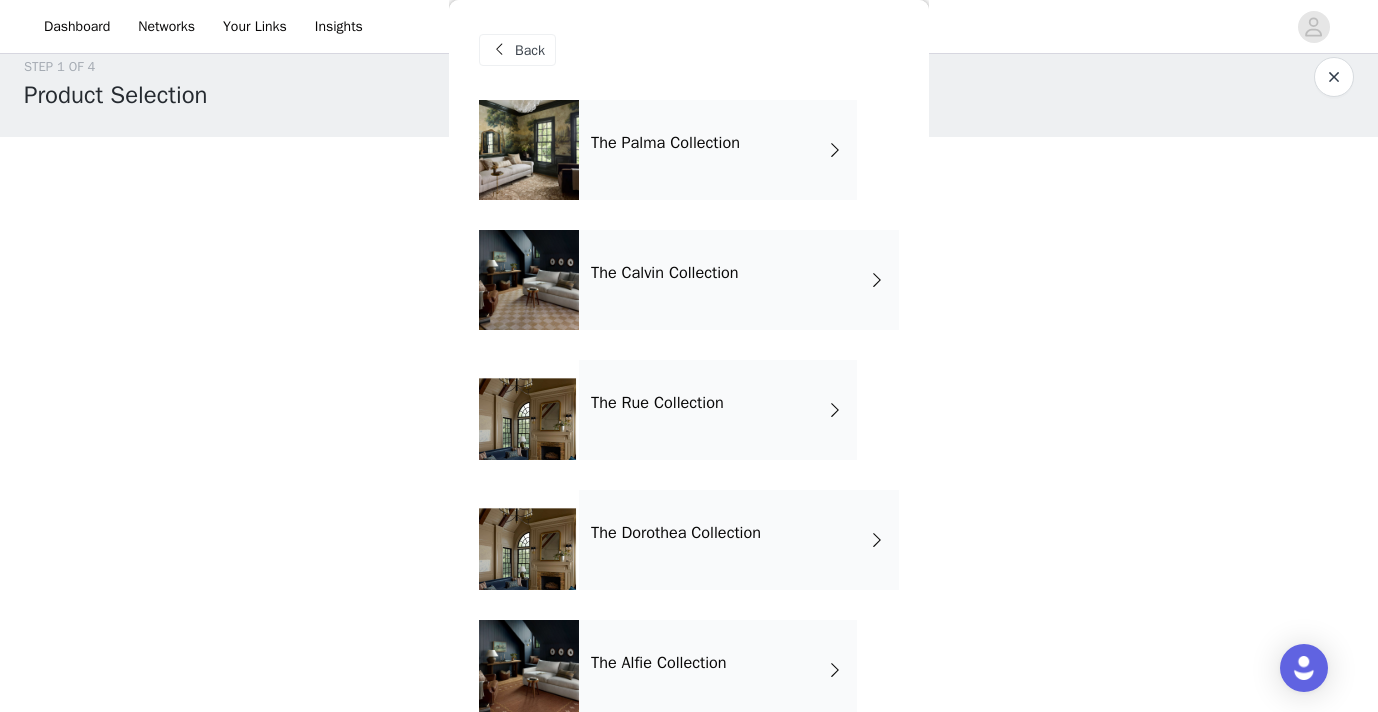 scroll, scrollTop: 168, scrollLeft: 0, axis: vertical 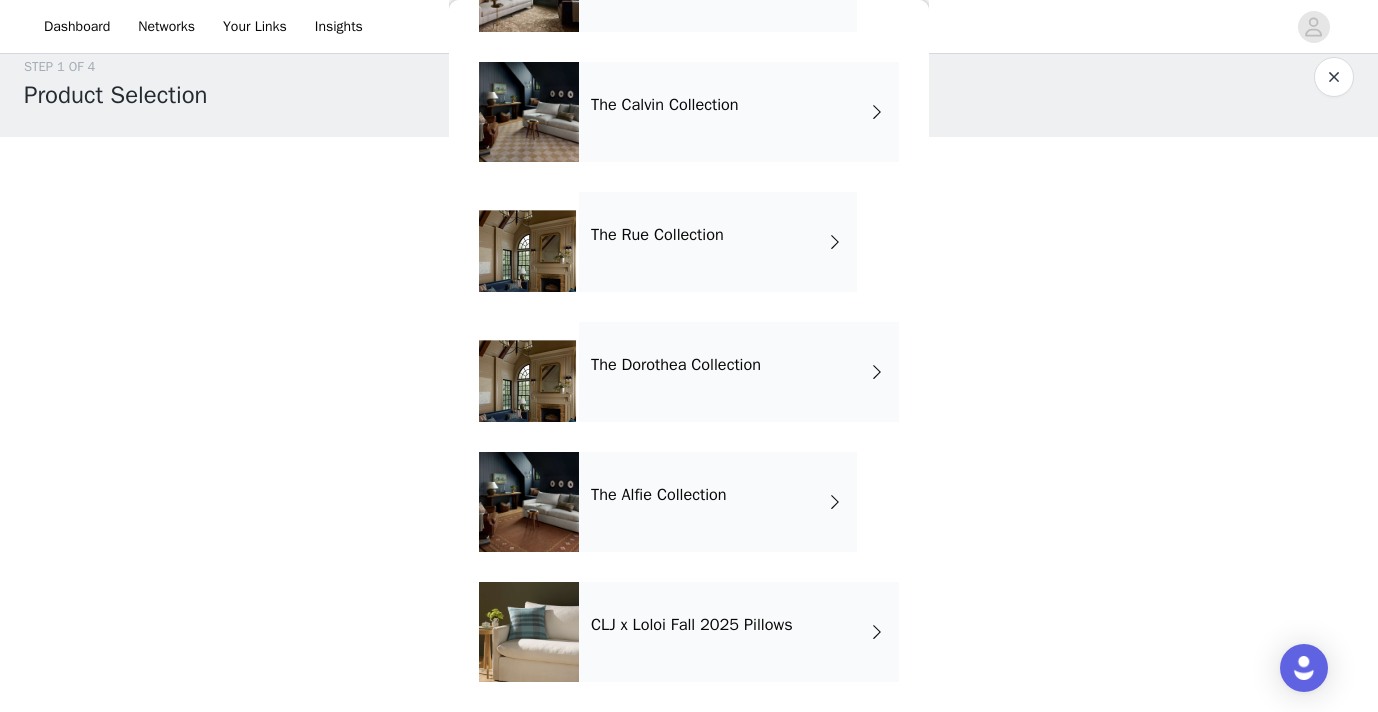 click on "CLJ x Loloi Fall 2025 Pillows" at bounding box center (739, 632) 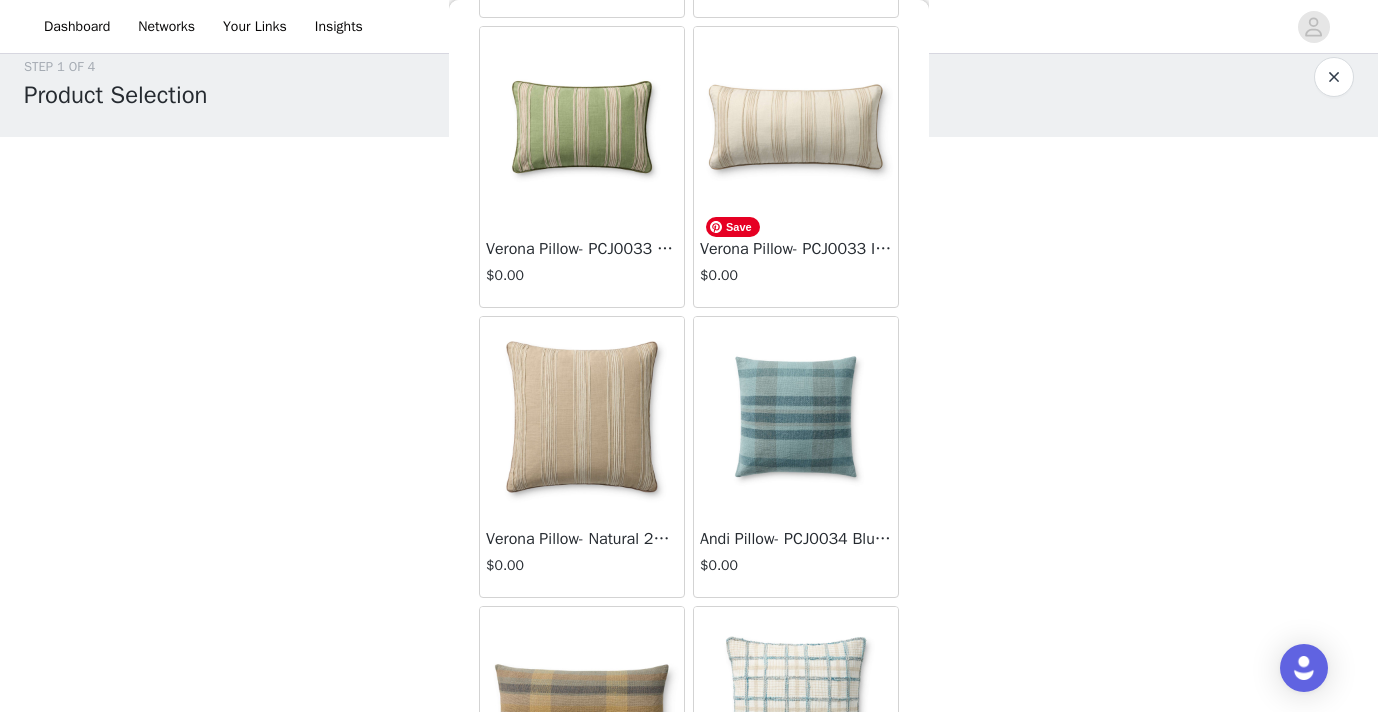 scroll, scrollTop: 1635, scrollLeft: 0, axis: vertical 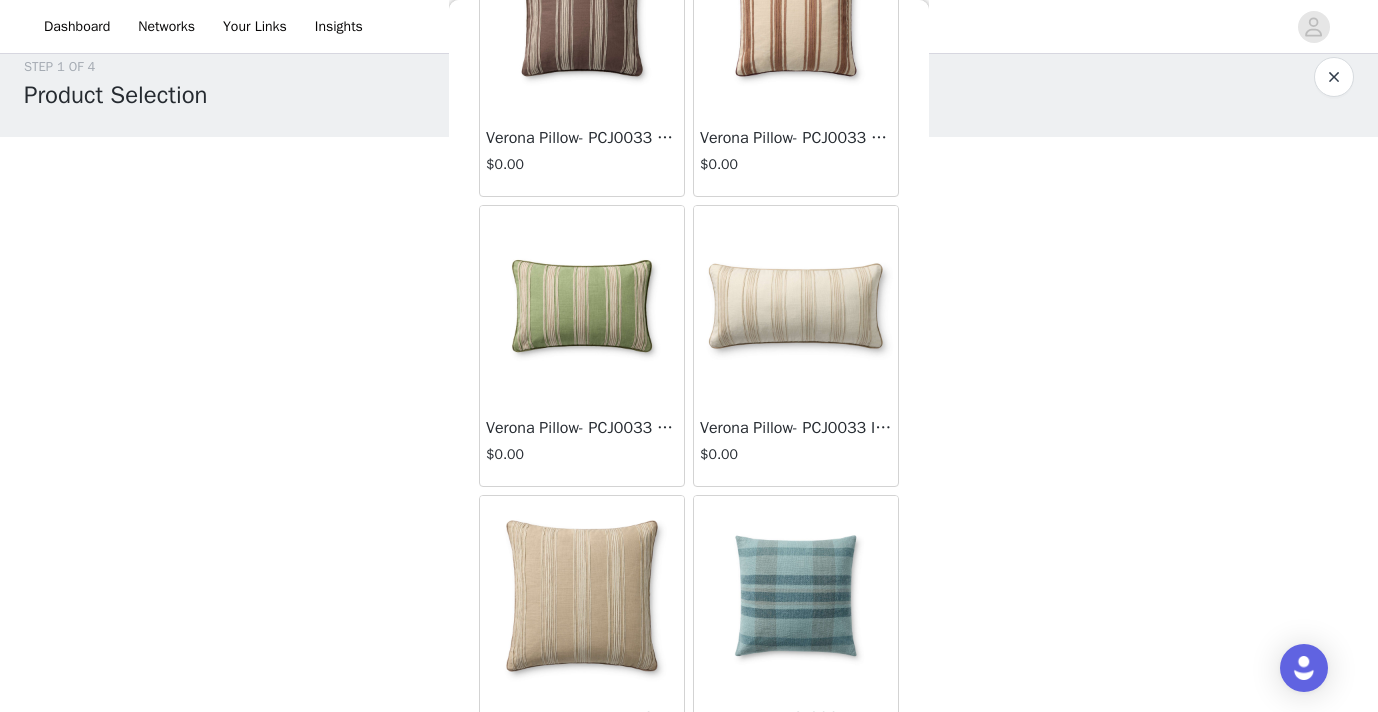 click at bounding box center (796, 16) 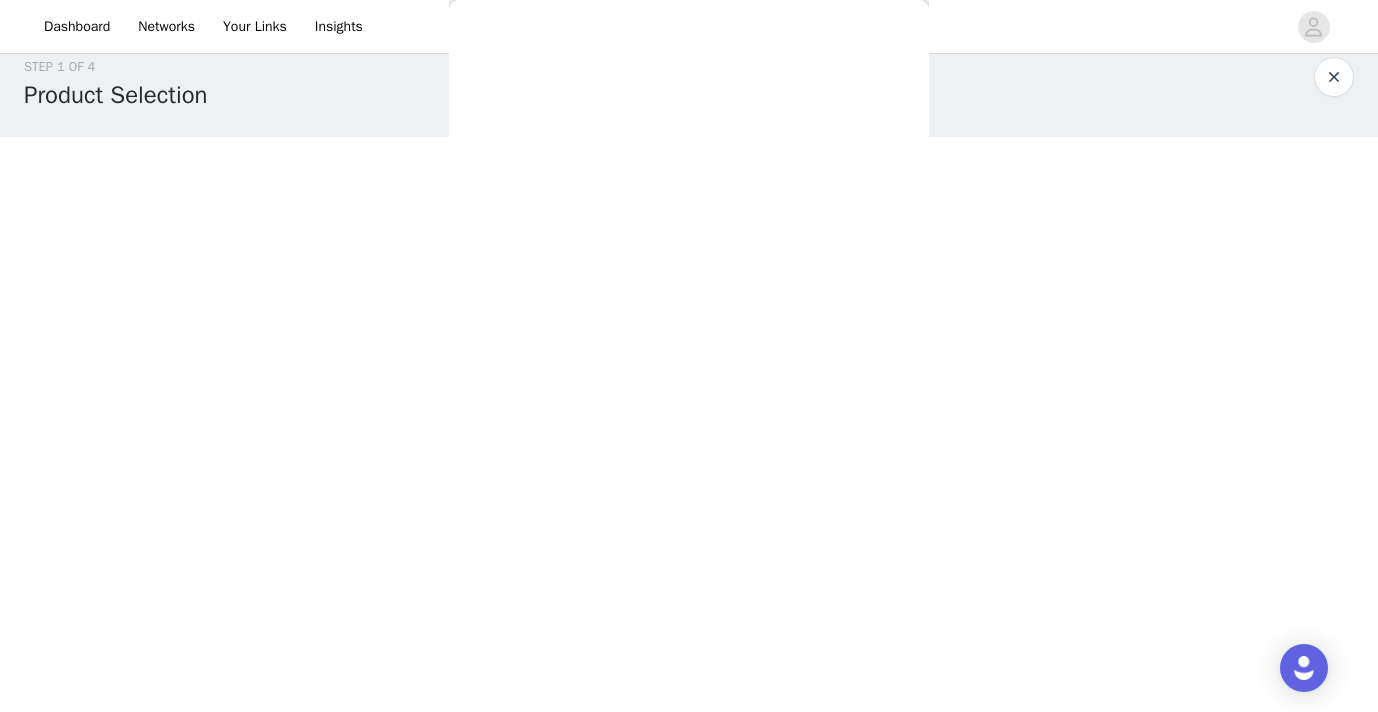 scroll, scrollTop: 32, scrollLeft: 0, axis: vertical 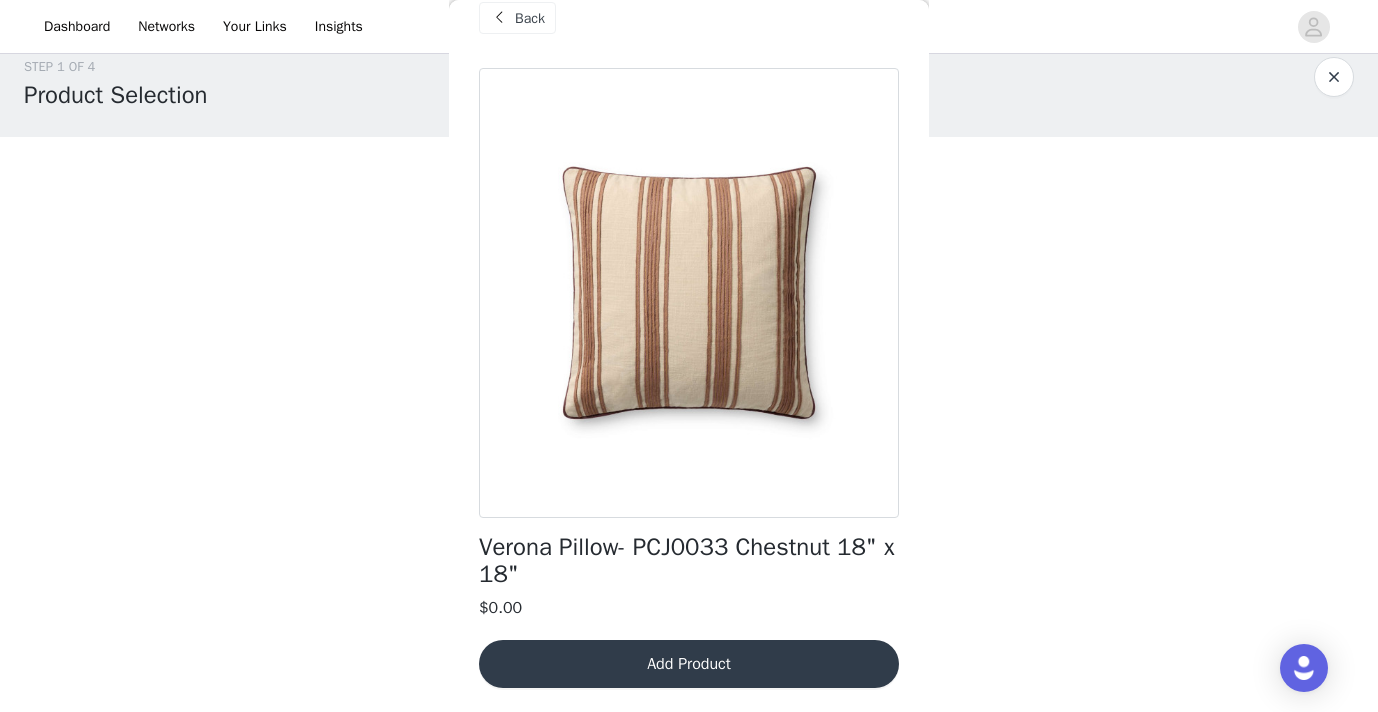 click on "Add Product" at bounding box center [689, 664] 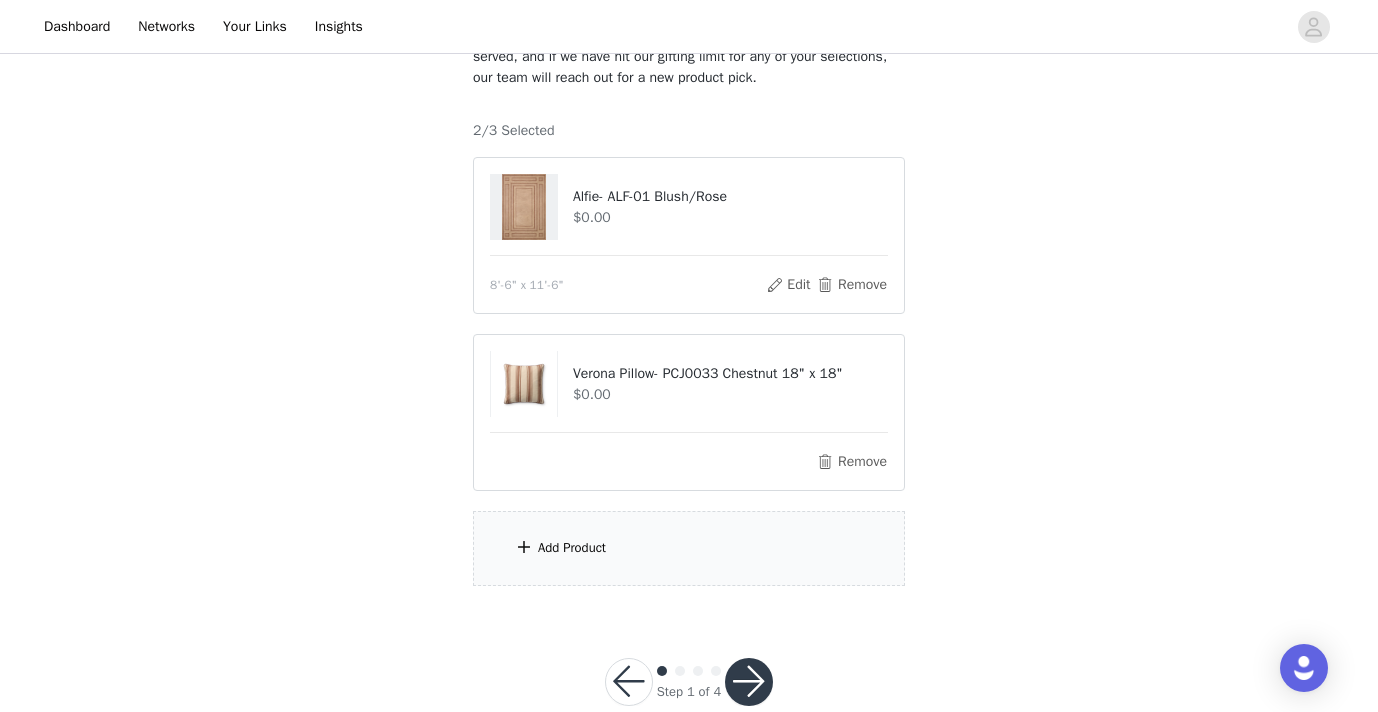 scroll, scrollTop: 157, scrollLeft: 0, axis: vertical 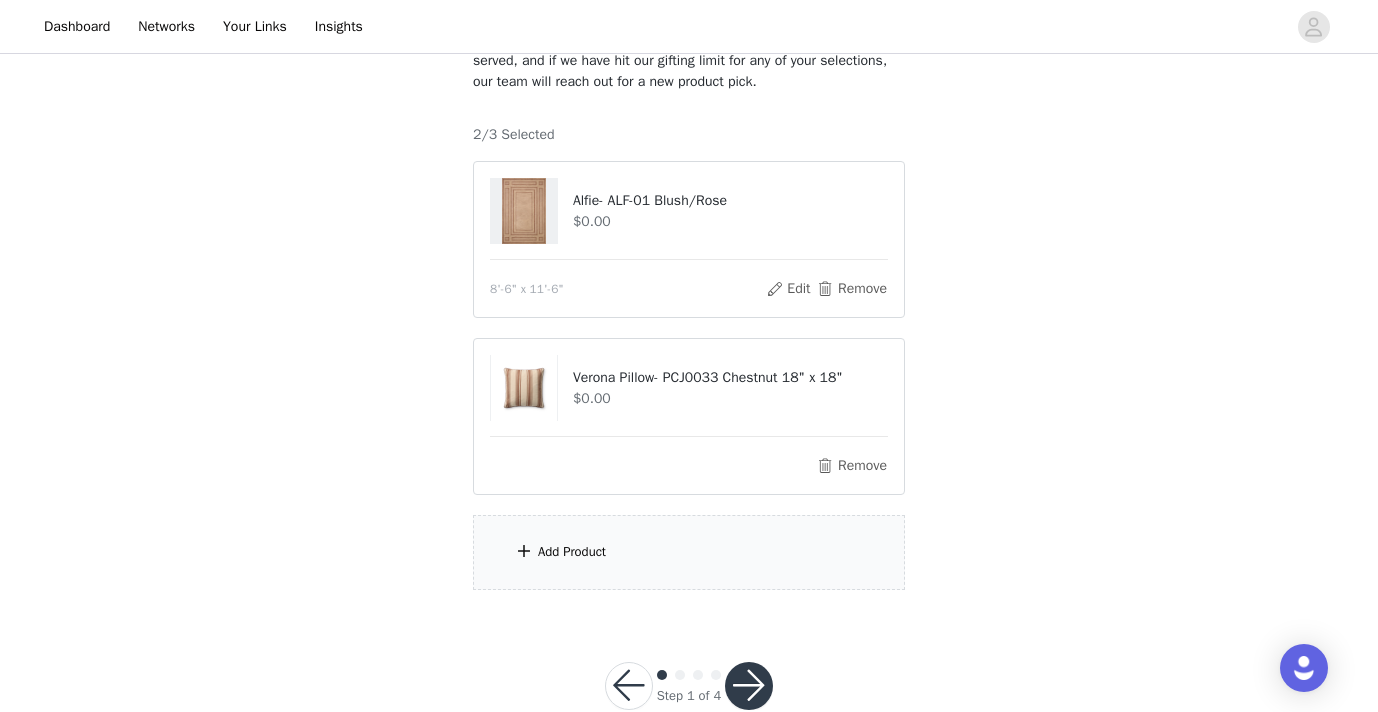 click on "Add Product" at bounding box center (689, 552) 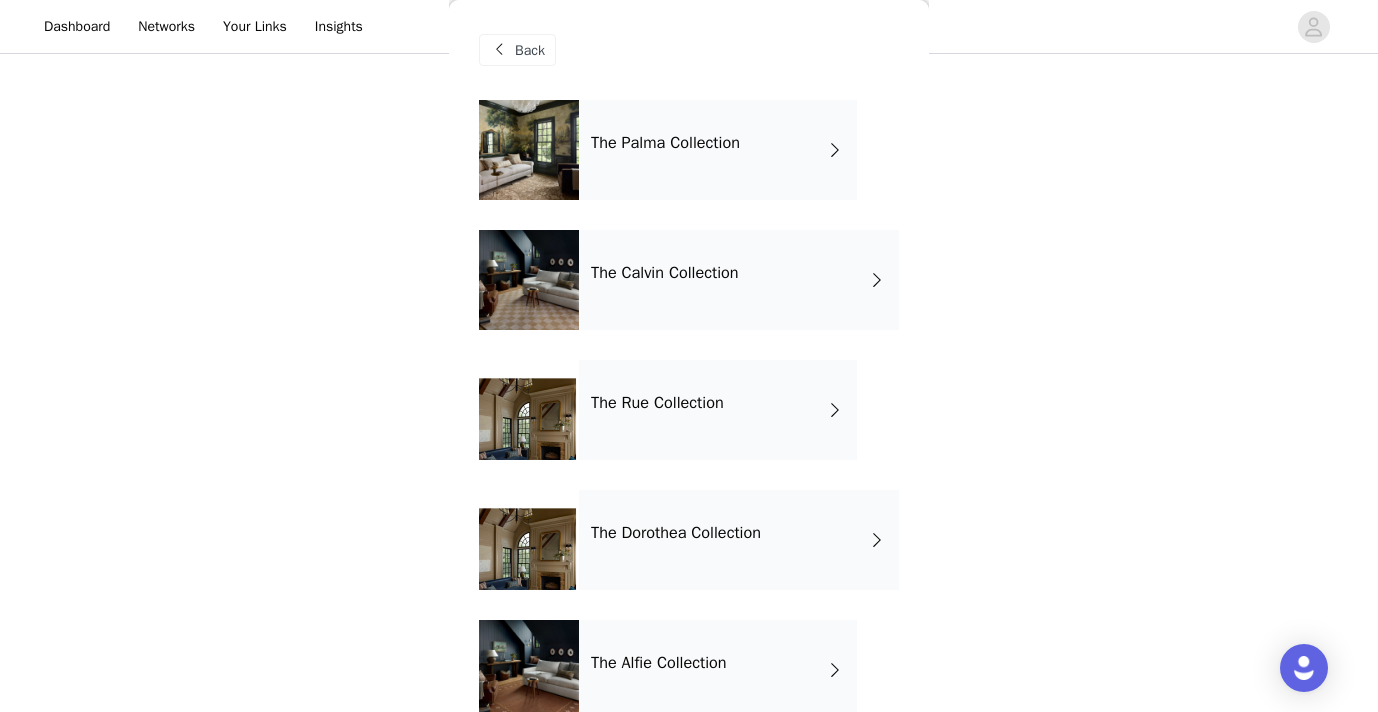 scroll, scrollTop: 169, scrollLeft: 0, axis: vertical 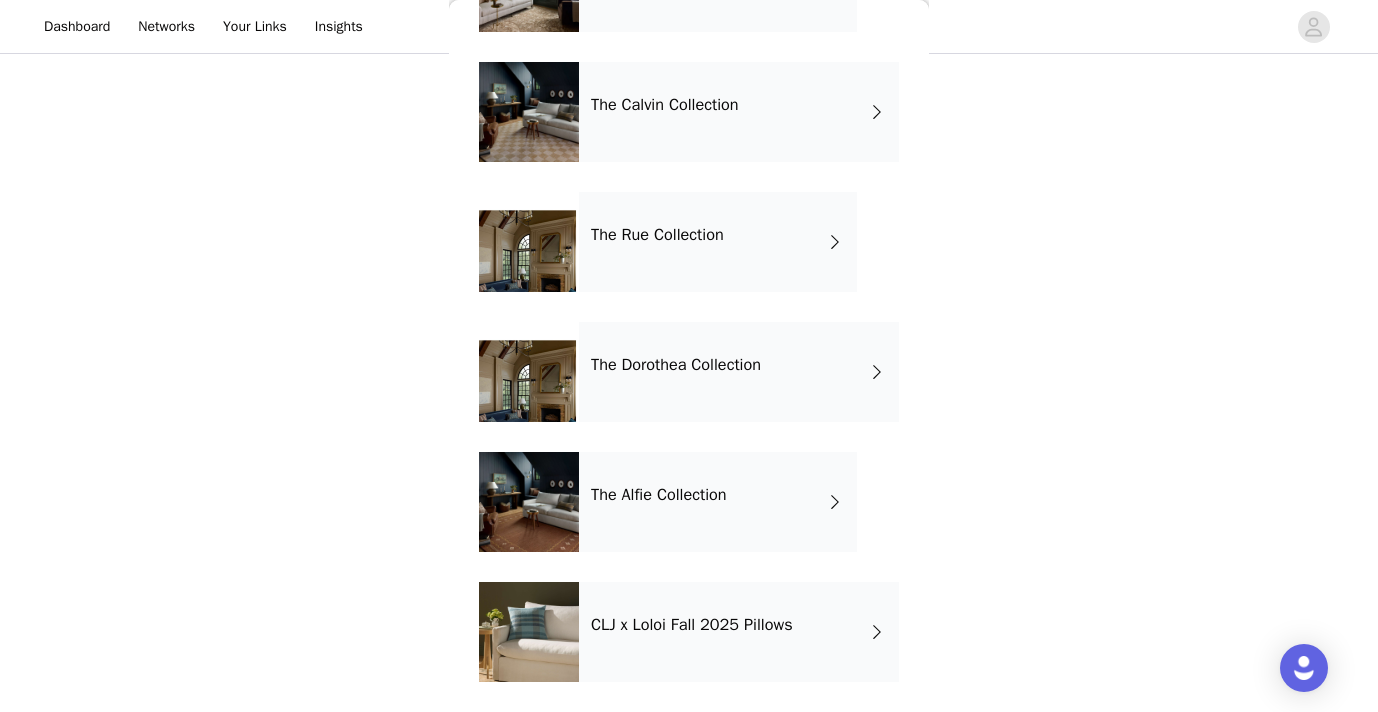 click on "CLJ x Loloi Fall 2025 Pillows" at bounding box center [692, 625] 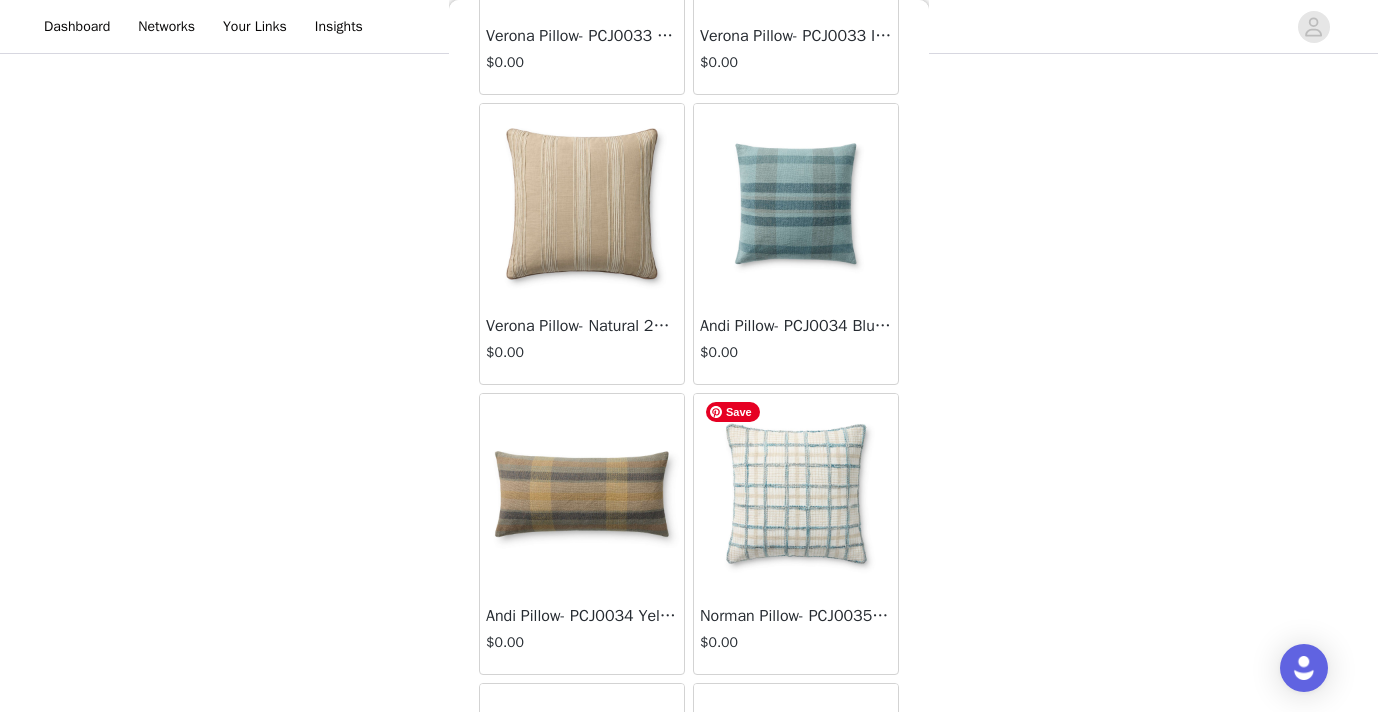 scroll, scrollTop: 2348, scrollLeft: 0, axis: vertical 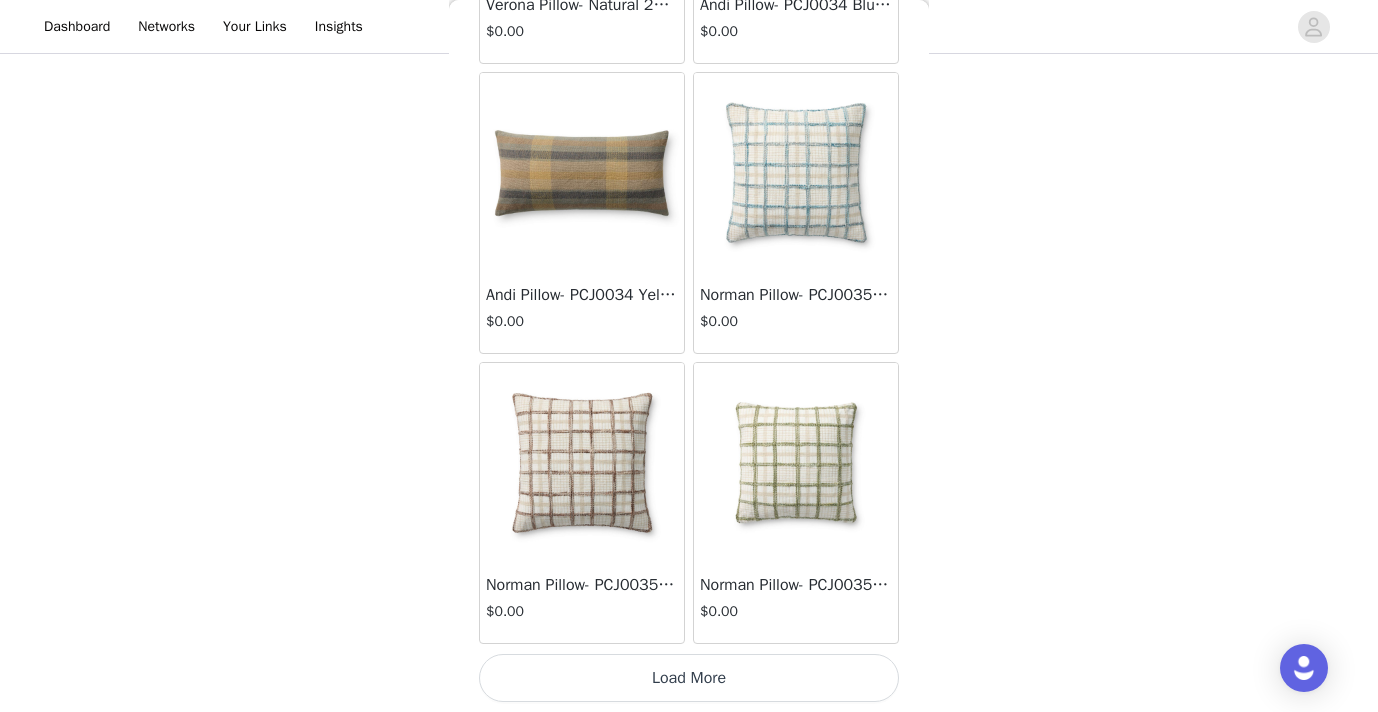 click on "Load More" at bounding box center [689, 678] 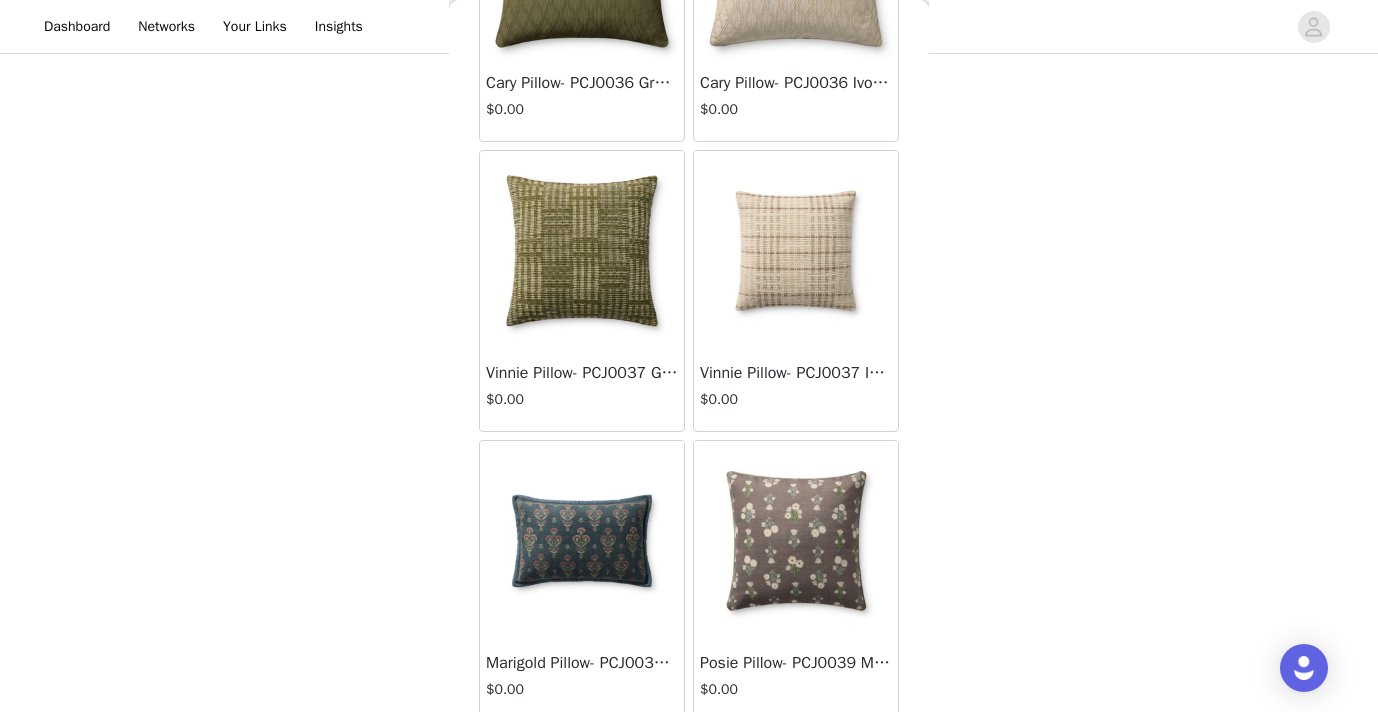 scroll, scrollTop: 3734, scrollLeft: 0, axis: vertical 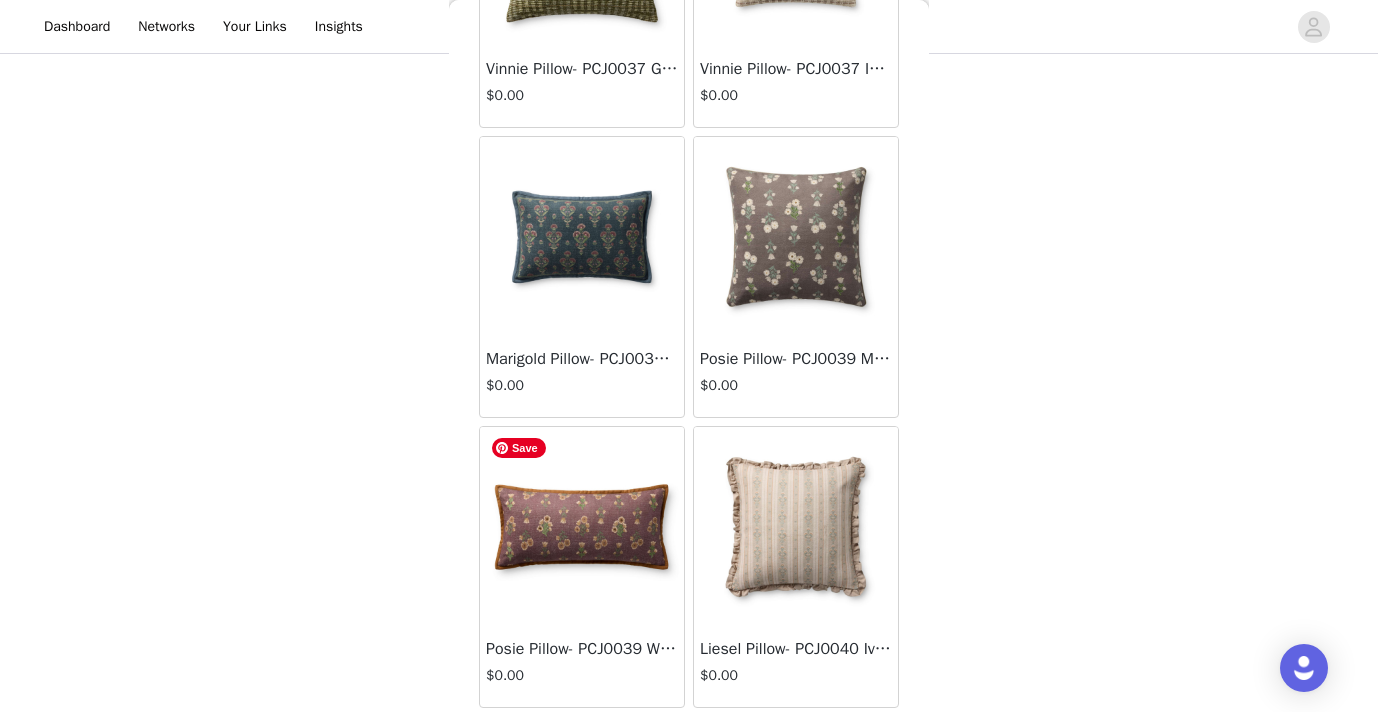 click at bounding box center (582, 527) 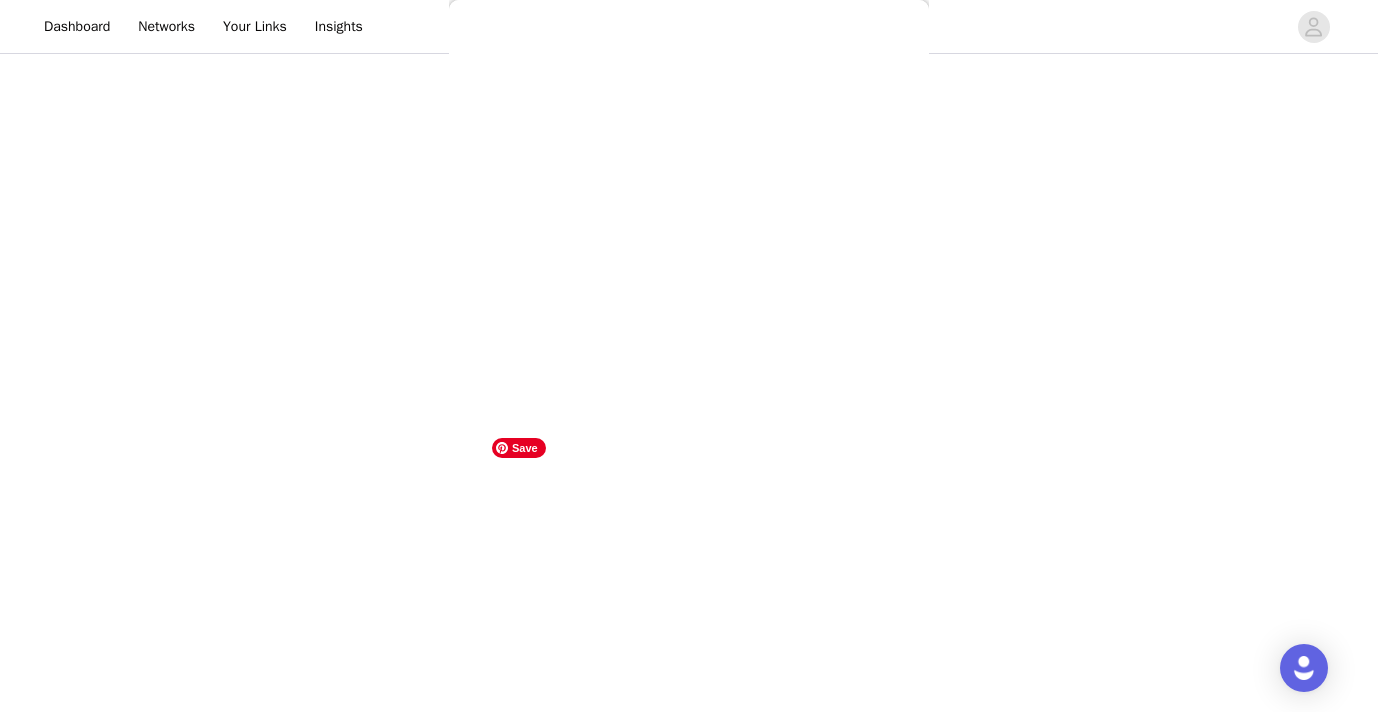 scroll, scrollTop: 32, scrollLeft: 0, axis: vertical 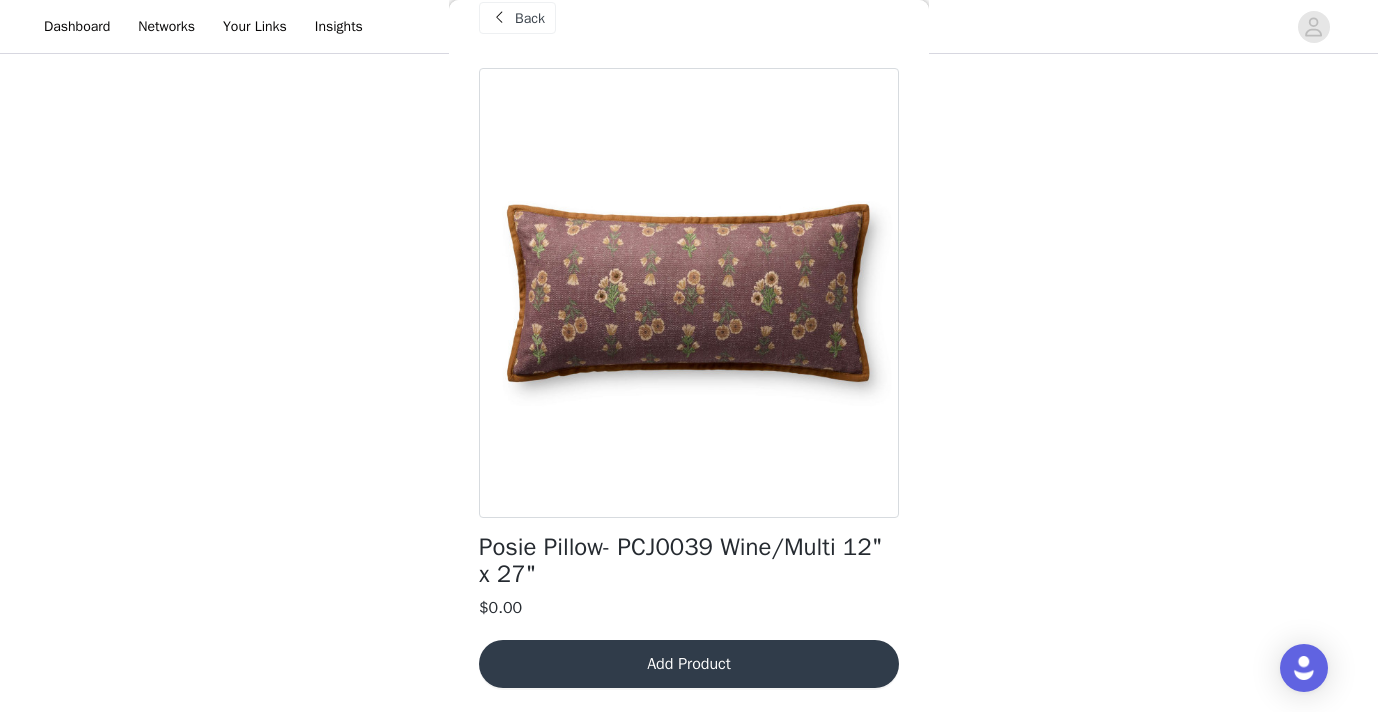 click on "Add Product" at bounding box center [689, 664] 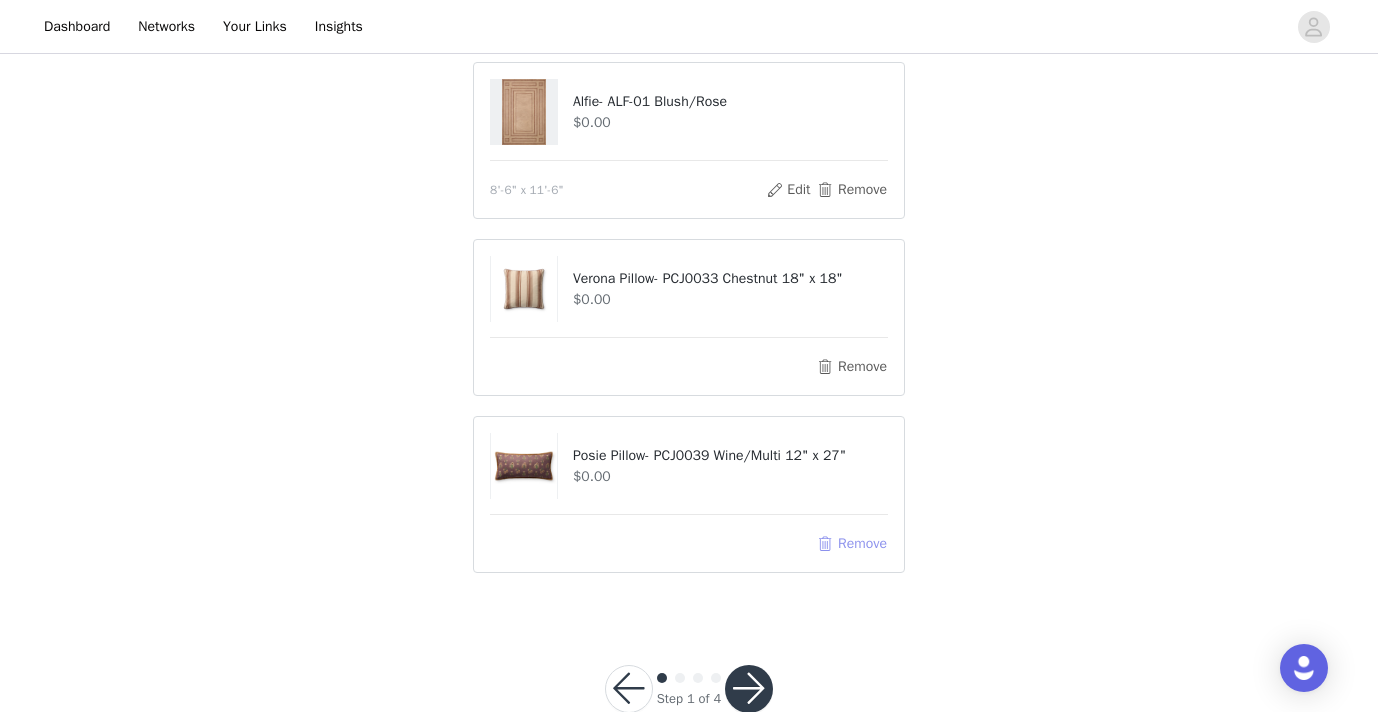 click on "Remove" at bounding box center [852, 544] 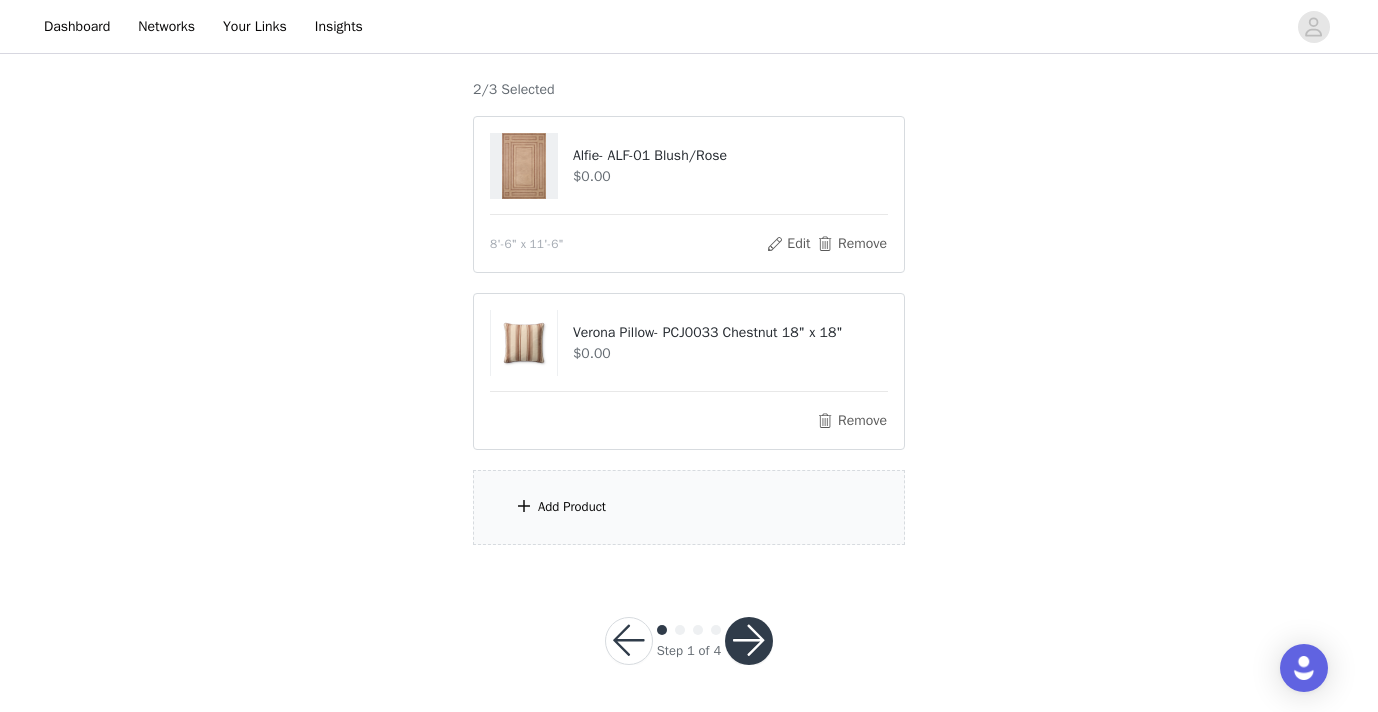 click on "Add Product" at bounding box center (689, 507) 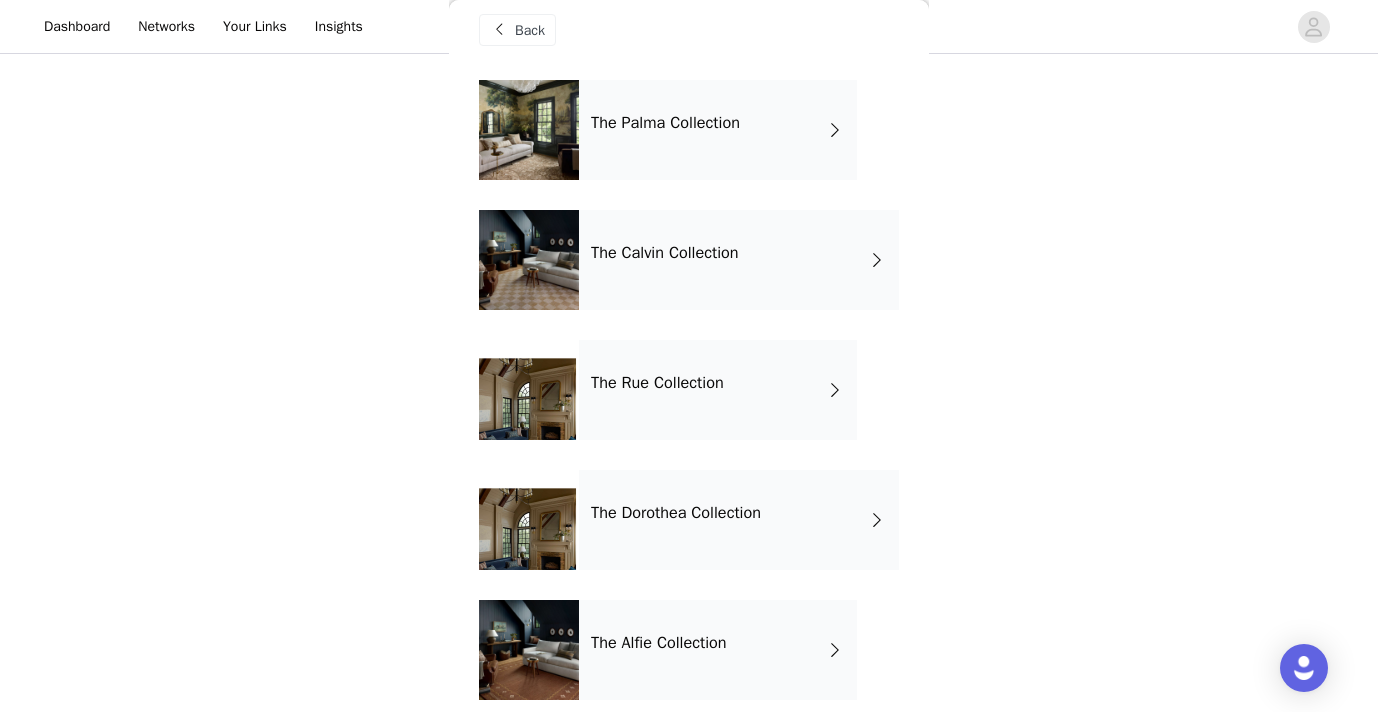 scroll, scrollTop: 168, scrollLeft: 0, axis: vertical 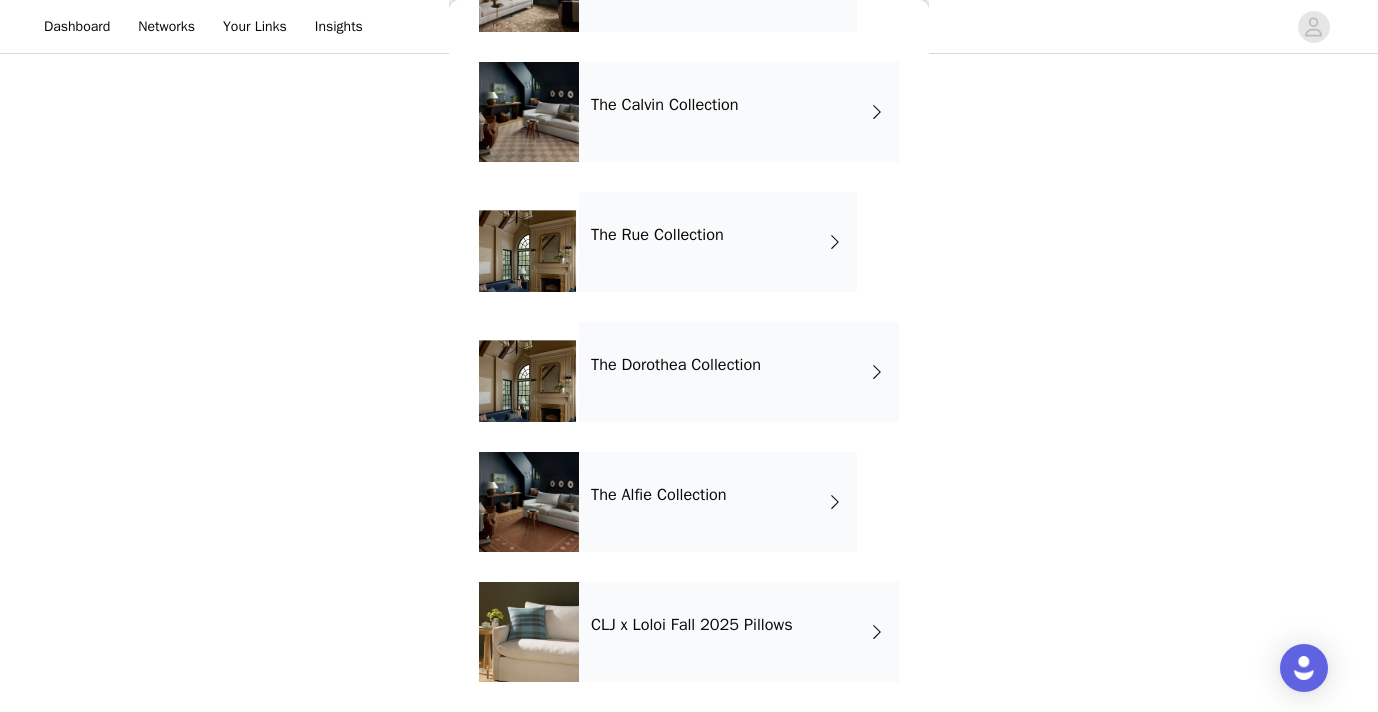 click on "CLJ x Loloi Fall 2025 Pillows" at bounding box center [692, 625] 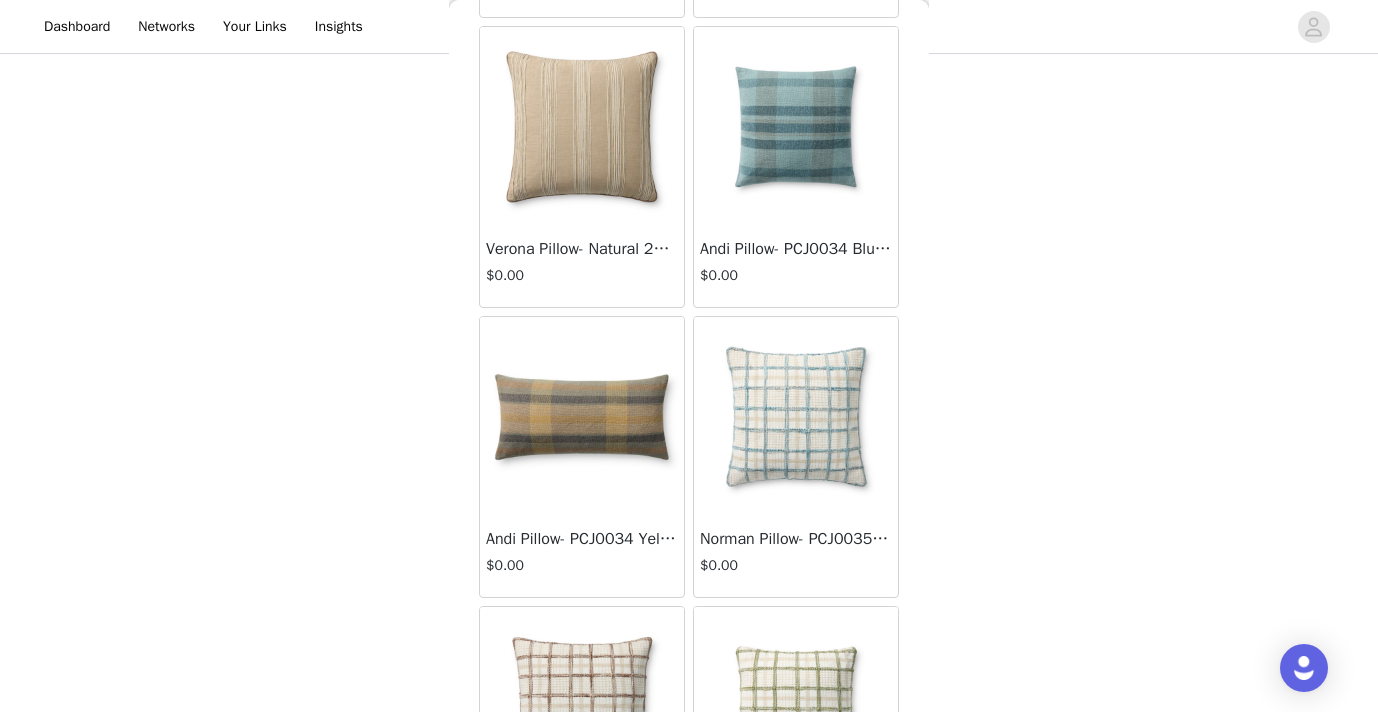 scroll, scrollTop: 2348, scrollLeft: 0, axis: vertical 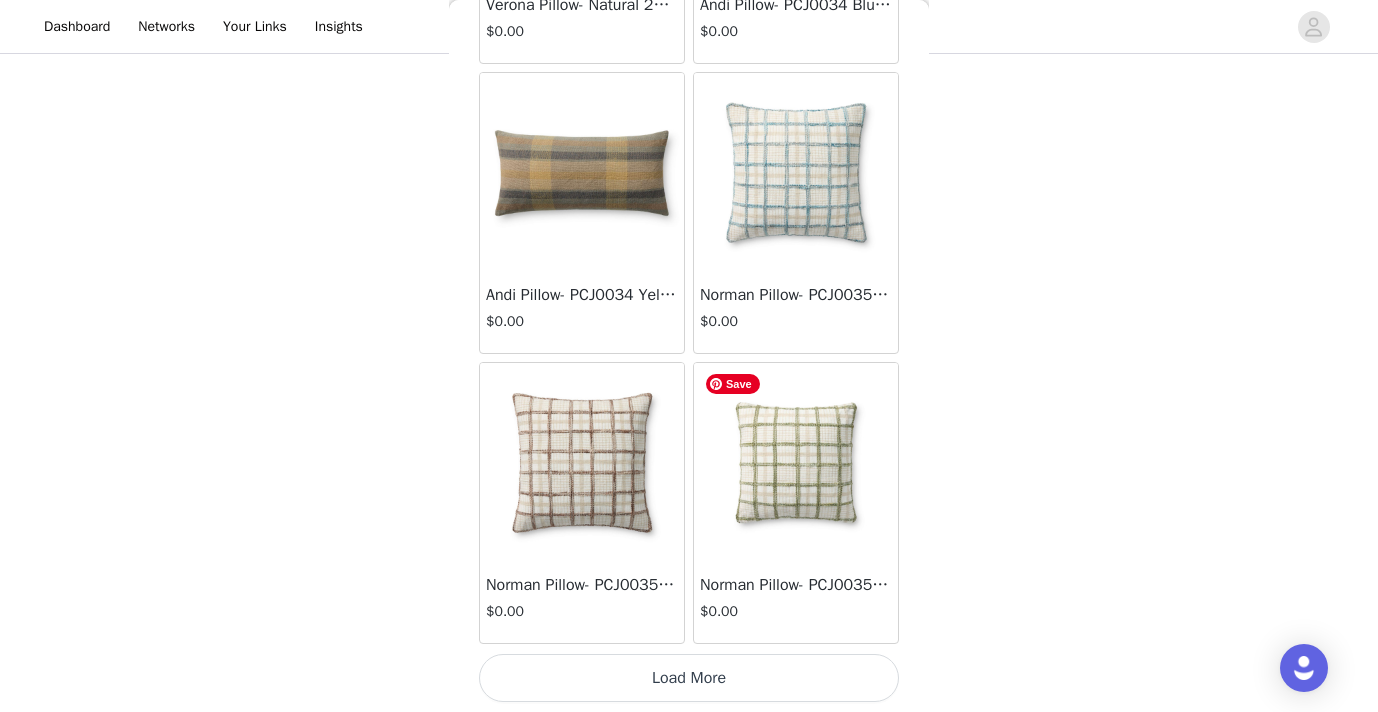 click at bounding box center [796, 463] 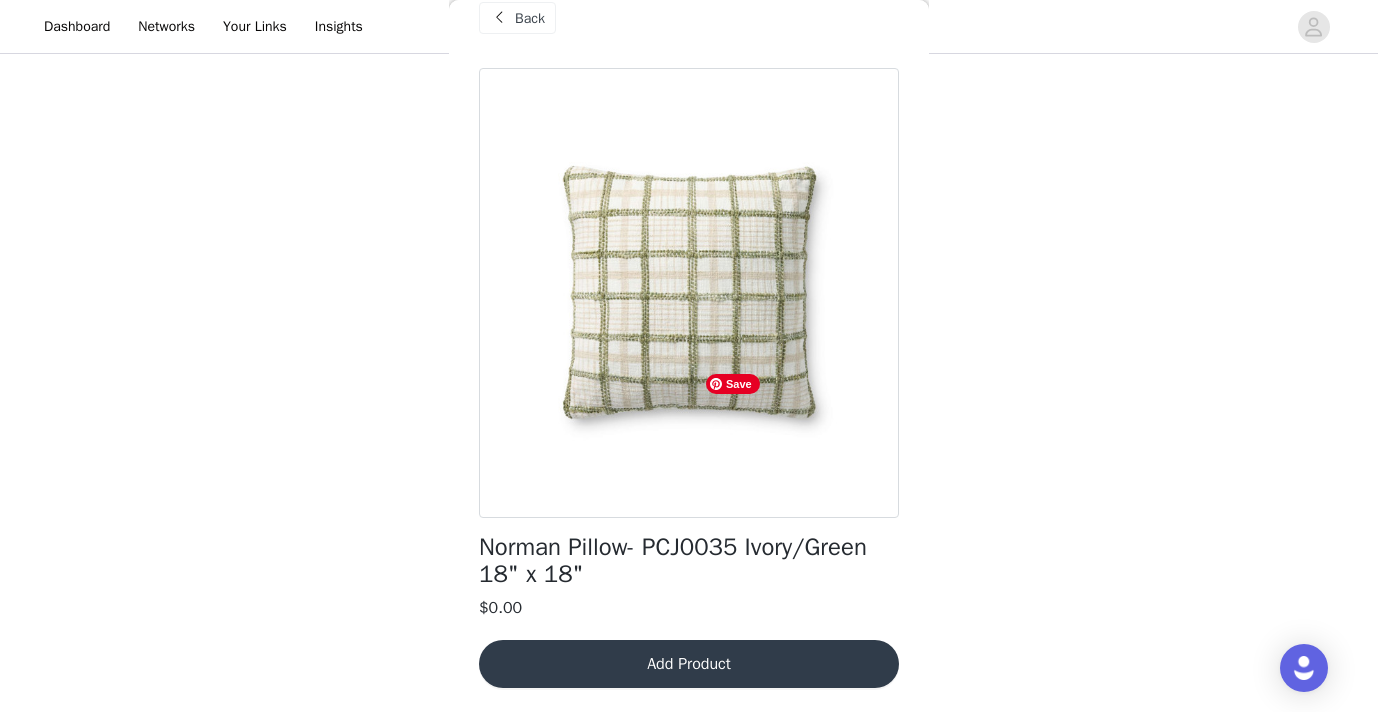 scroll, scrollTop: 32, scrollLeft: 0, axis: vertical 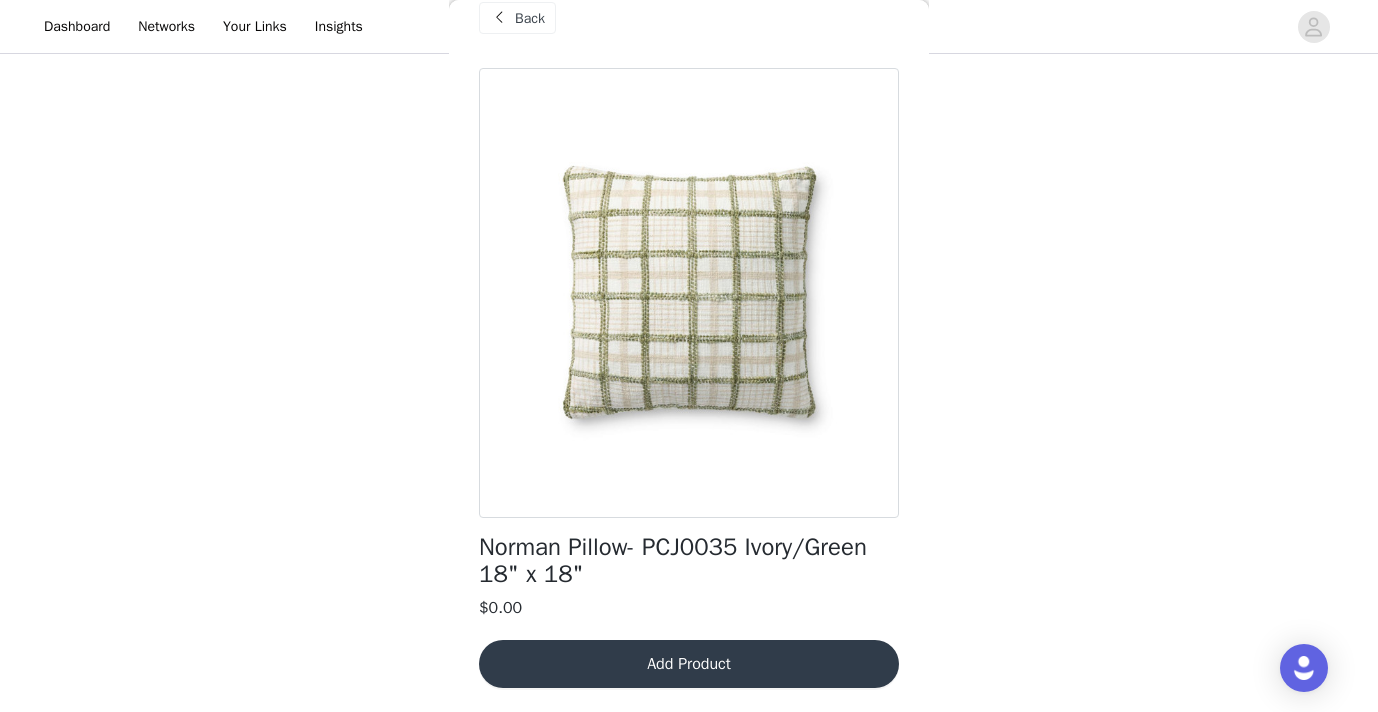 click on "Add Product" at bounding box center (689, 664) 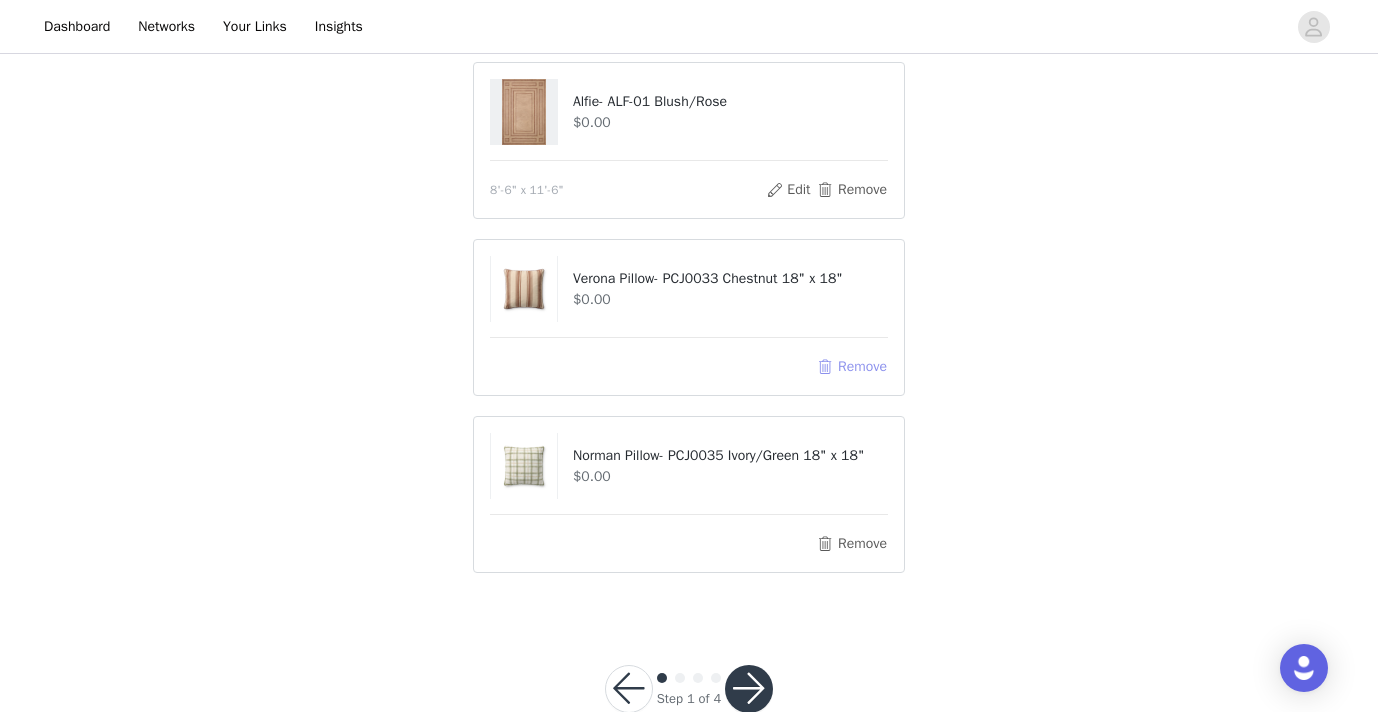click on "Remove" at bounding box center [852, 367] 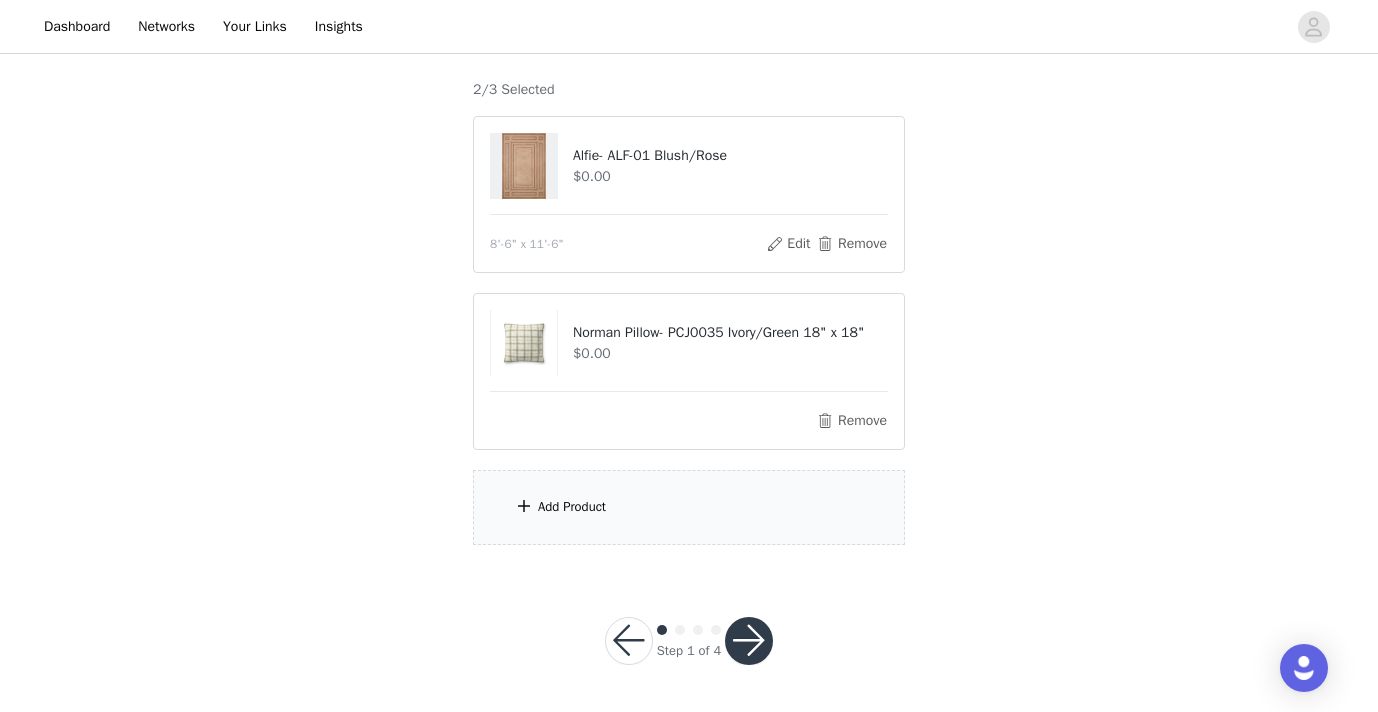 click at bounding box center (524, 506) 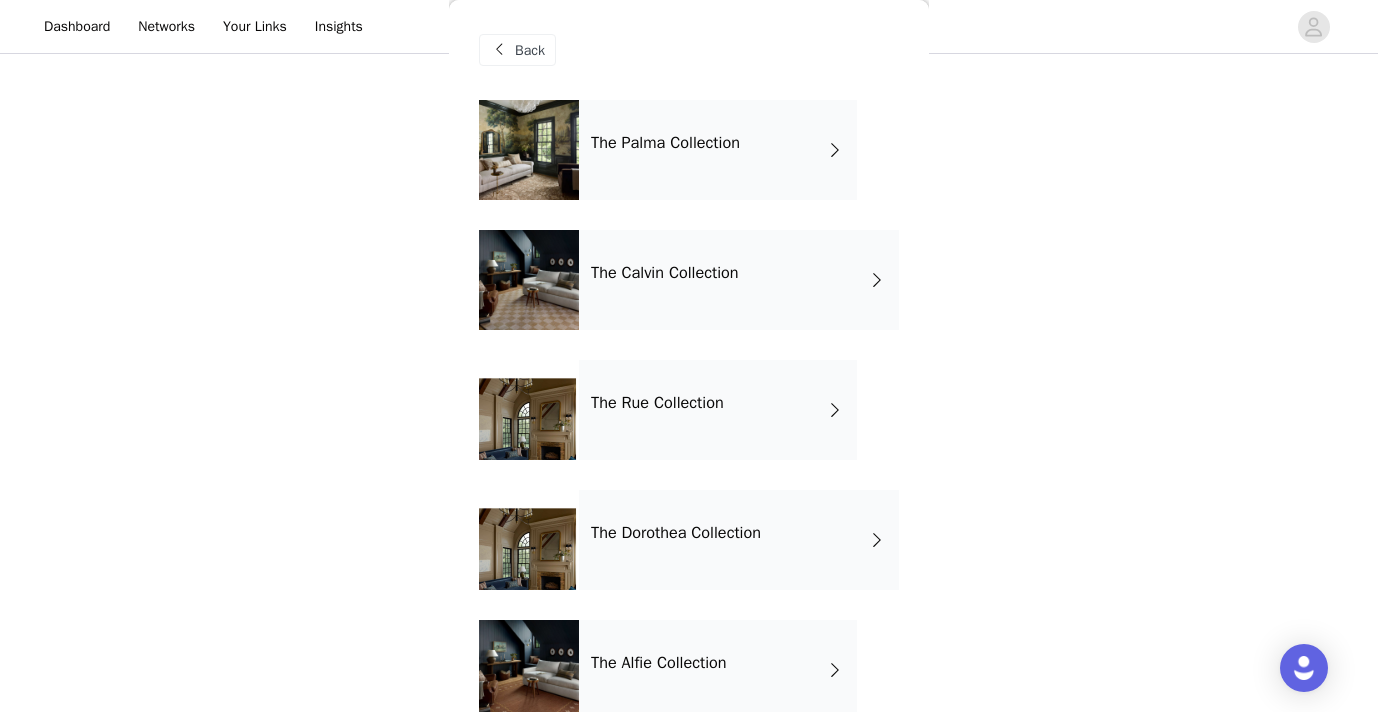 scroll, scrollTop: 168, scrollLeft: 0, axis: vertical 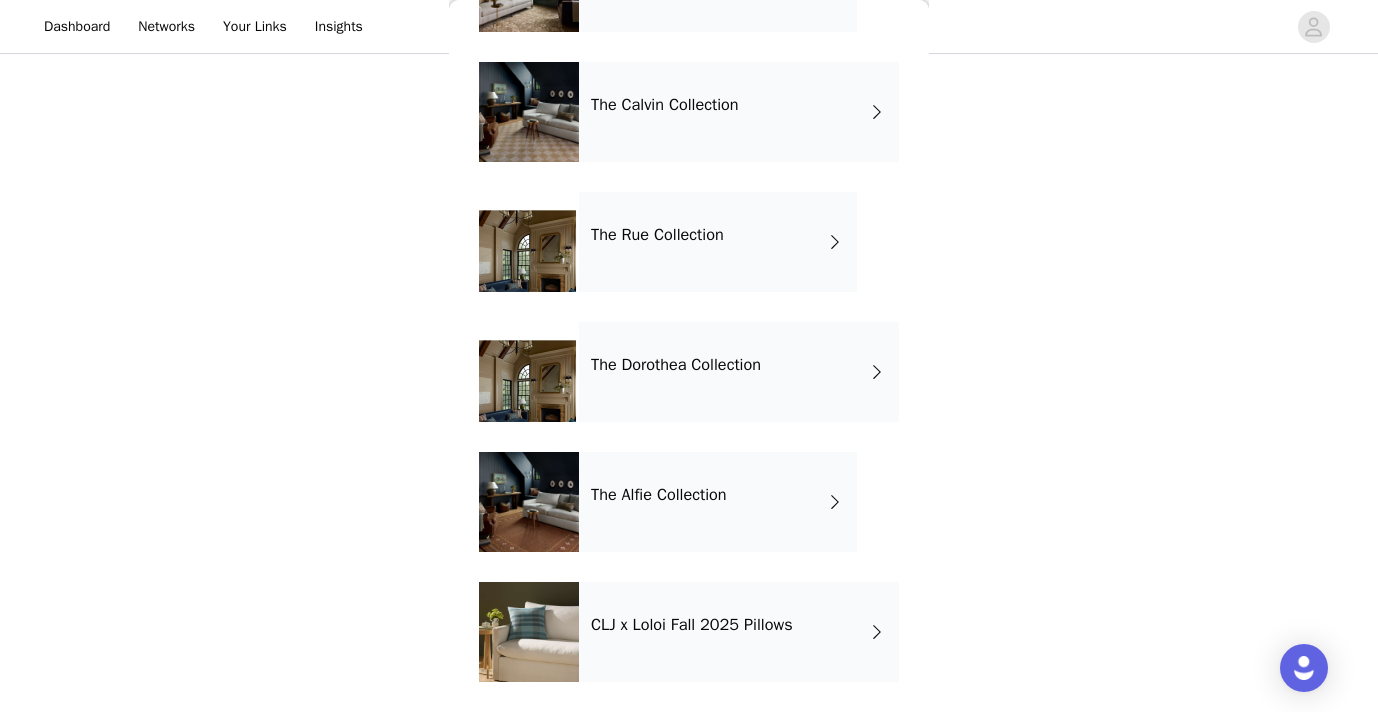 click on "CLJ x Loloi Fall 2025 Pillows" at bounding box center [739, 632] 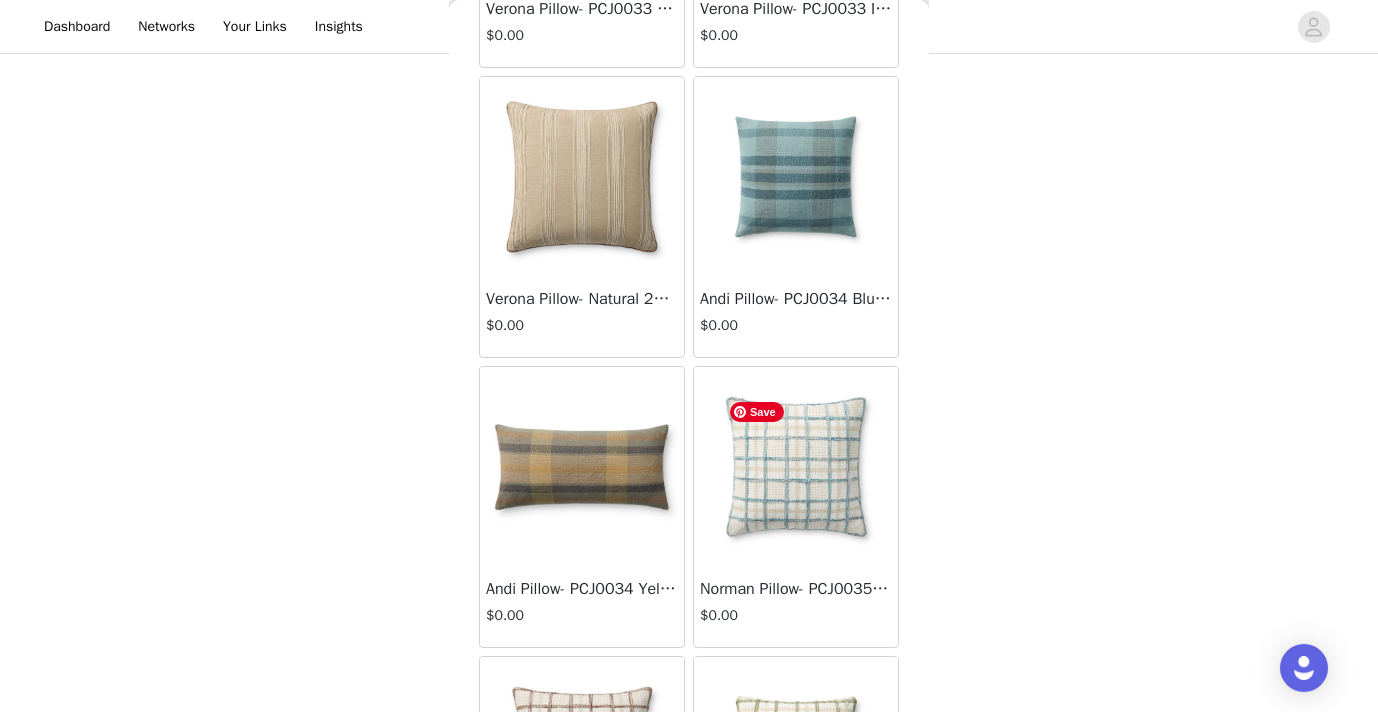 scroll, scrollTop: 2348, scrollLeft: 0, axis: vertical 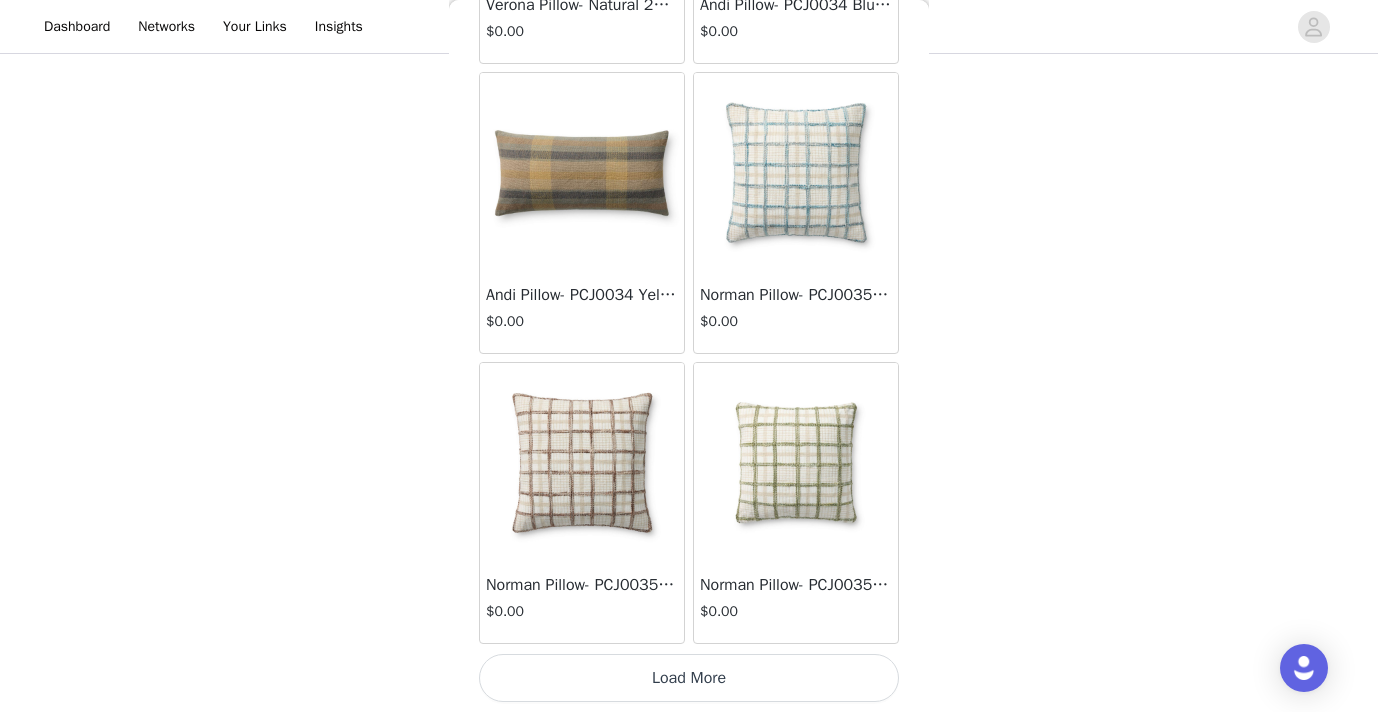 click on "Load More" at bounding box center [689, 678] 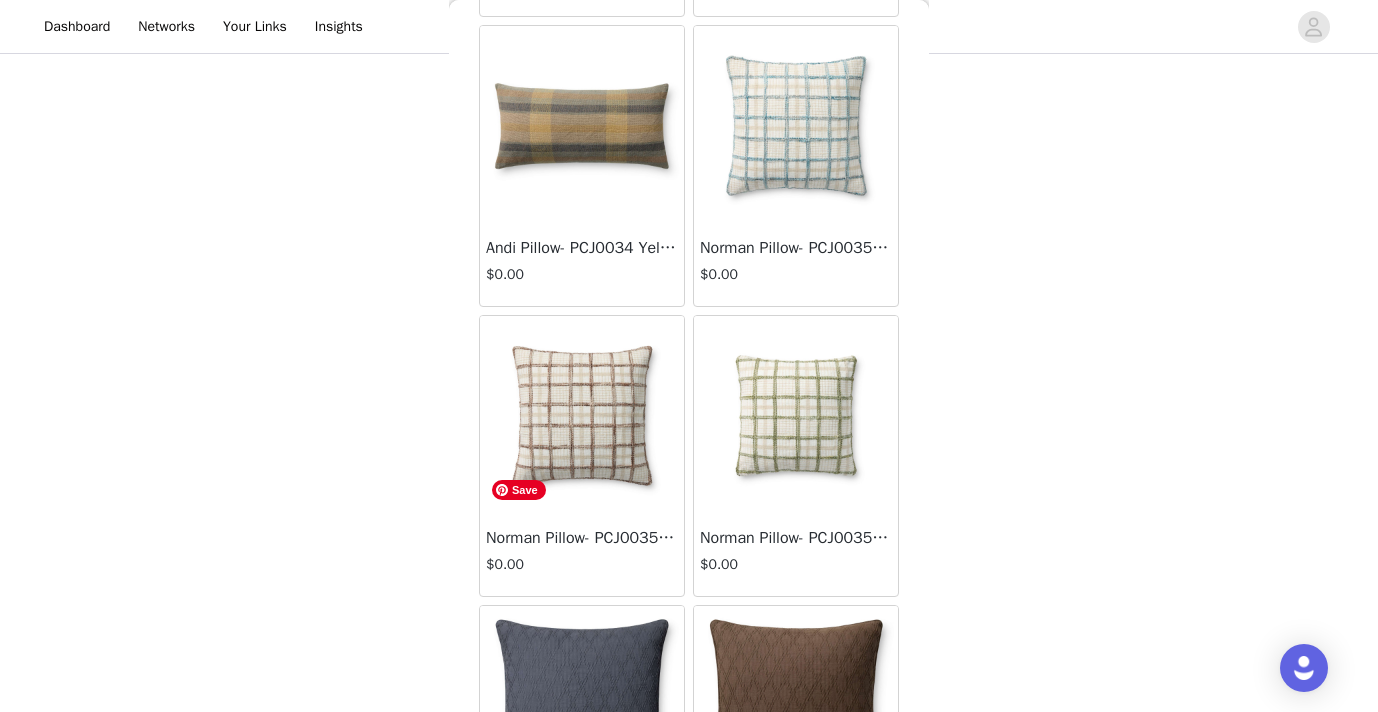 scroll, scrollTop: 2390, scrollLeft: 0, axis: vertical 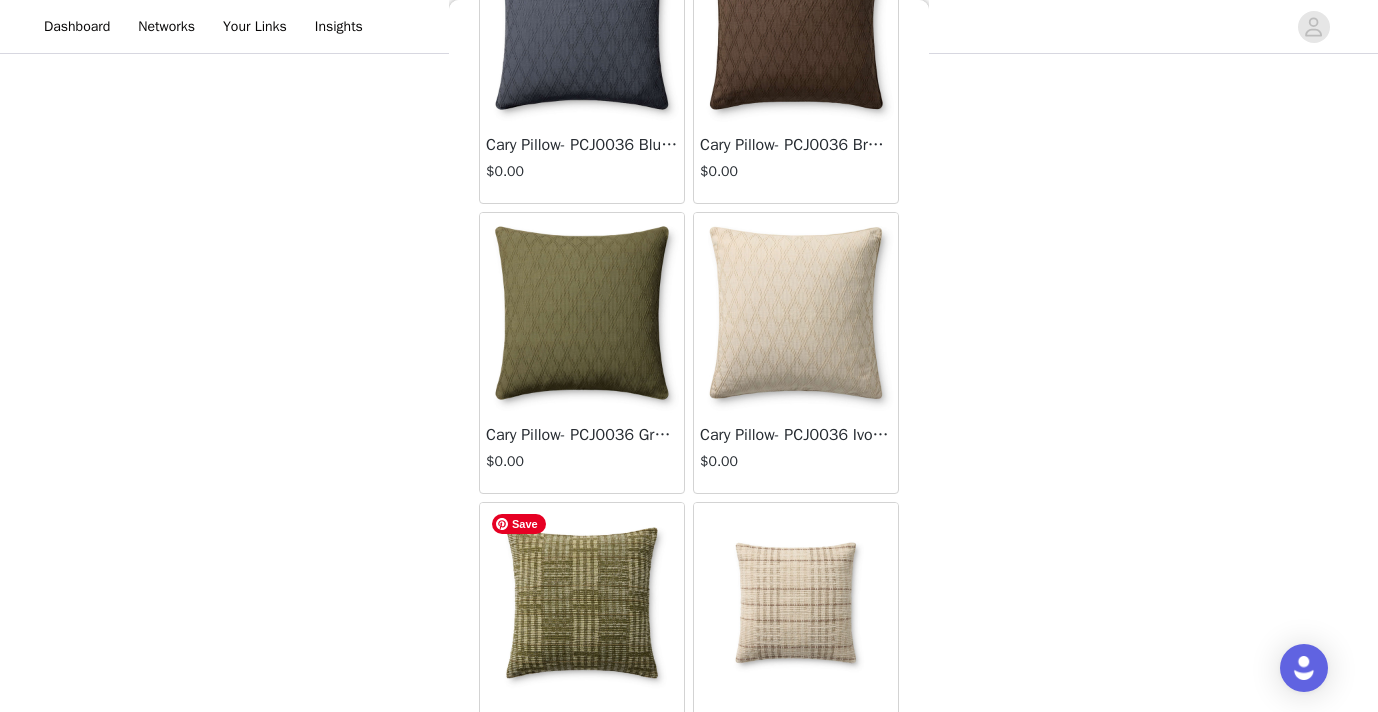 click at bounding box center (582, 603) 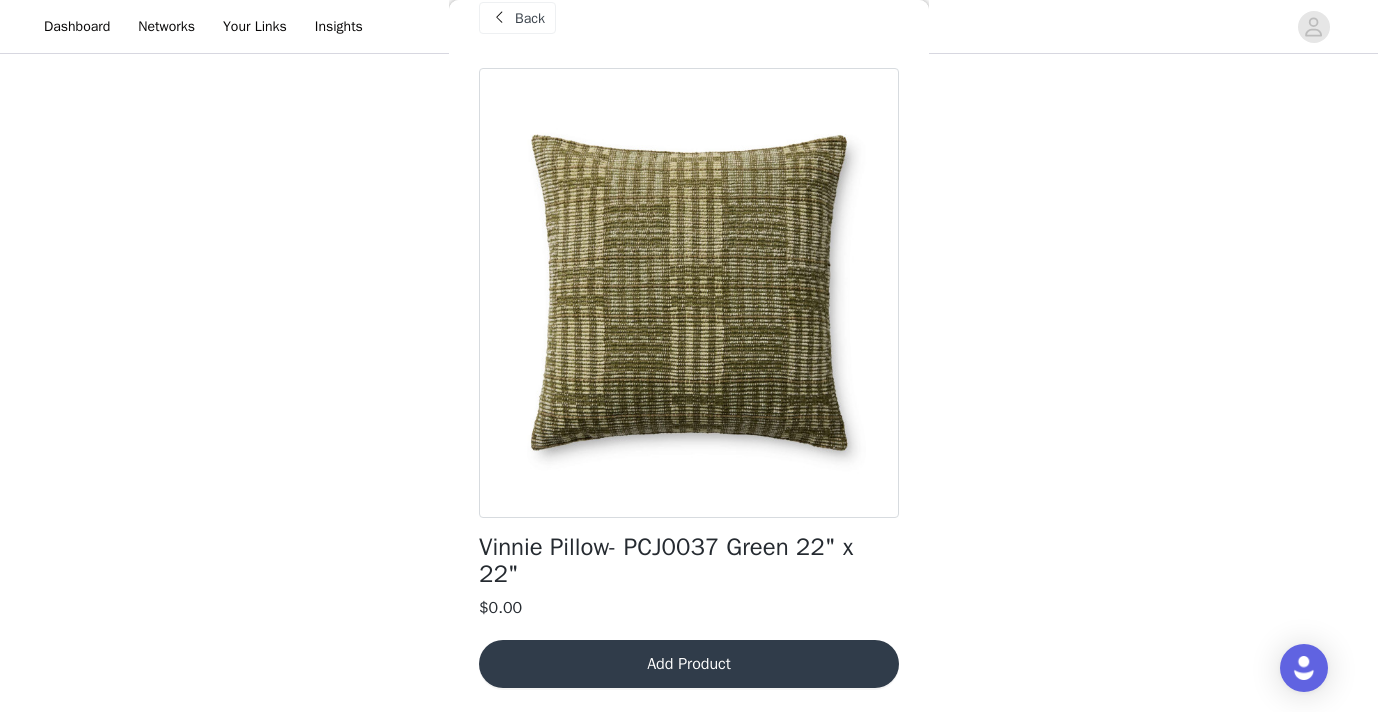 scroll, scrollTop: 0, scrollLeft: 0, axis: both 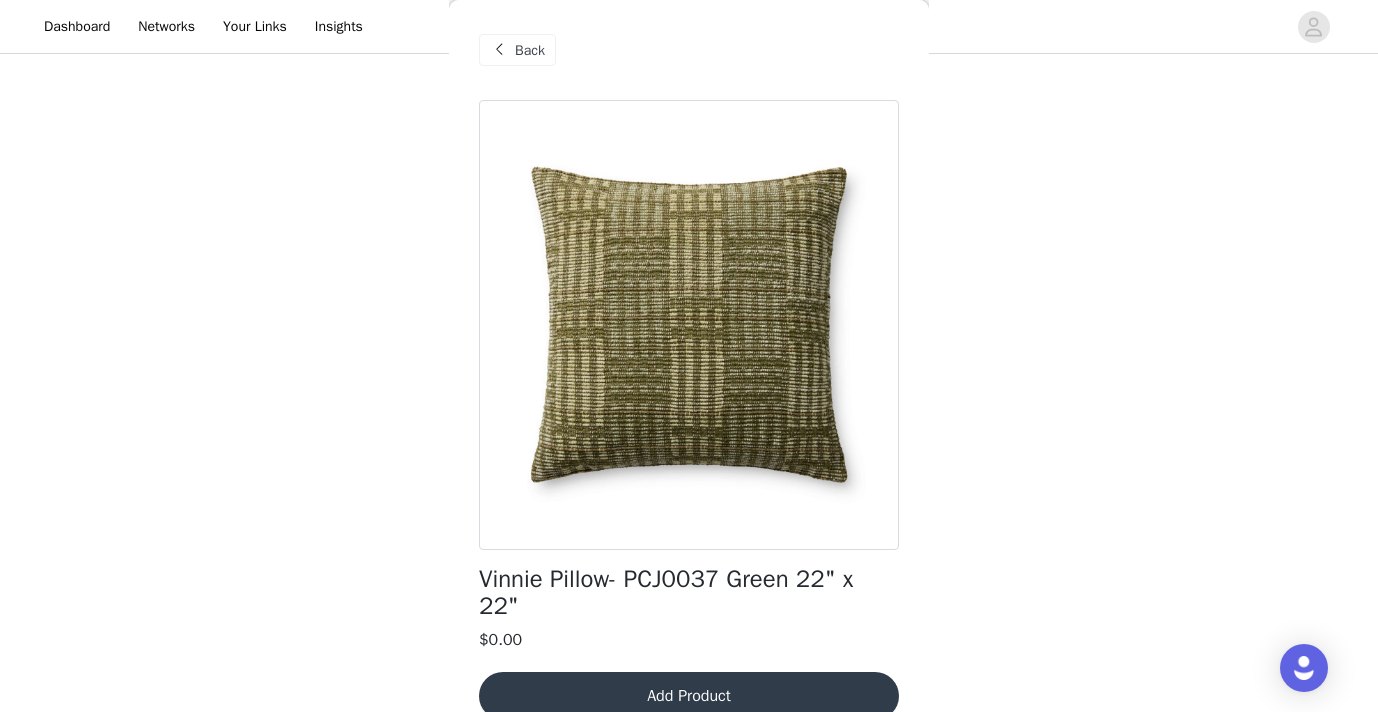 click on "Back" at bounding box center [530, 50] 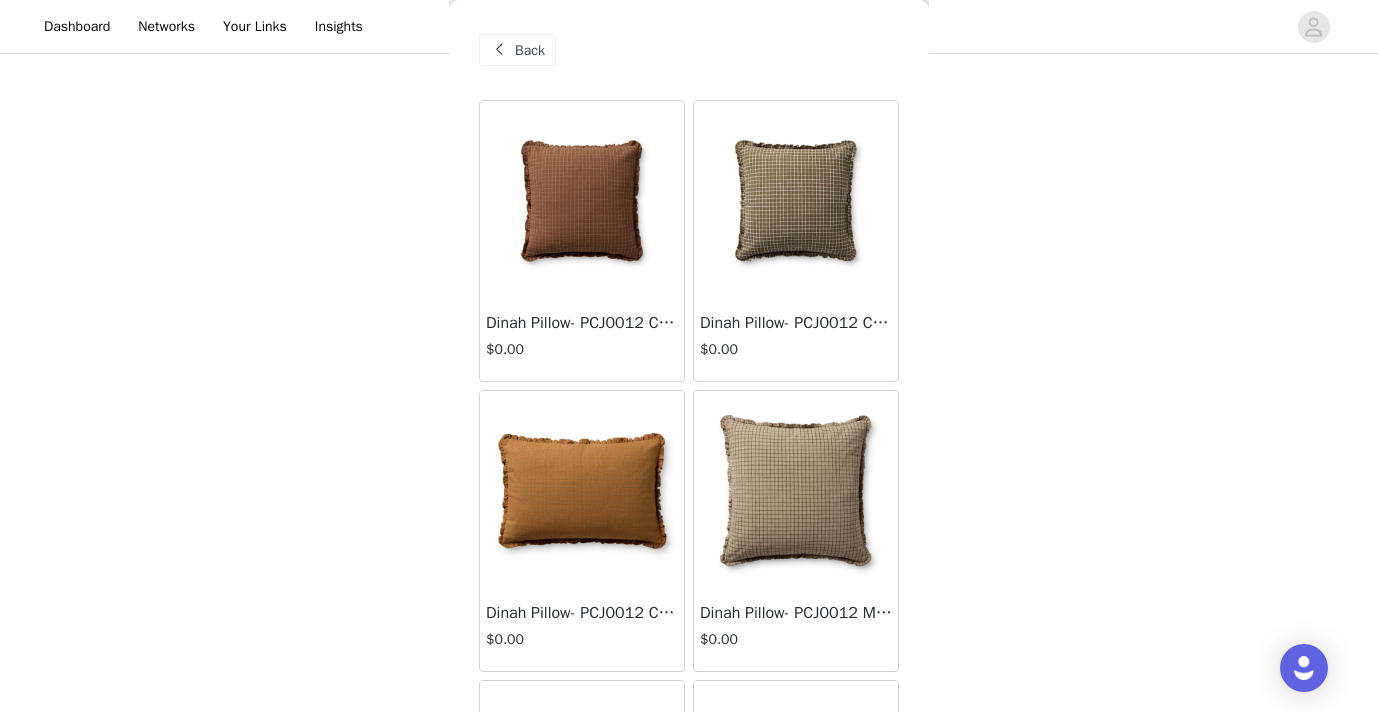 scroll, scrollTop: 0, scrollLeft: 0, axis: both 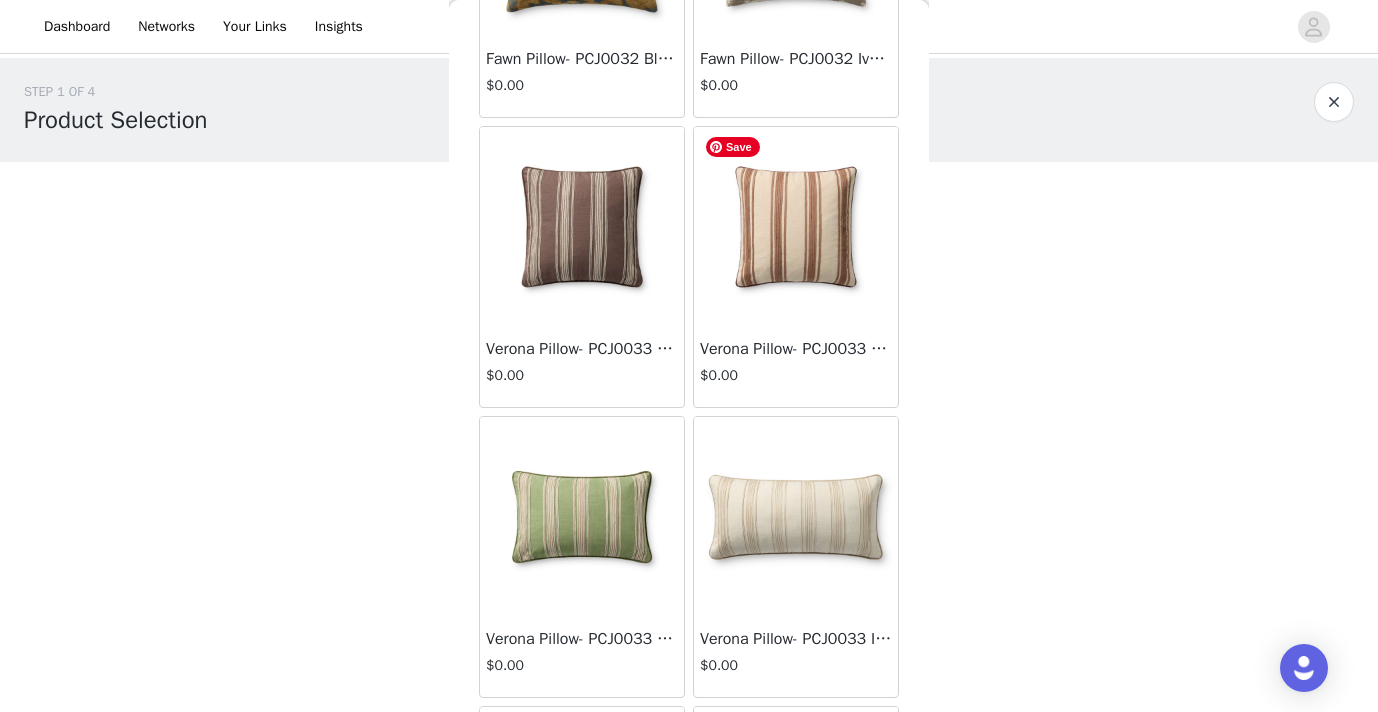 click at bounding box center (796, 227) 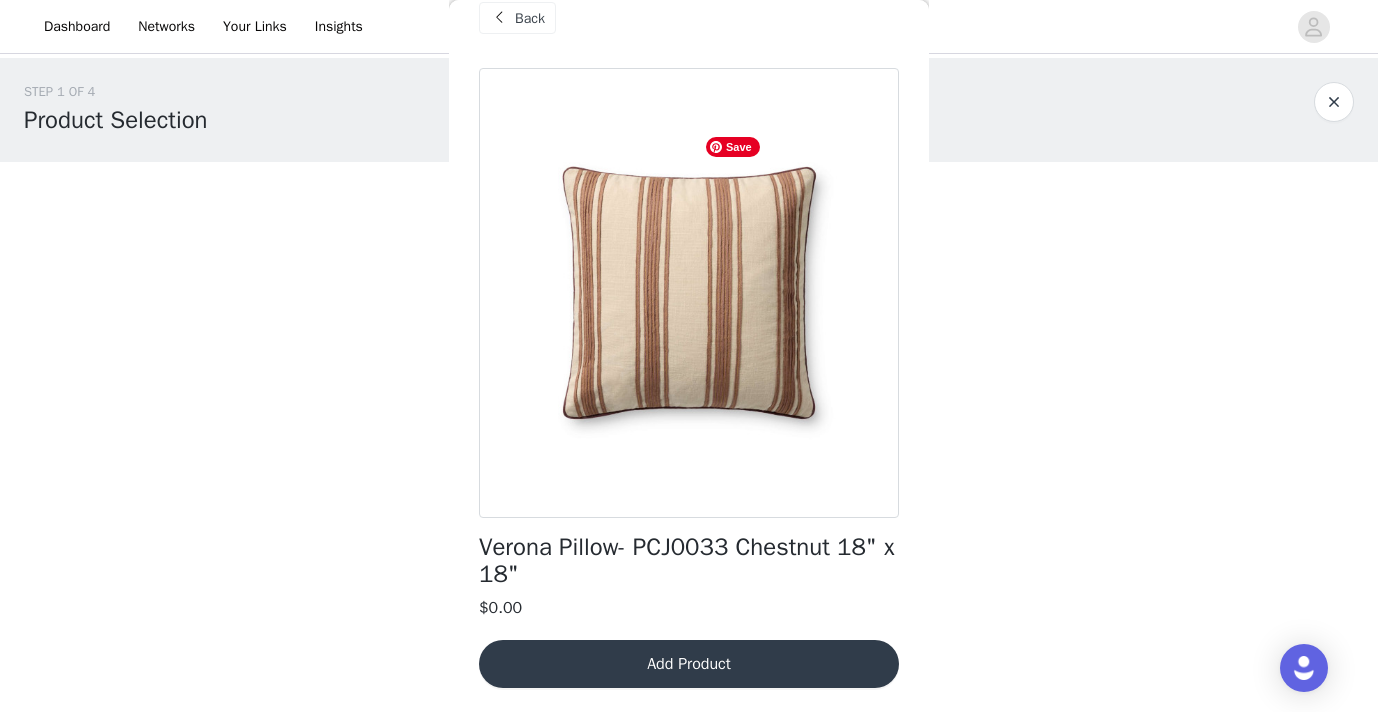 scroll, scrollTop: 32, scrollLeft: 0, axis: vertical 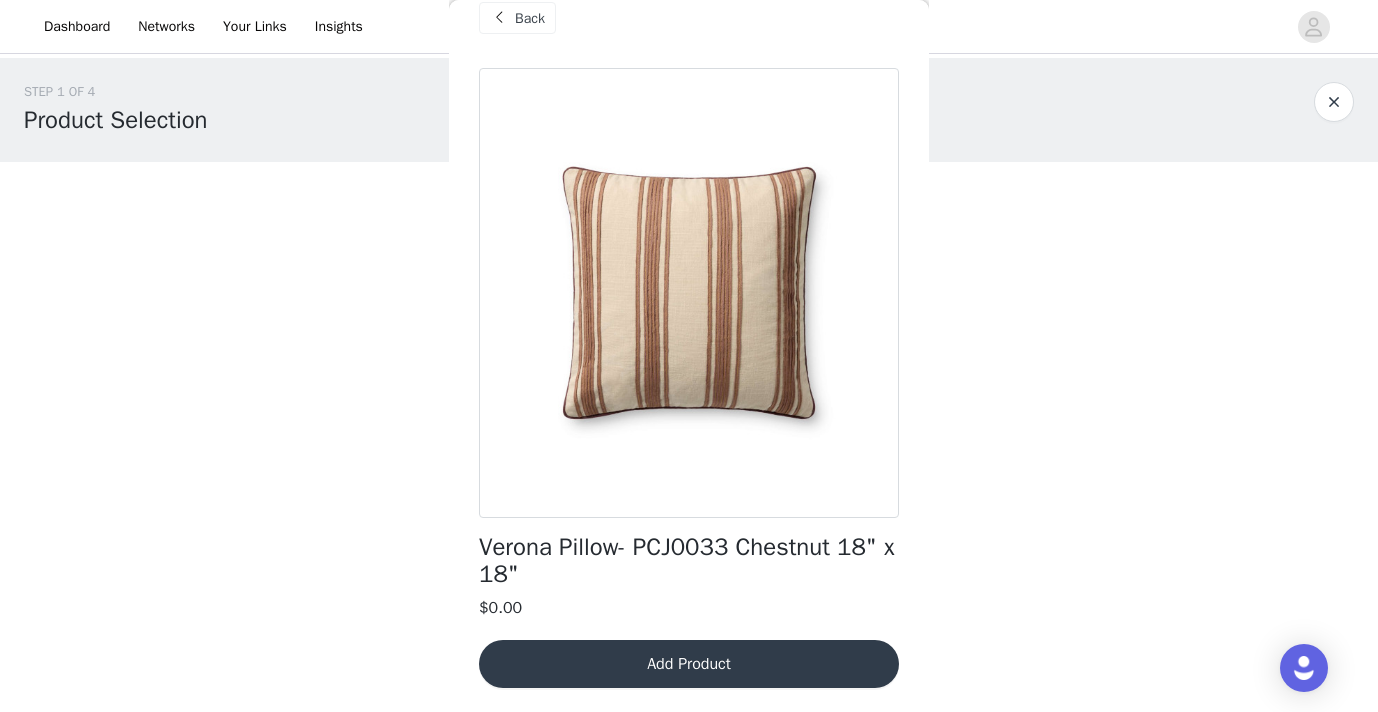 click on "Add Product" at bounding box center [689, 664] 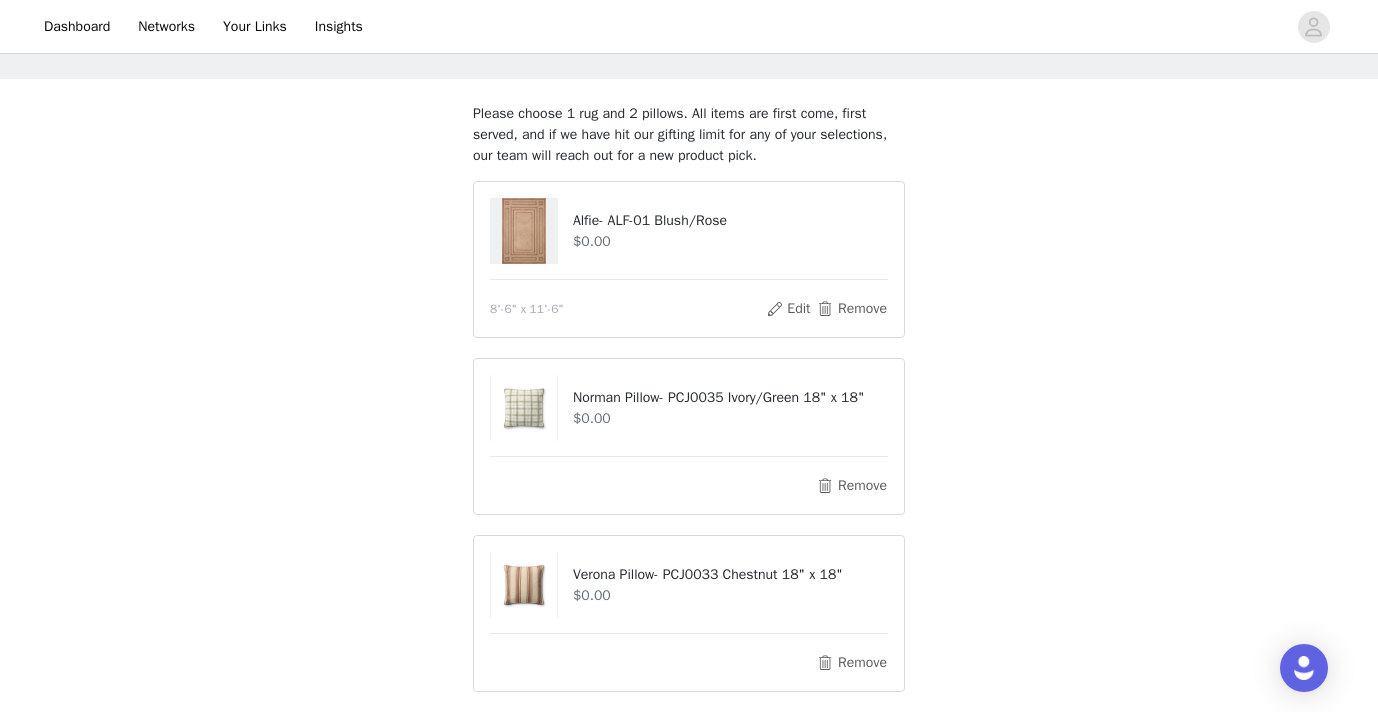 scroll, scrollTop: 250, scrollLeft: 0, axis: vertical 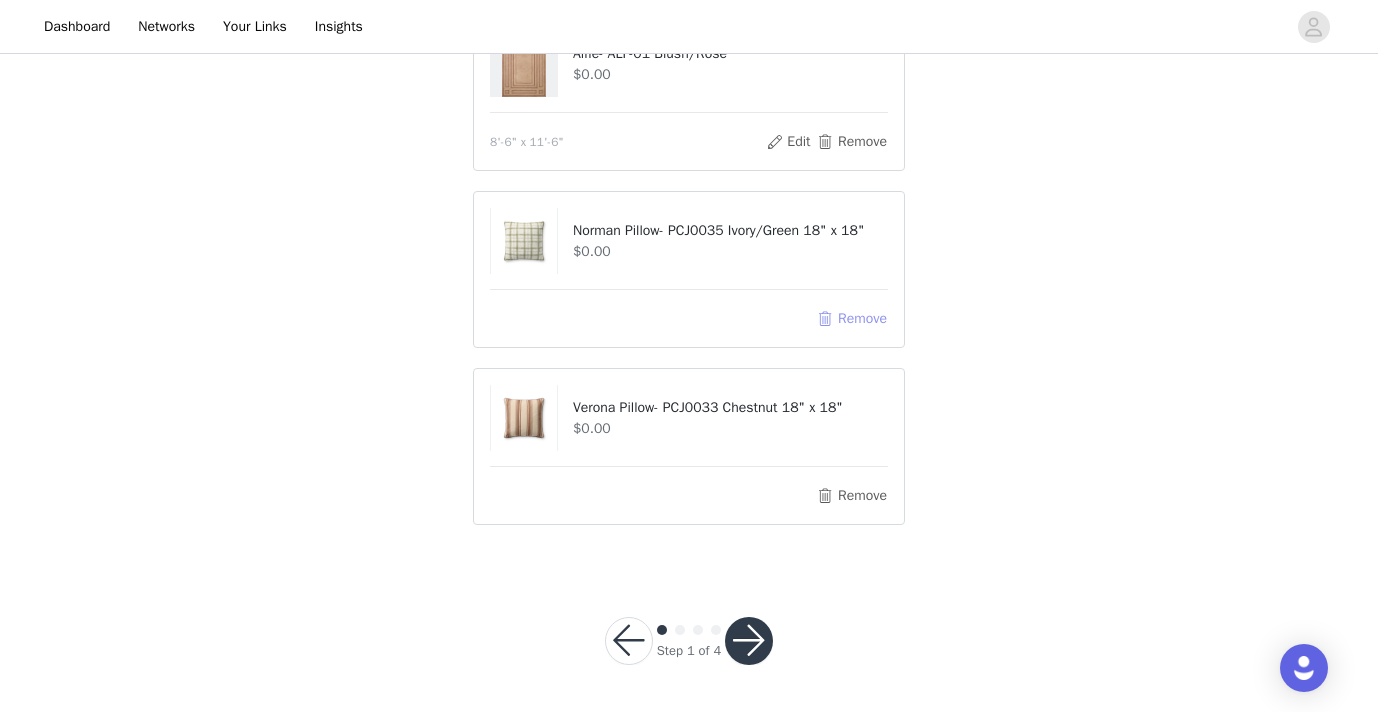 click on "Remove" at bounding box center [852, 319] 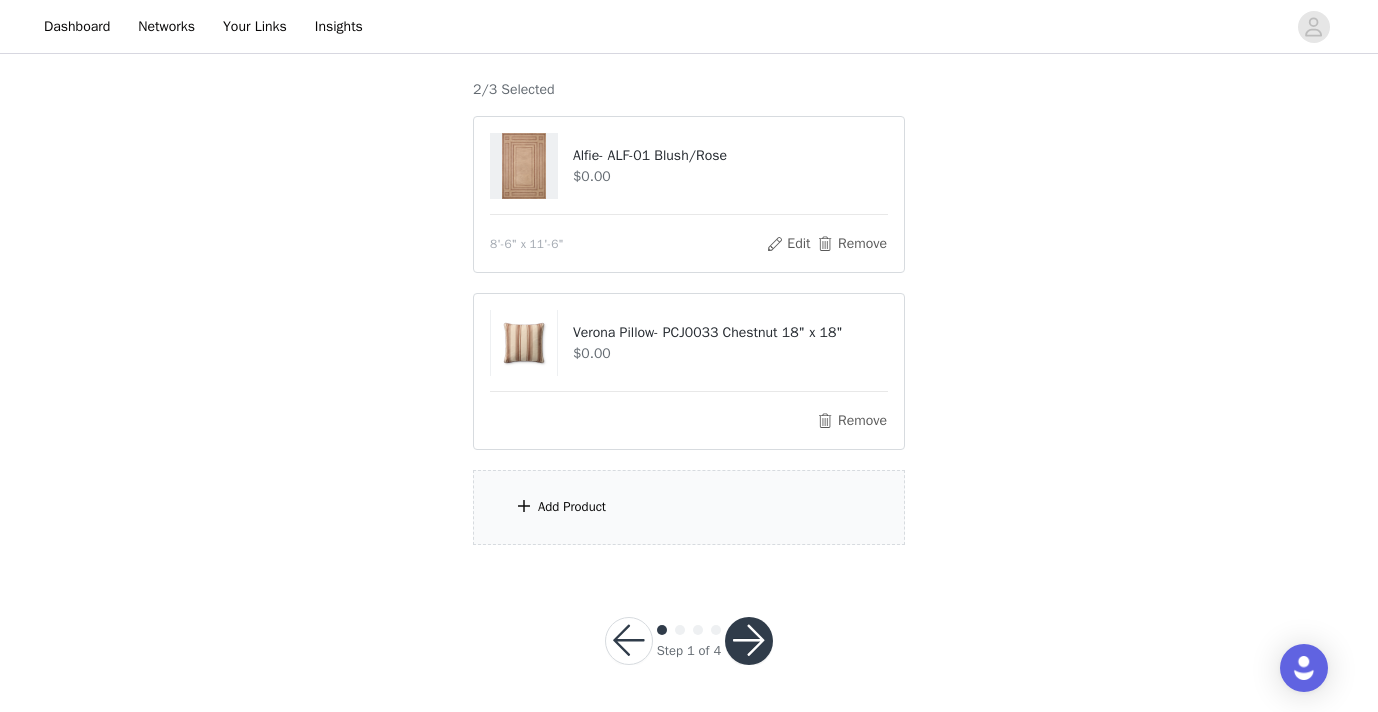 click on "Add Product" at bounding box center (572, 507) 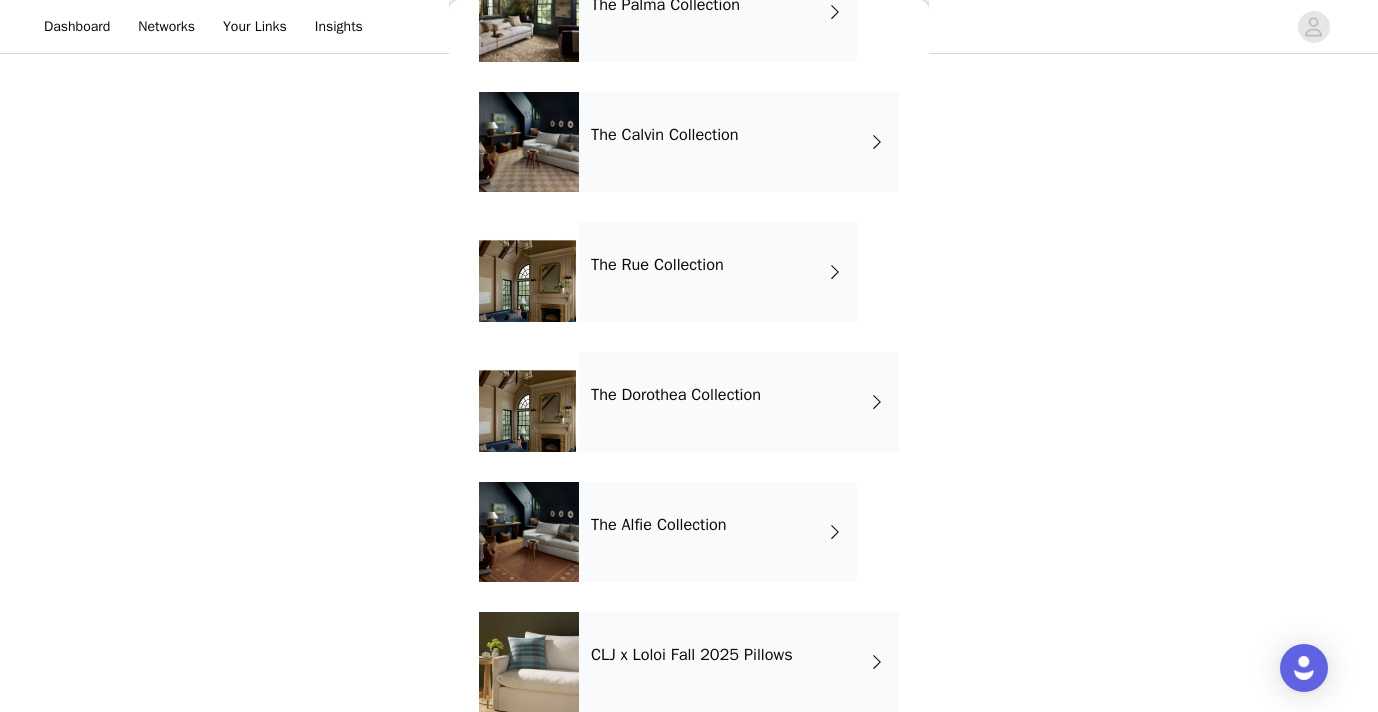 scroll, scrollTop: 168, scrollLeft: 0, axis: vertical 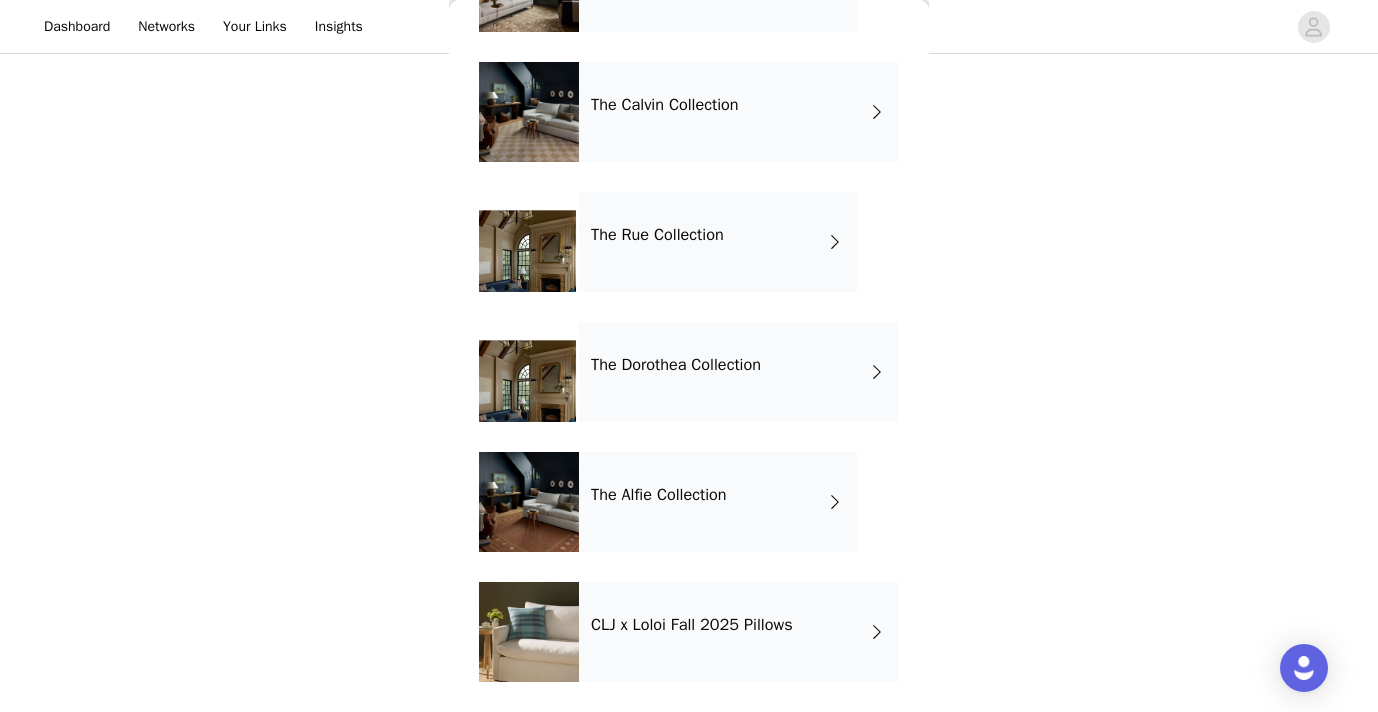 click on "CLJ x Loloi Fall 2025 Pillows" at bounding box center (739, 632) 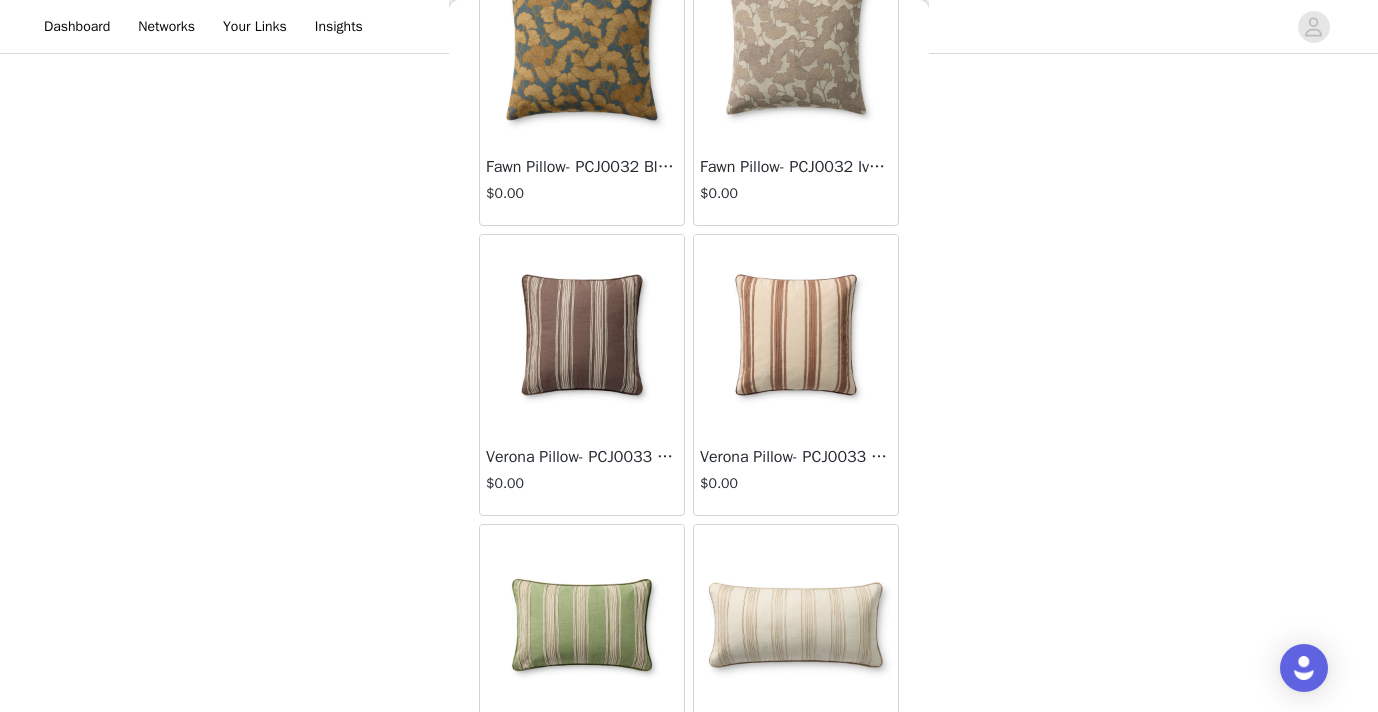 scroll, scrollTop: 2348, scrollLeft: 0, axis: vertical 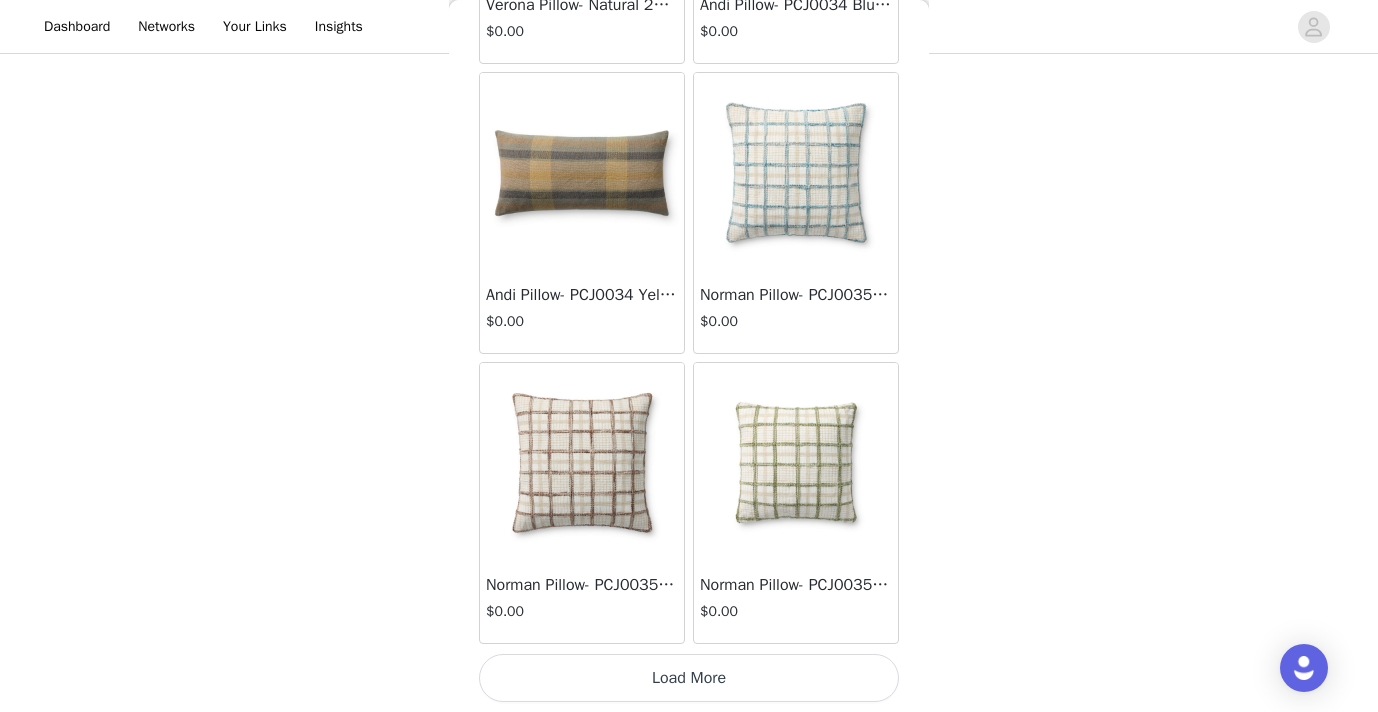 click on "Load More" at bounding box center (689, 678) 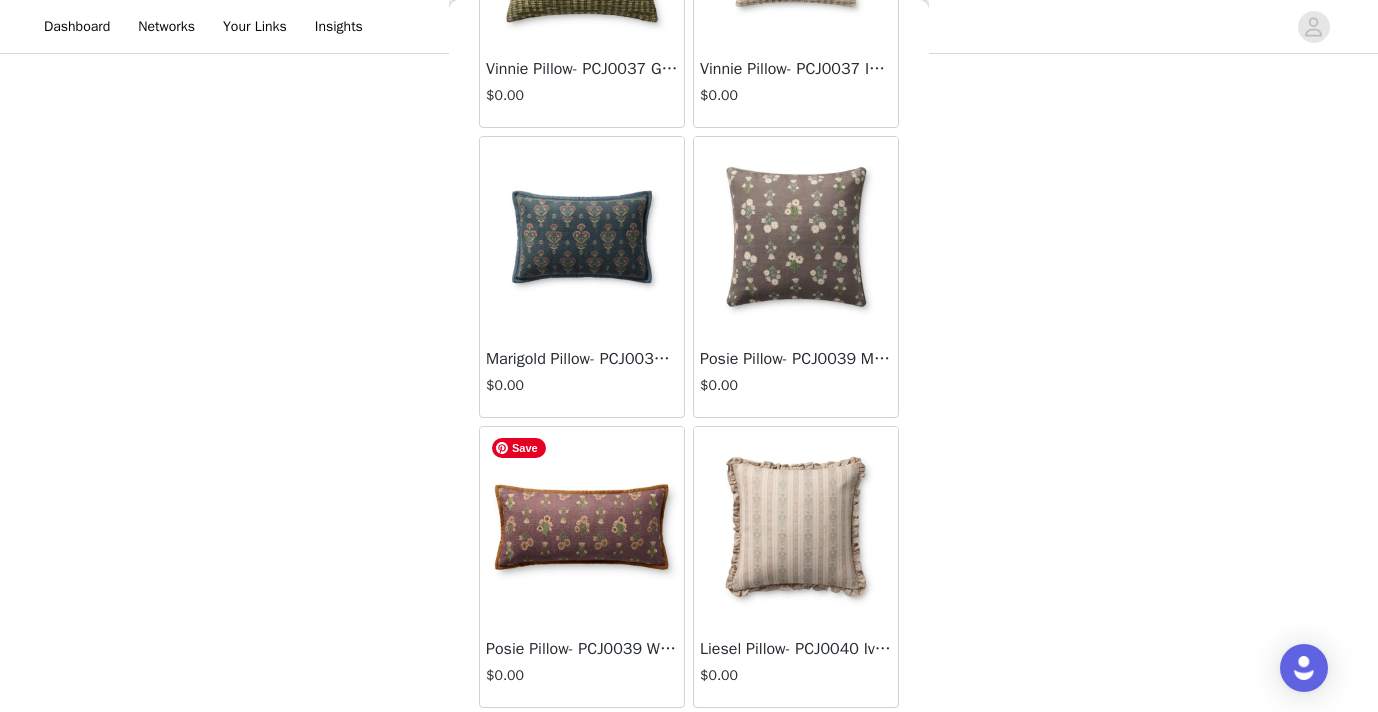 click at bounding box center [582, 527] 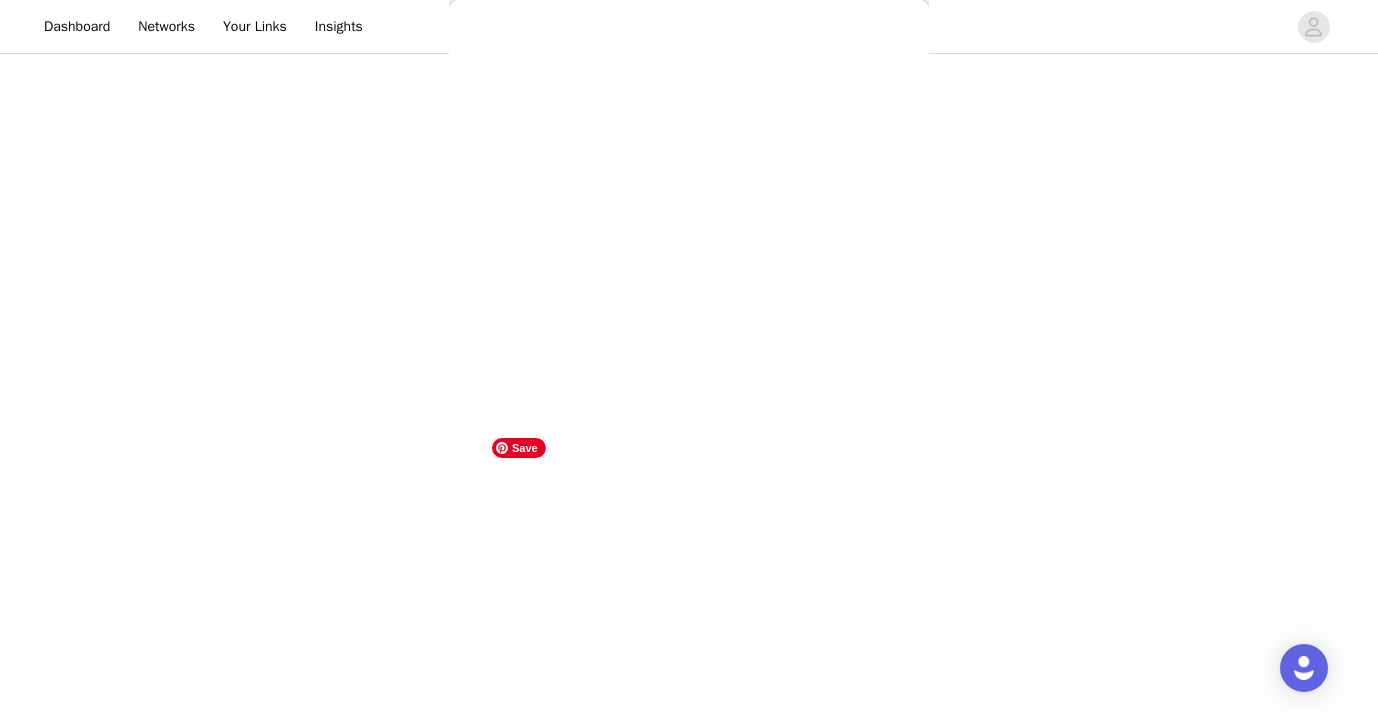 scroll, scrollTop: 32, scrollLeft: 0, axis: vertical 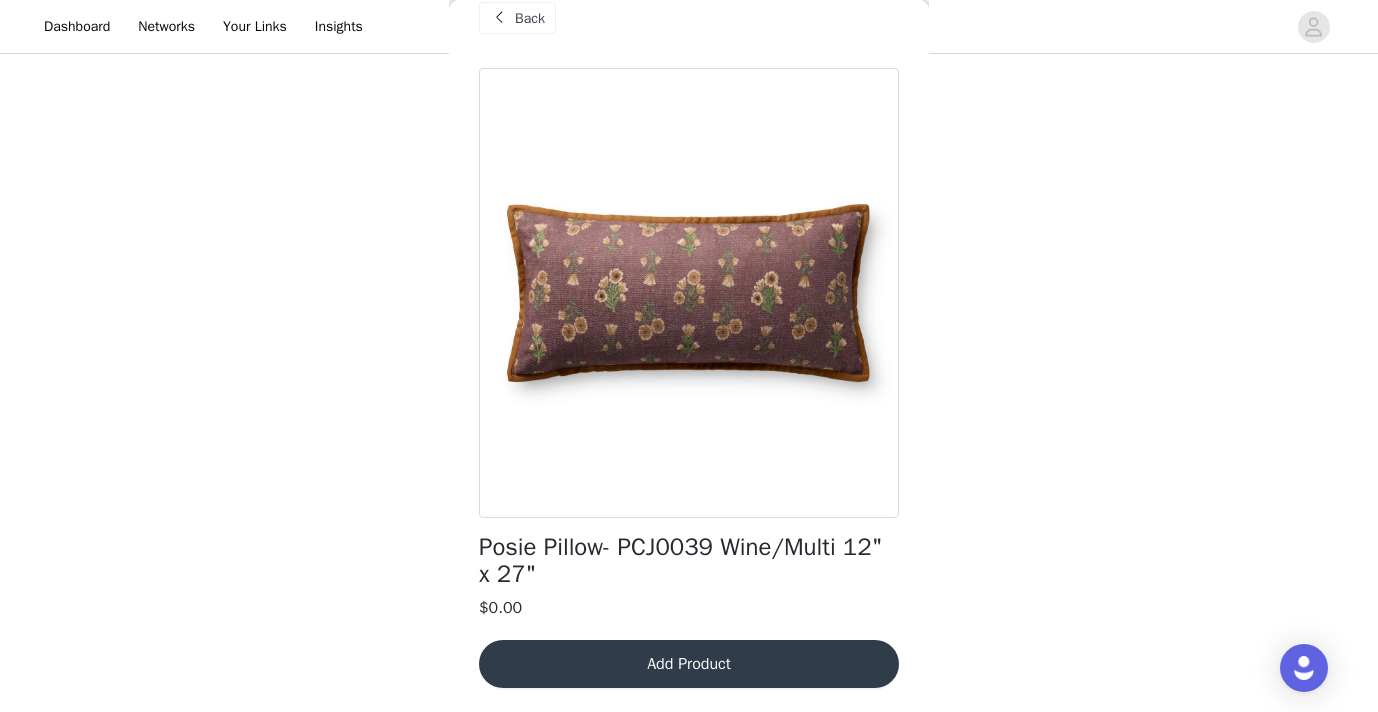 click on "Add Product" at bounding box center (689, 664) 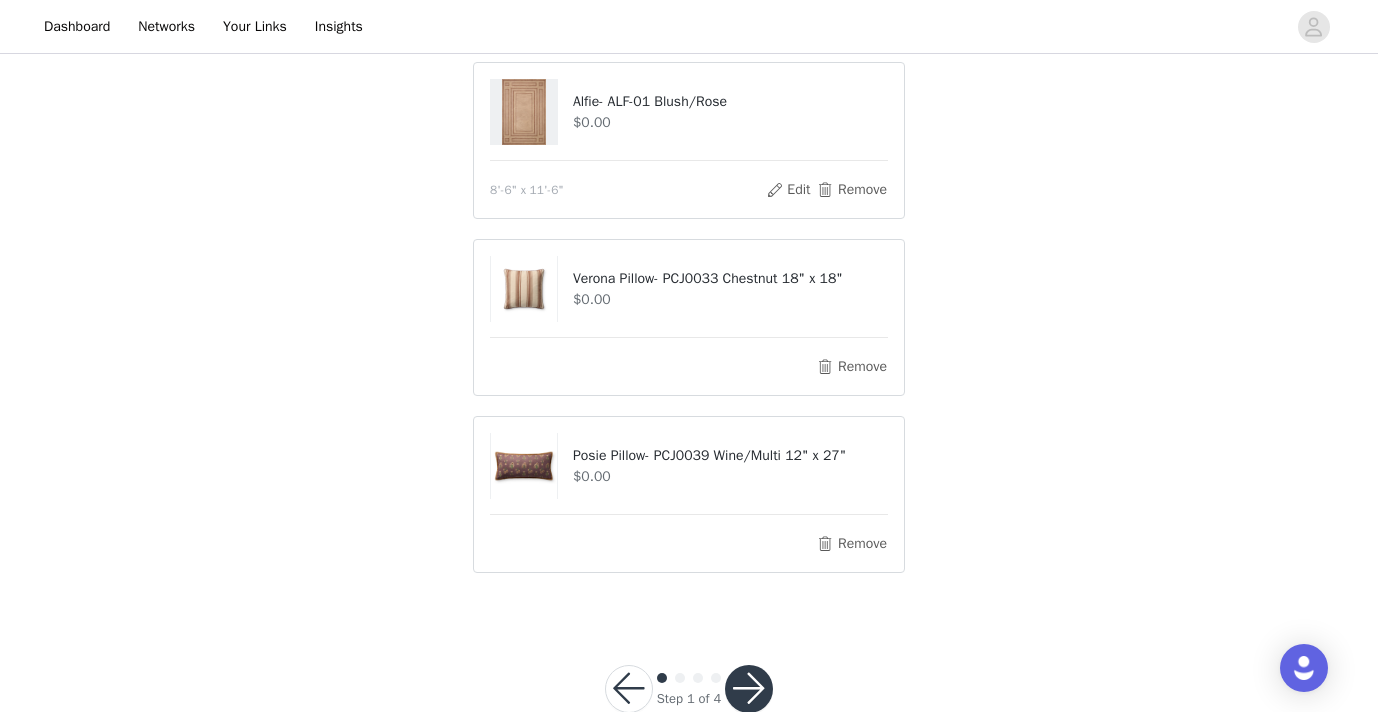 click at bounding box center [749, 689] 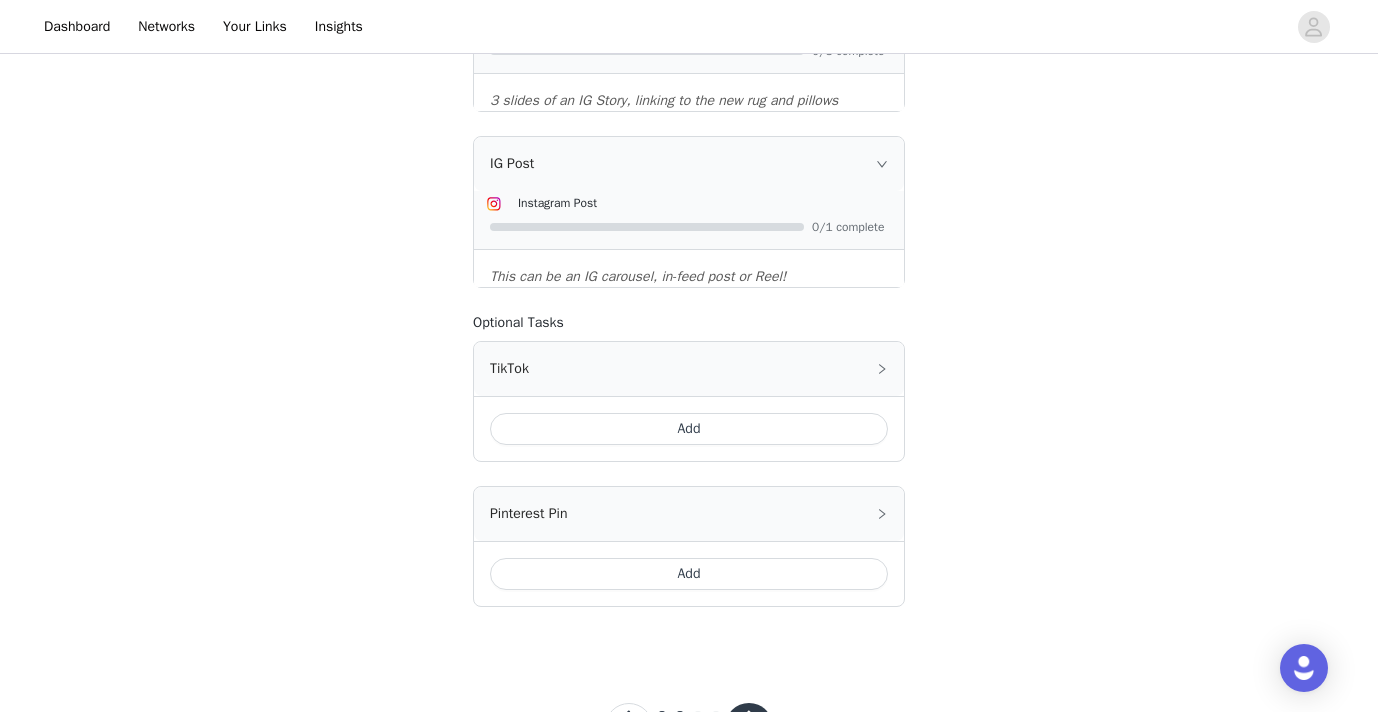 scroll, scrollTop: 549, scrollLeft: 0, axis: vertical 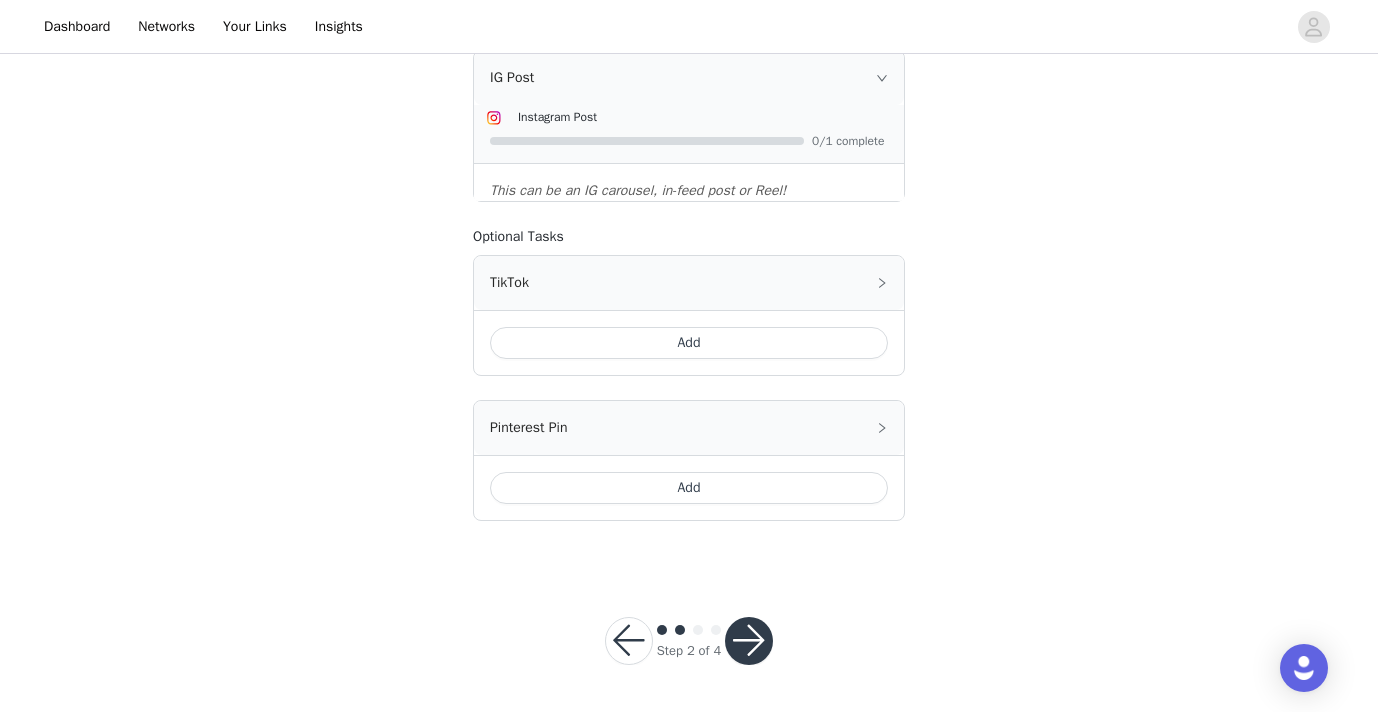 click at bounding box center [749, 641] 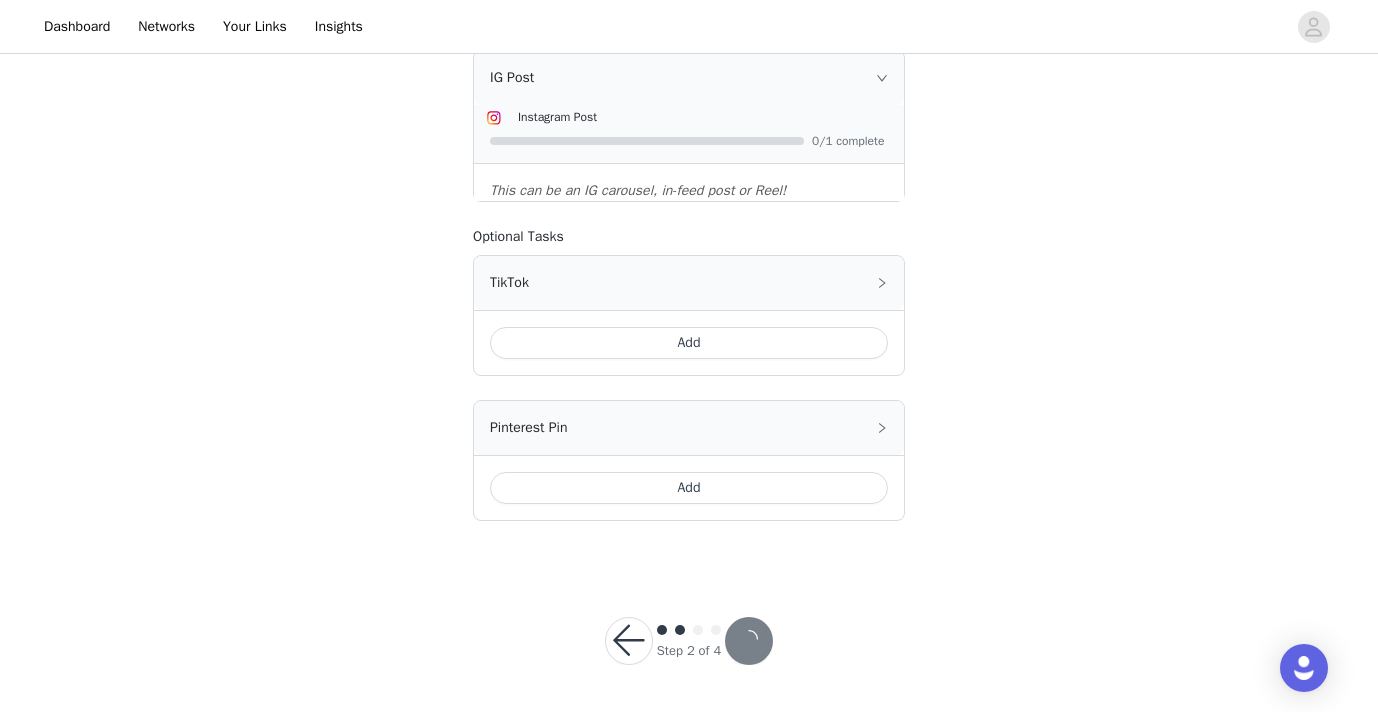 scroll, scrollTop: 0, scrollLeft: 0, axis: both 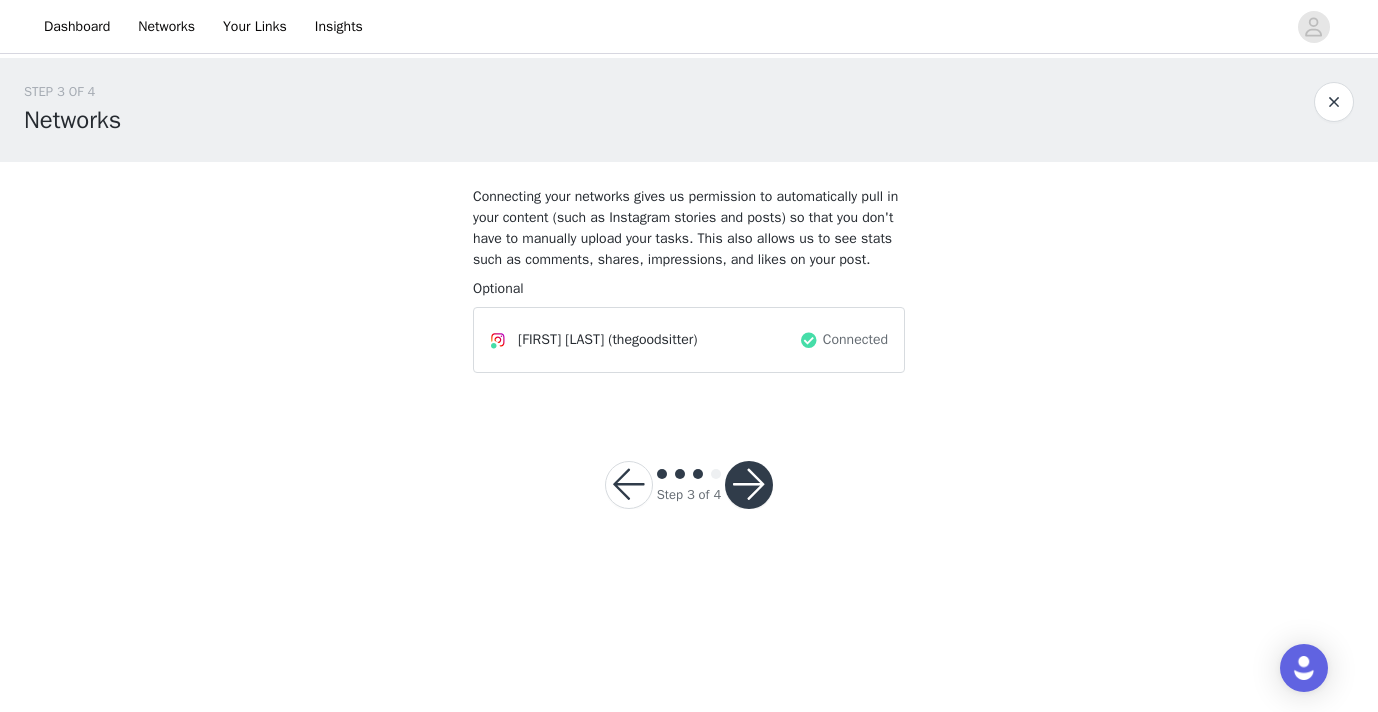 click at bounding box center (749, 485) 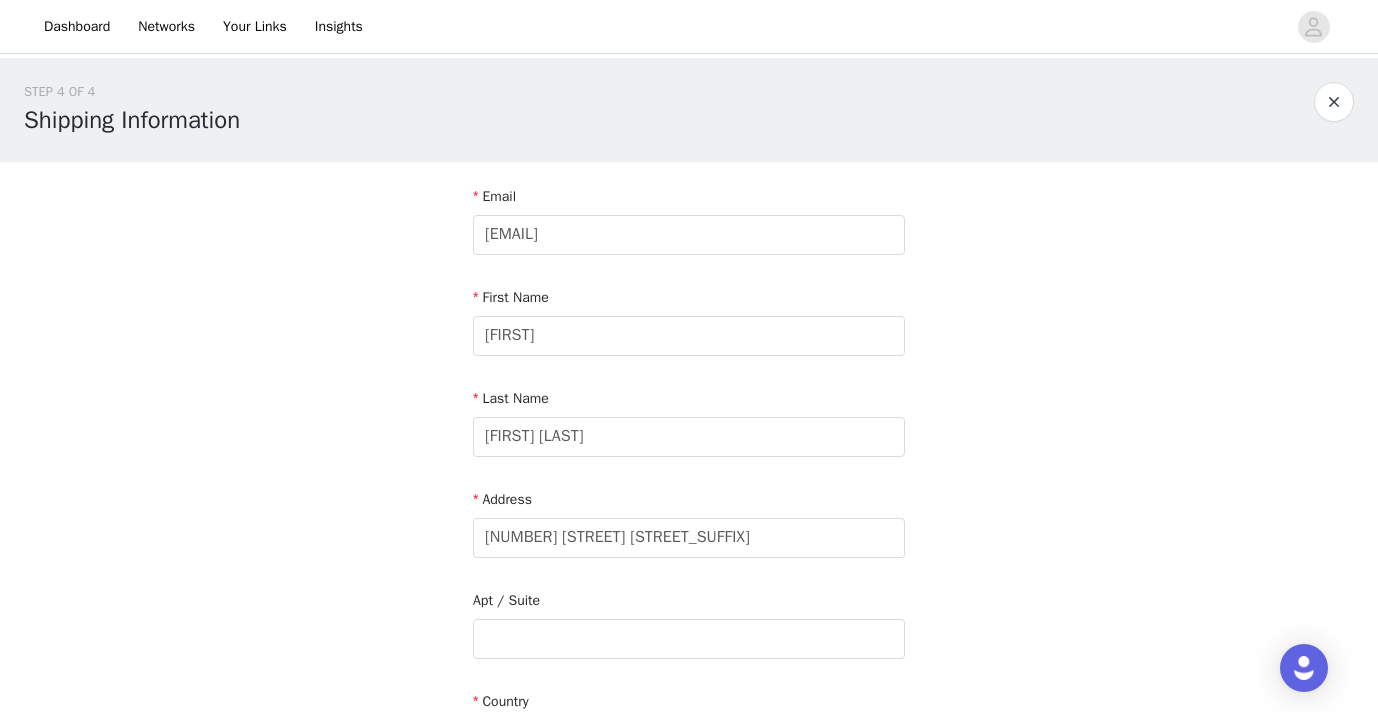 scroll, scrollTop: 82, scrollLeft: 0, axis: vertical 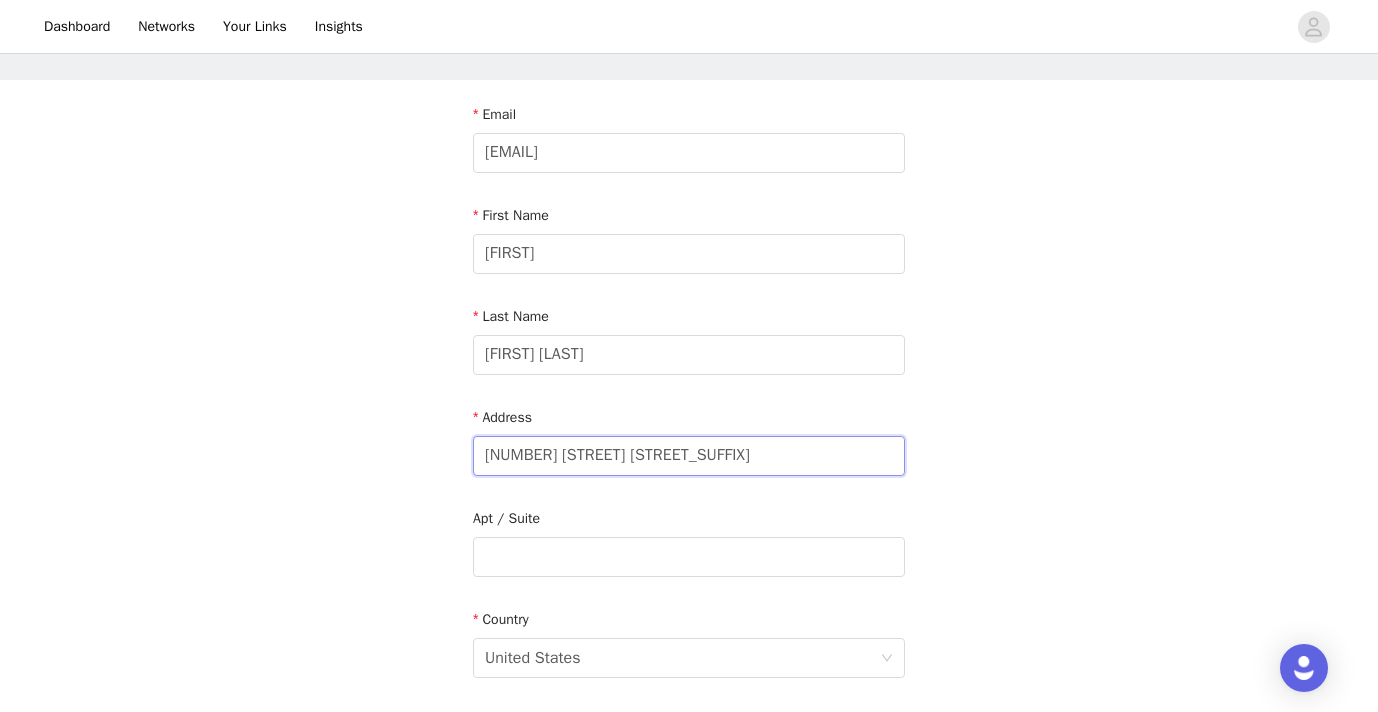 click on "310 Springloch Rd" at bounding box center (689, 456) 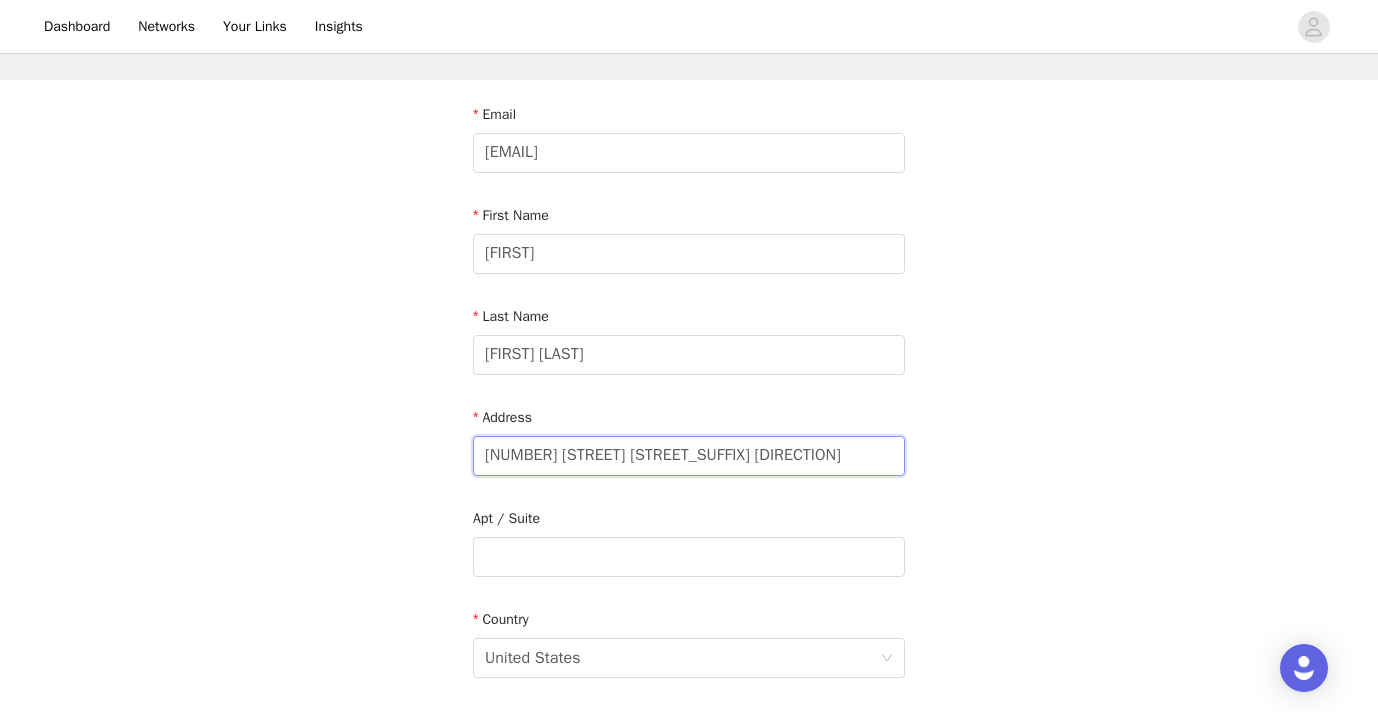 type on "[NUMBER] [STREET]" 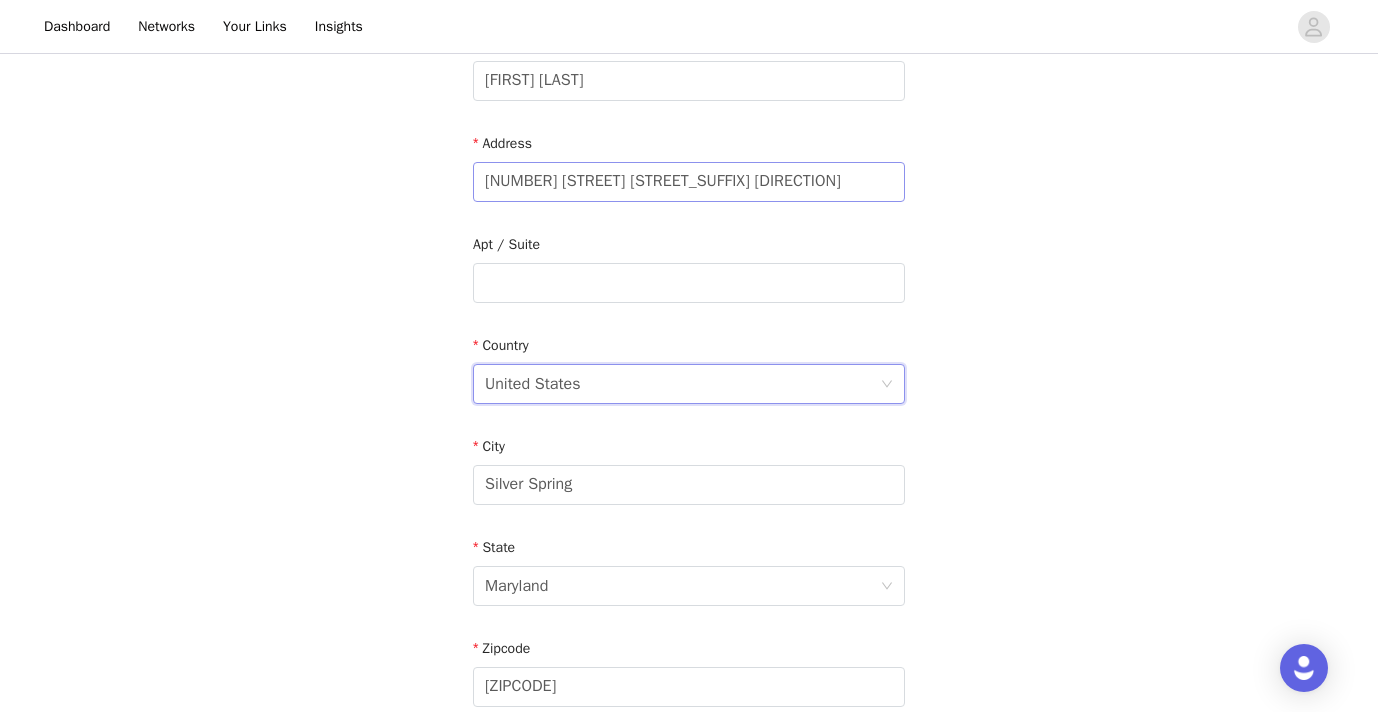 scroll, scrollTop: 354, scrollLeft: 0, axis: vertical 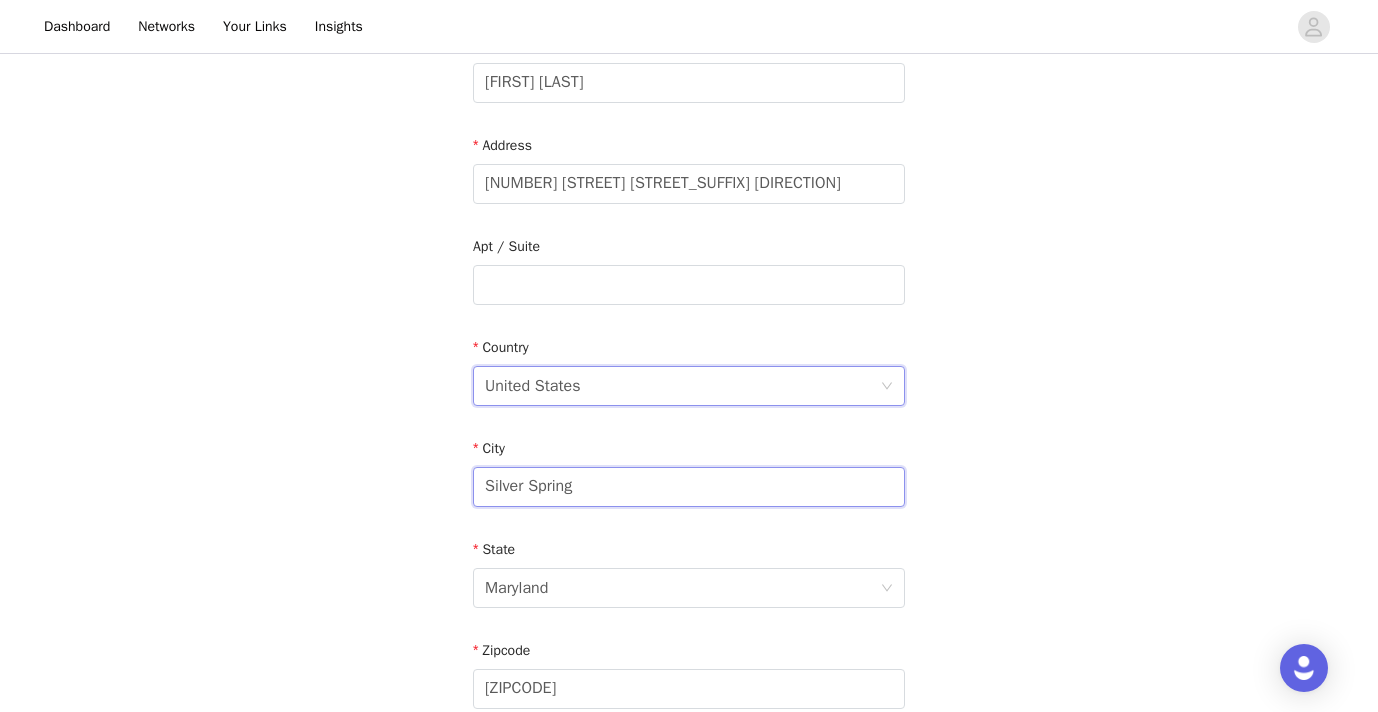 click on "Silver Spring" at bounding box center [689, 487] 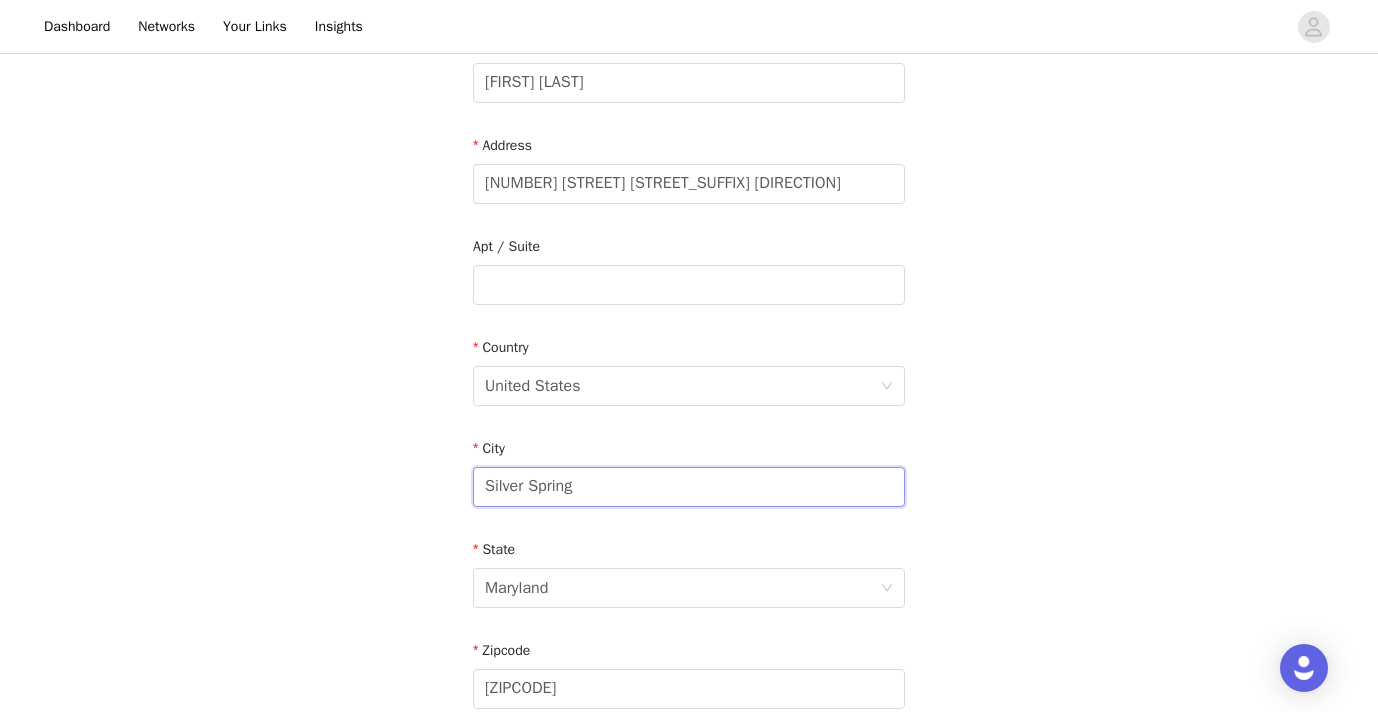 click on "Silver Spring" at bounding box center (689, 487) 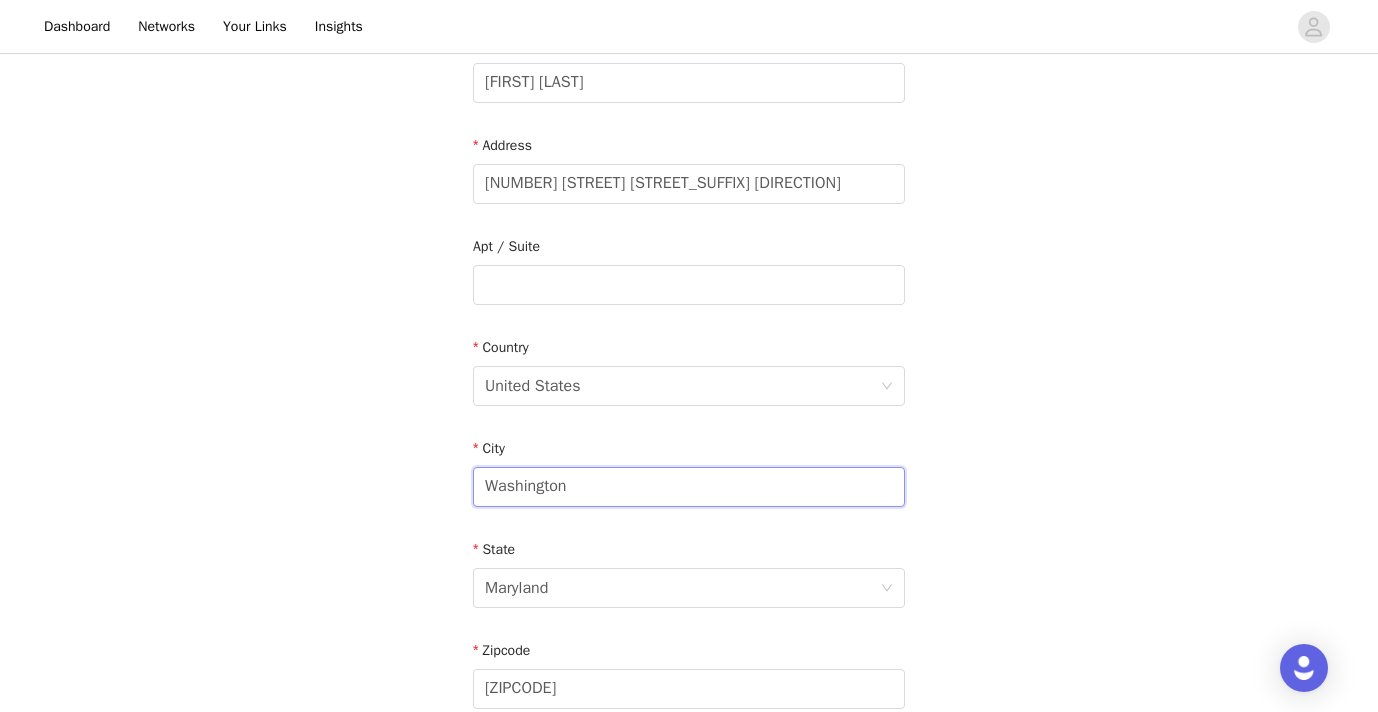 type on "Washington" 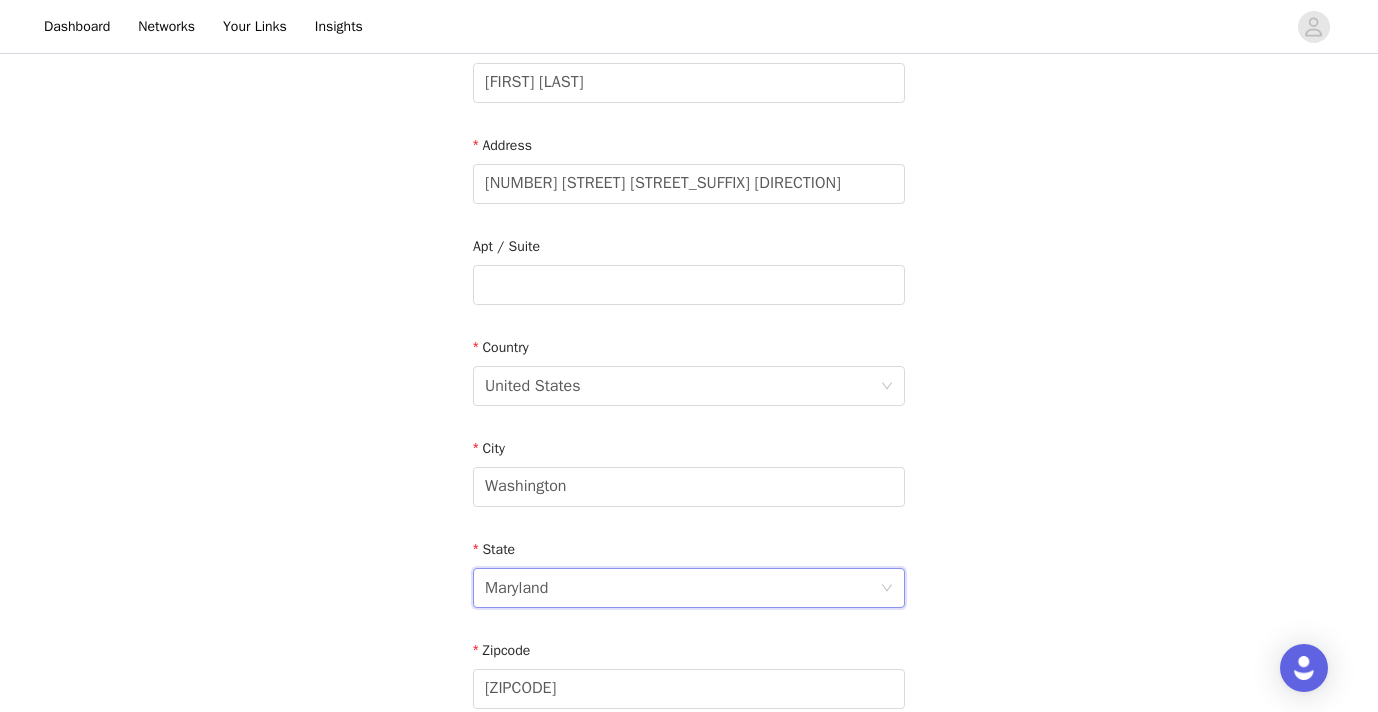 click on "Maryland" at bounding box center [682, 588] 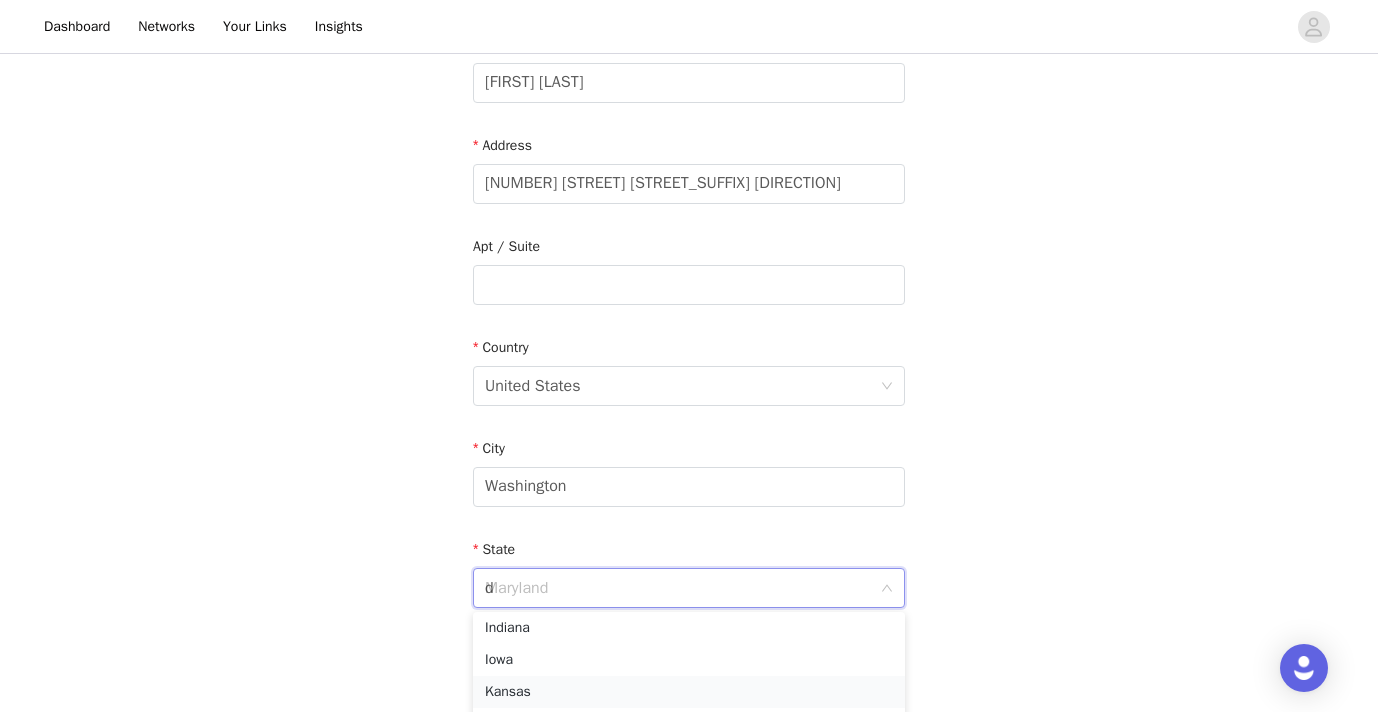 scroll, scrollTop: 4, scrollLeft: 0, axis: vertical 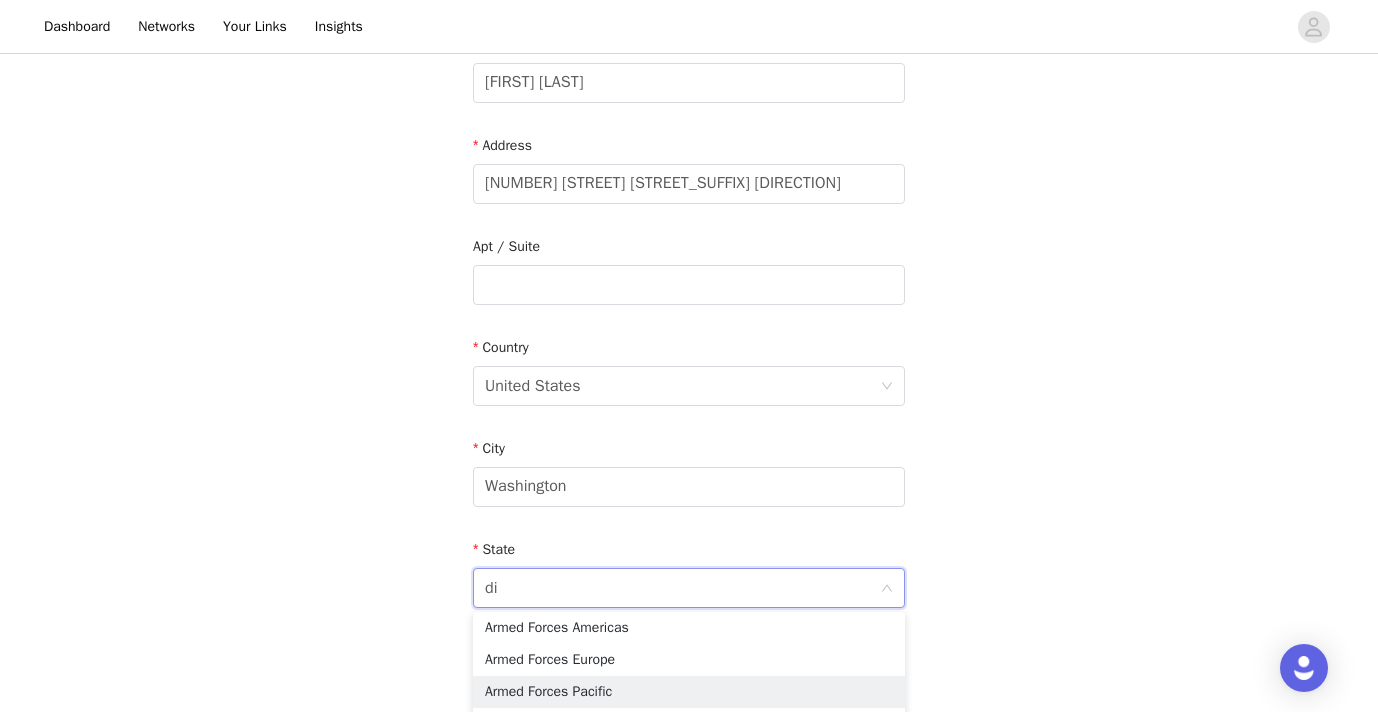 type on "dis" 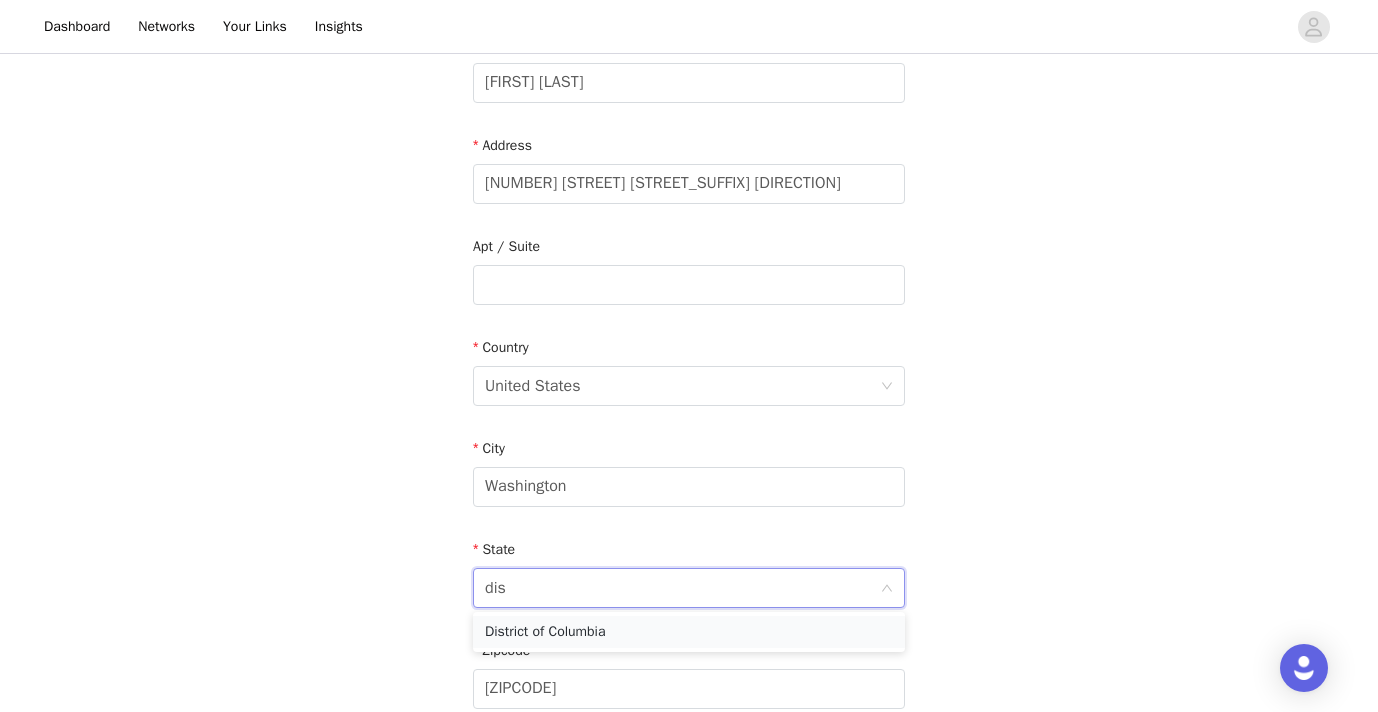 click on "District of Columbia" at bounding box center [689, 632] 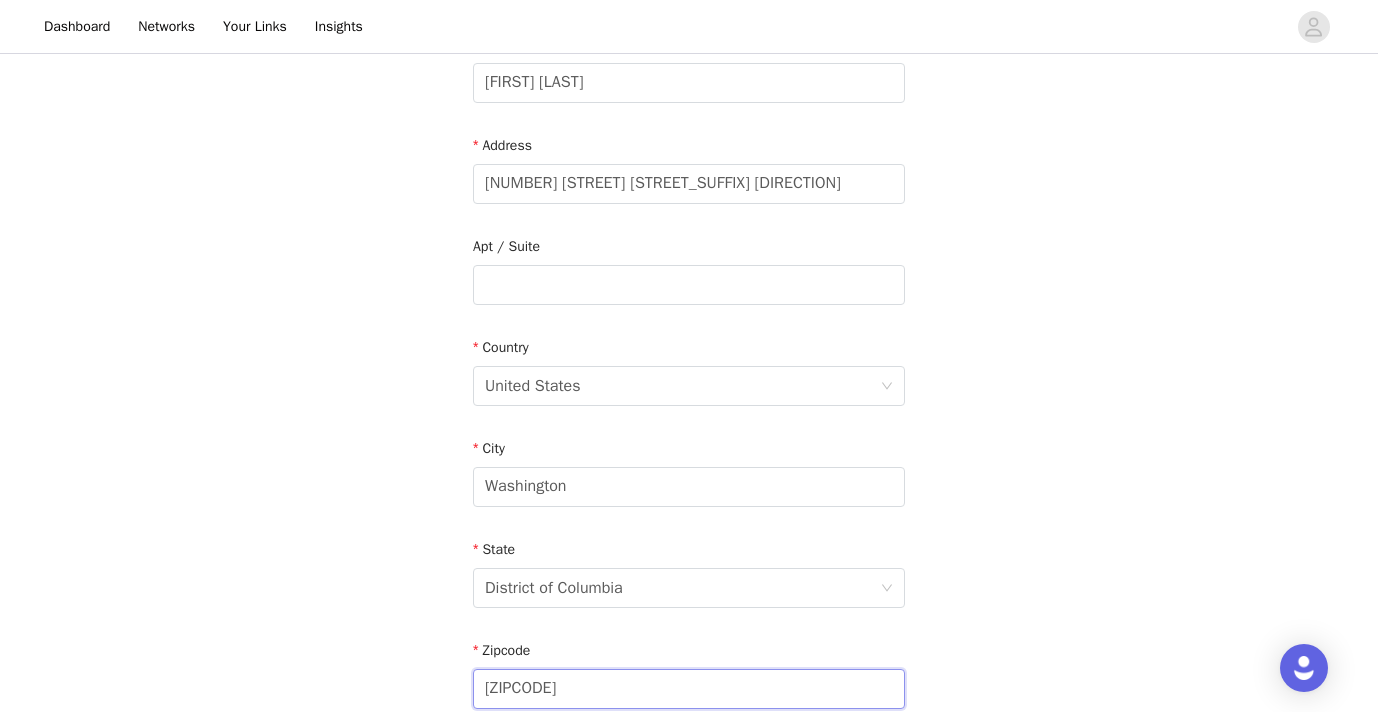 click on "20904-3548" at bounding box center [689, 689] 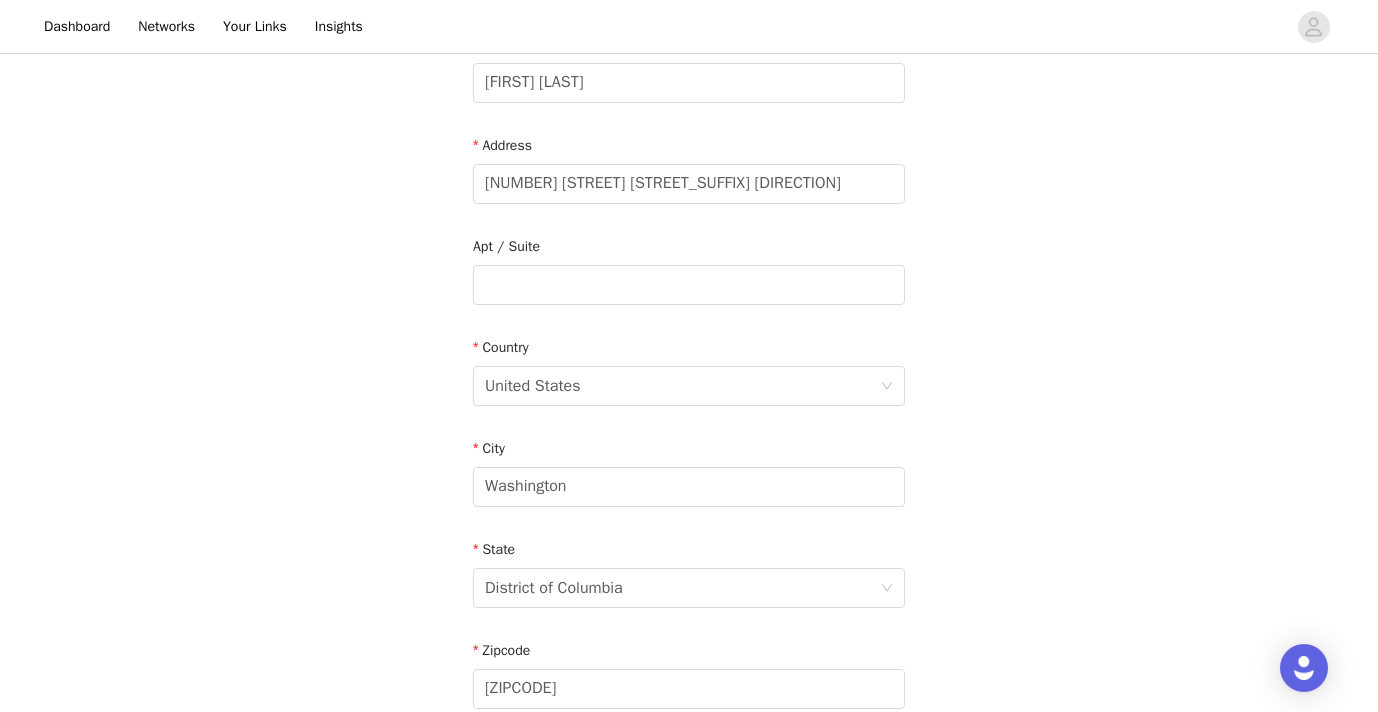click on "STEP 4 OF 4
Shipping Information
Email carowink3@gmail.com   First Name Caroline   Last Name Angelica Winkler   Address 318 10th St NE   Apt / Suite   Country
United States
City Washington   State
District of Columbia
Zipcode 20002   Phone Number (301) 395-5871" at bounding box center (689, 285) 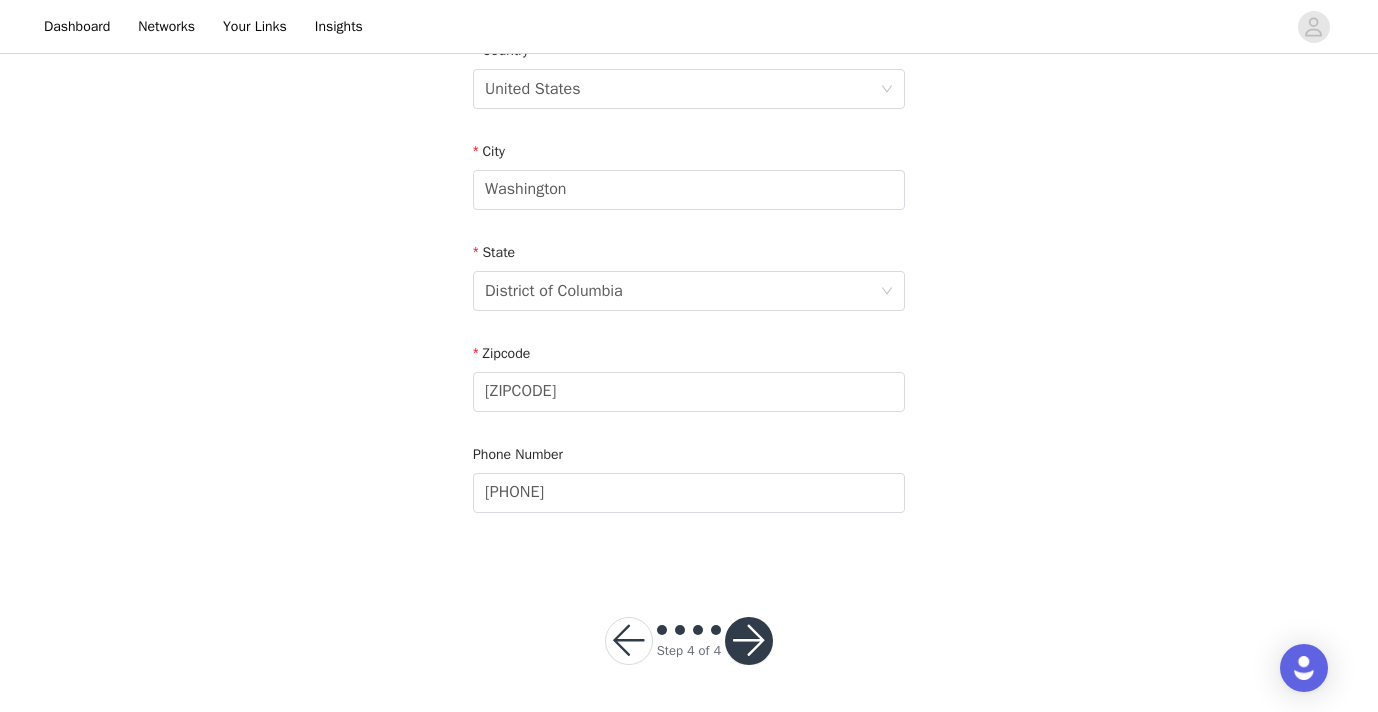 click at bounding box center [749, 641] 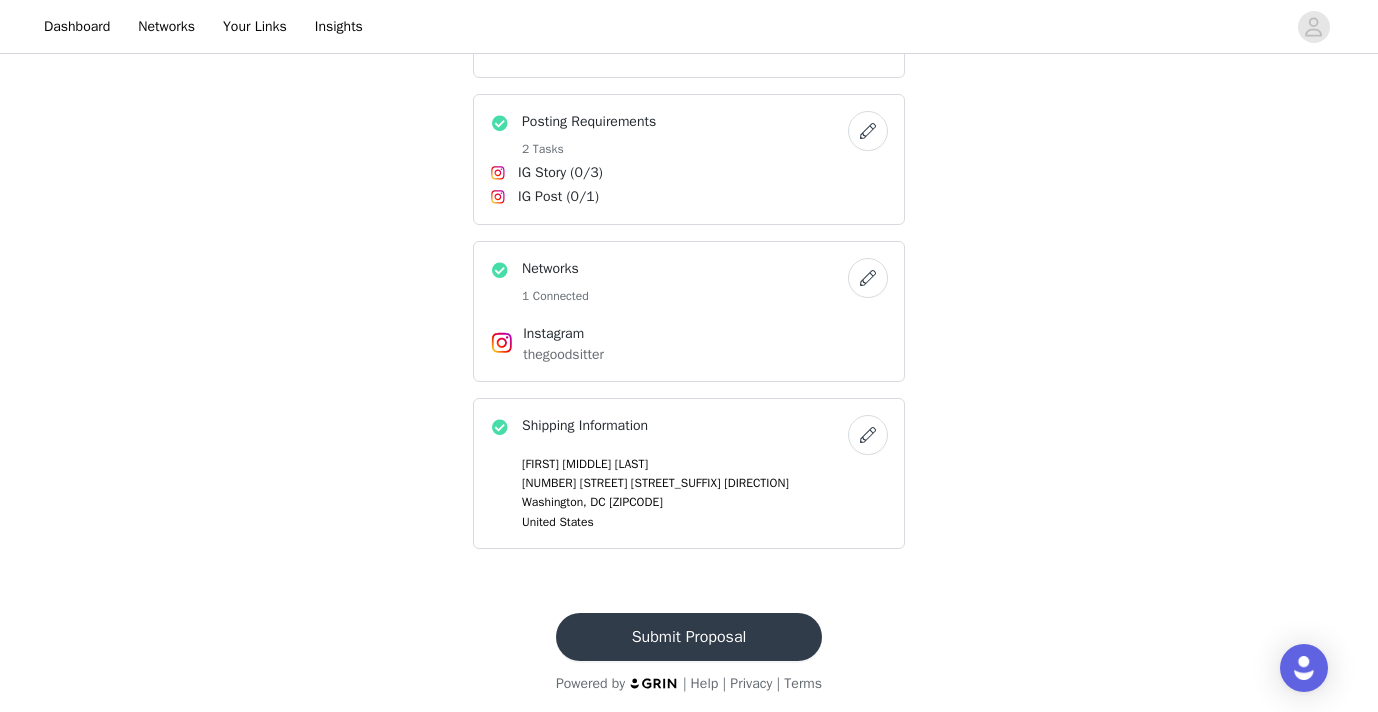 scroll, scrollTop: 969, scrollLeft: 0, axis: vertical 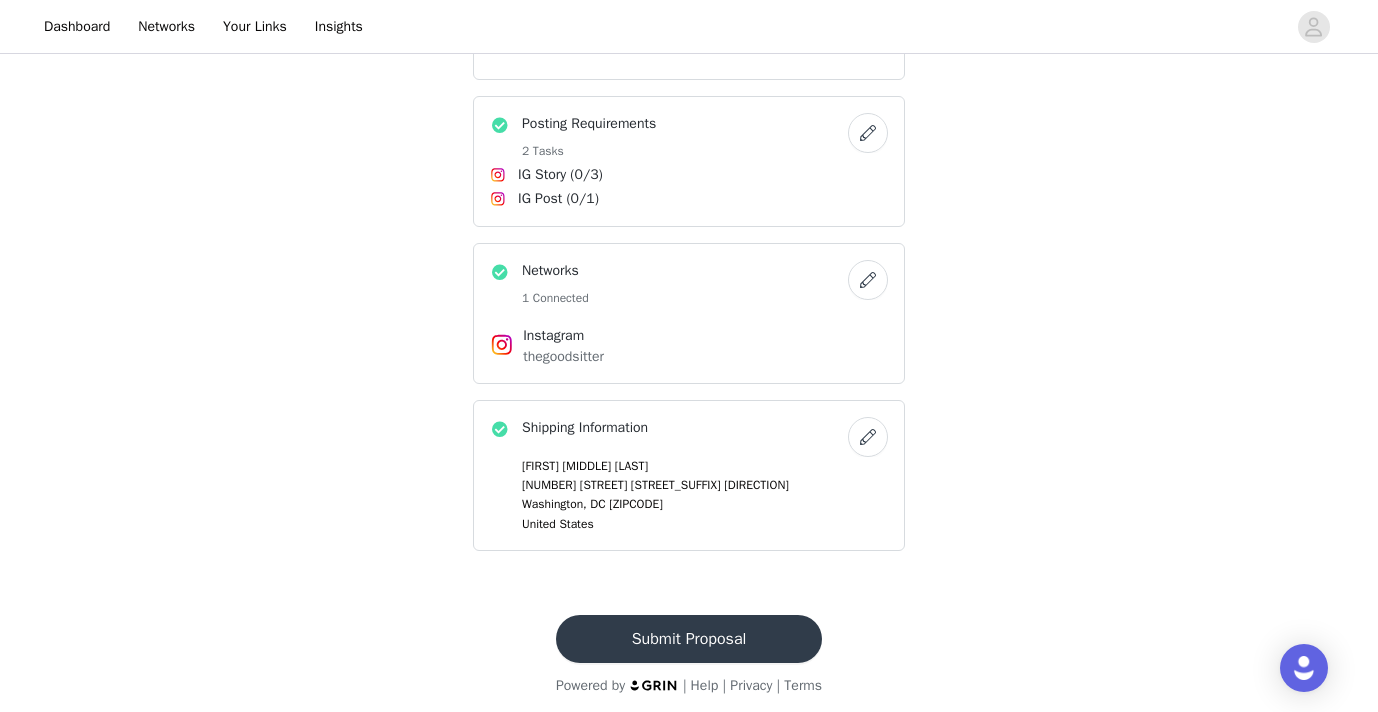 click on "Submit Proposal" at bounding box center (689, 639) 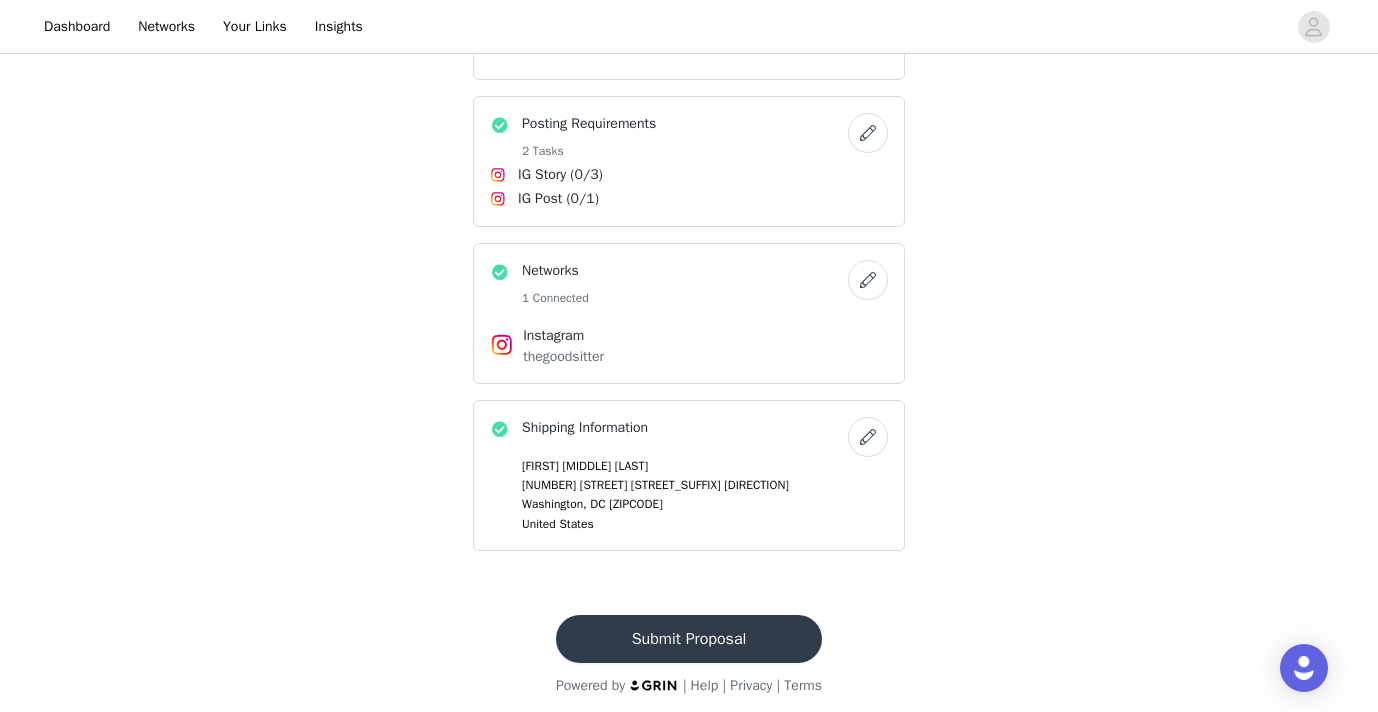 scroll, scrollTop: 0, scrollLeft: 0, axis: both 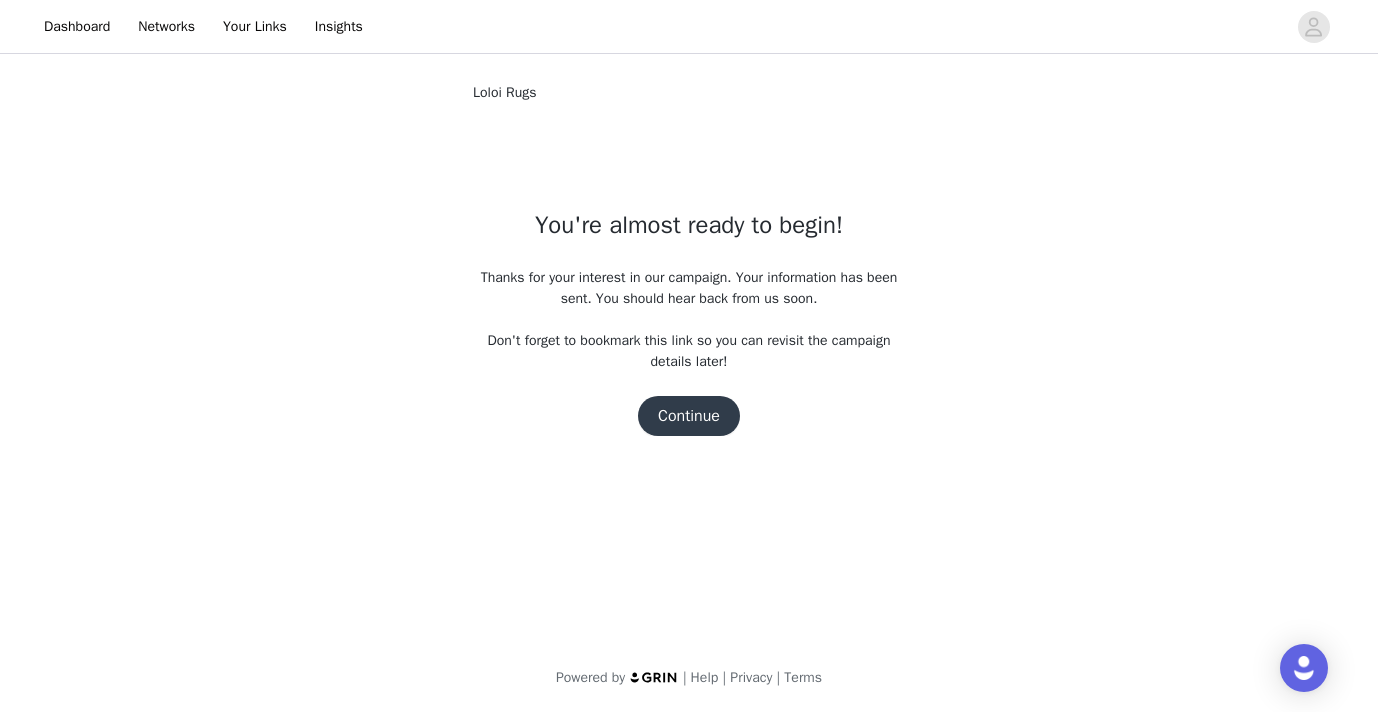 click on "Continue" at bounding box center [689, 416] 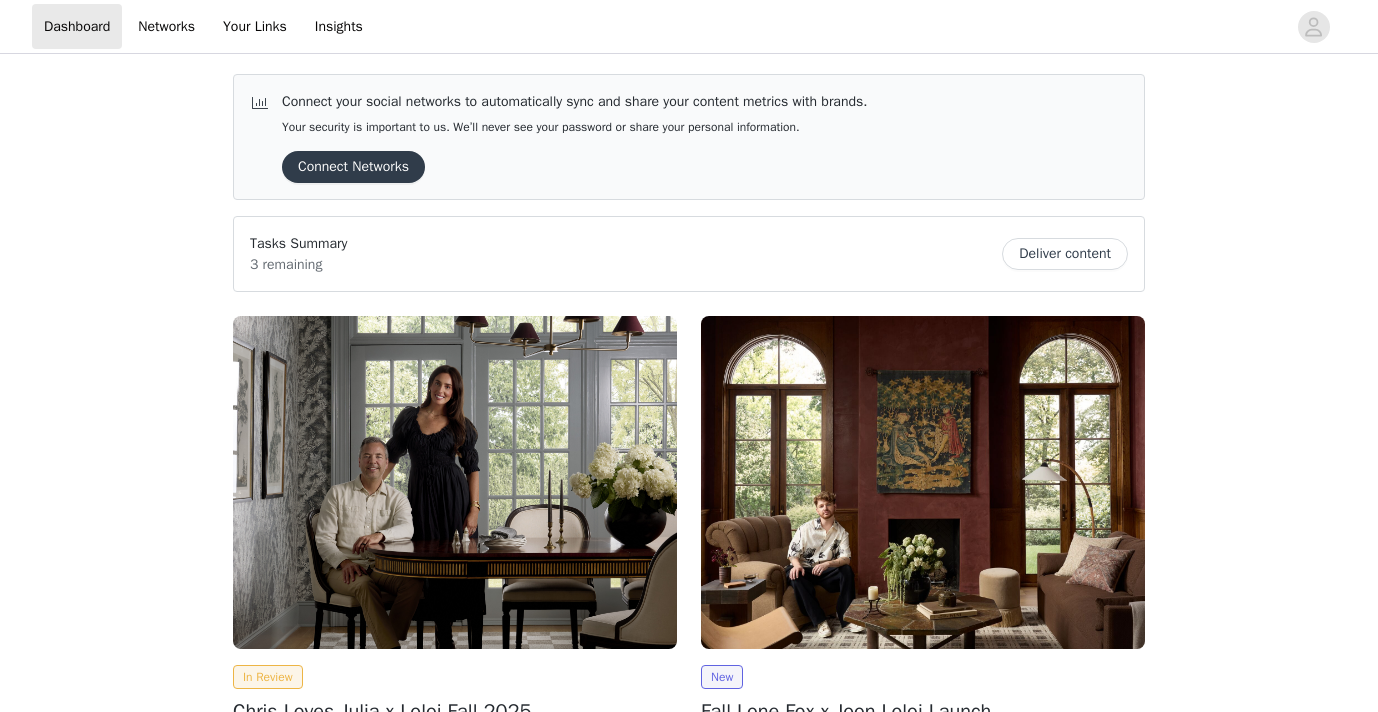 scroll, scrollTop: 0, scrollLeft: 0, axis: both 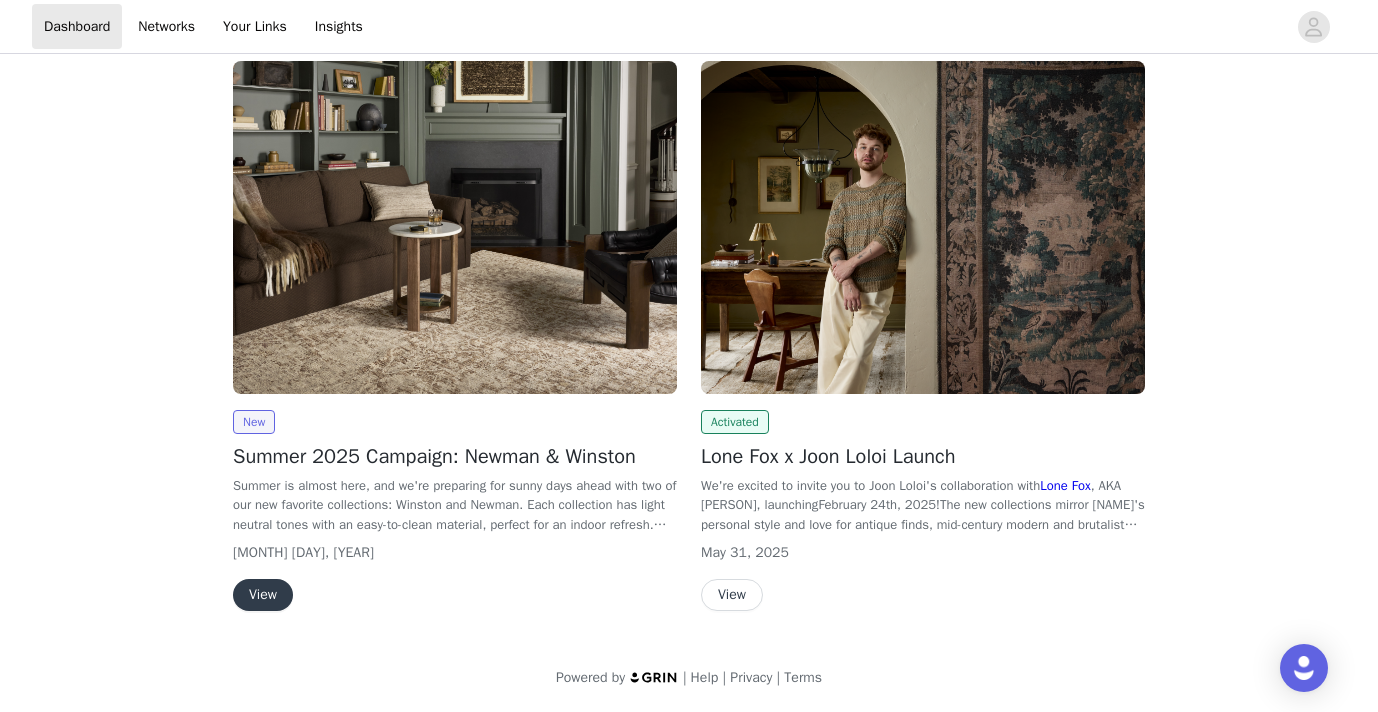 click on "View" at bounding box center (263, 595) 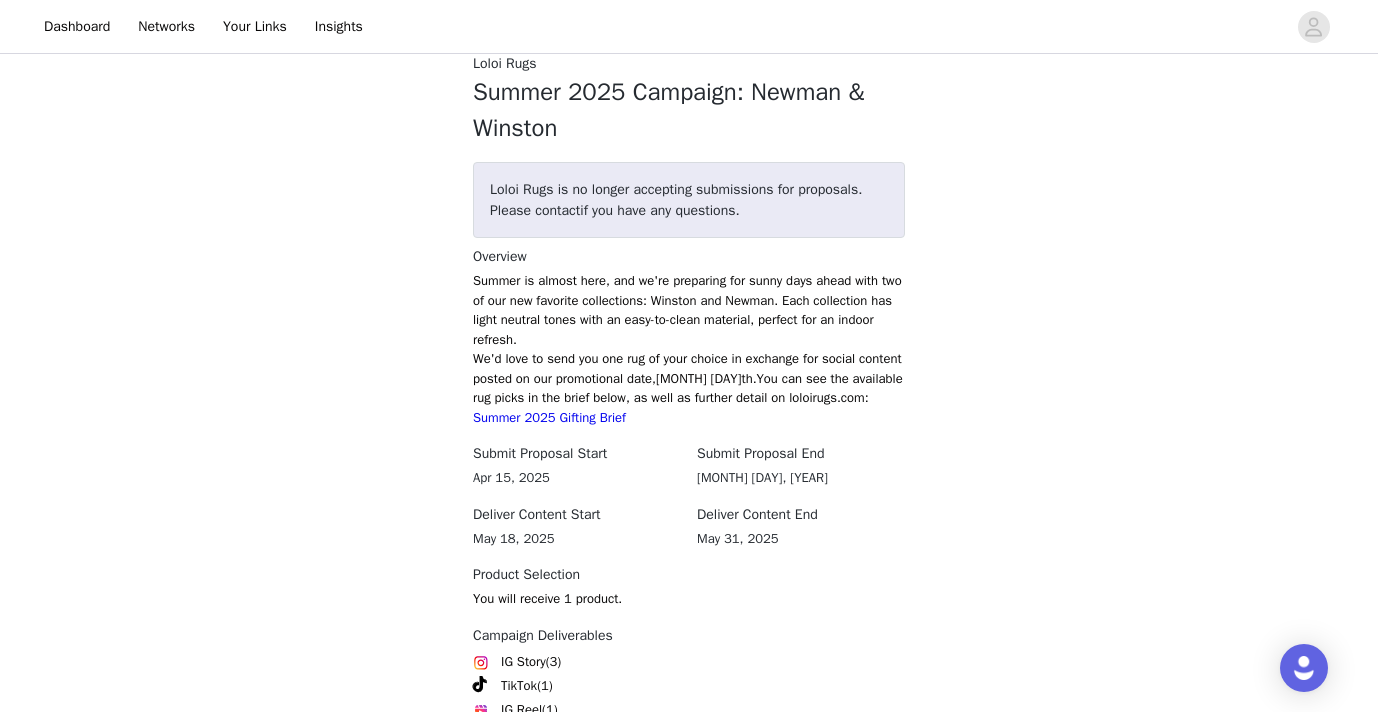 scroll, scrollTop: 754, scrollLeft: 0, axis: vertical 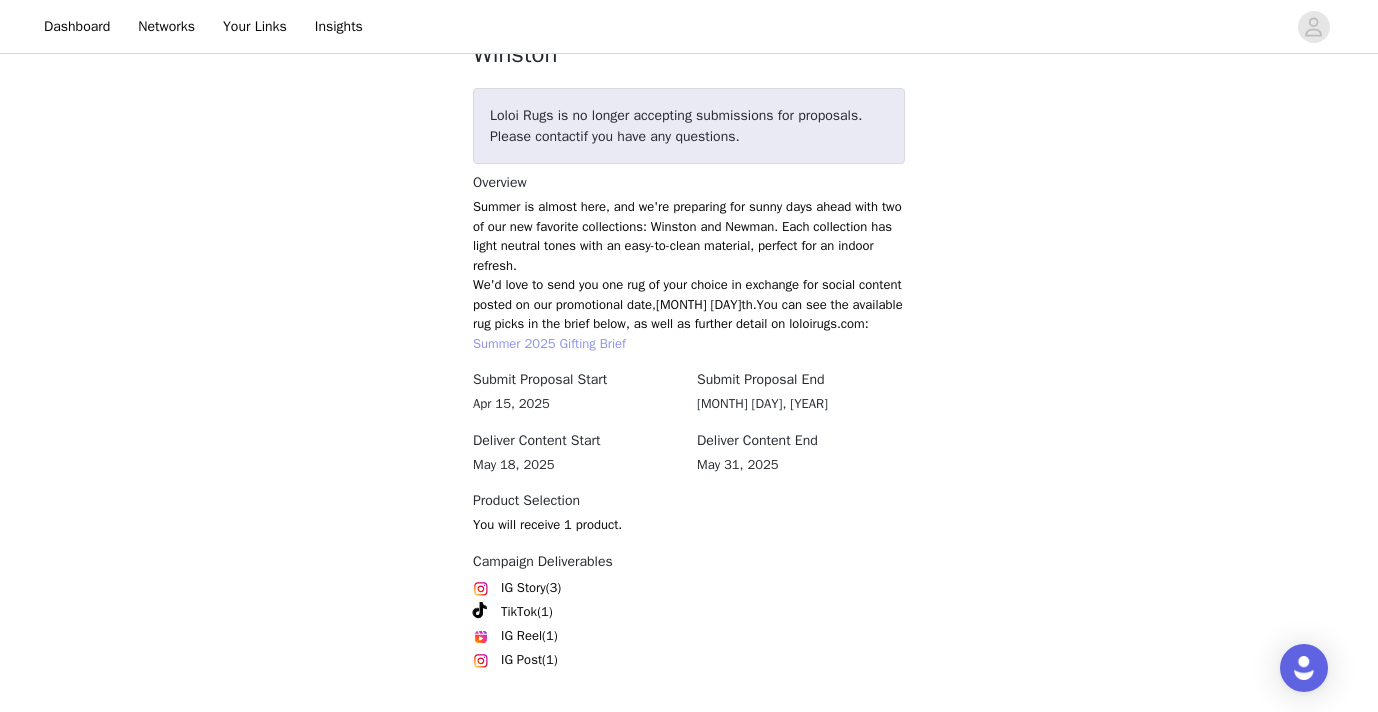 click on "Summer 2025 Gifting Brief" at bounding box center [549, 343] 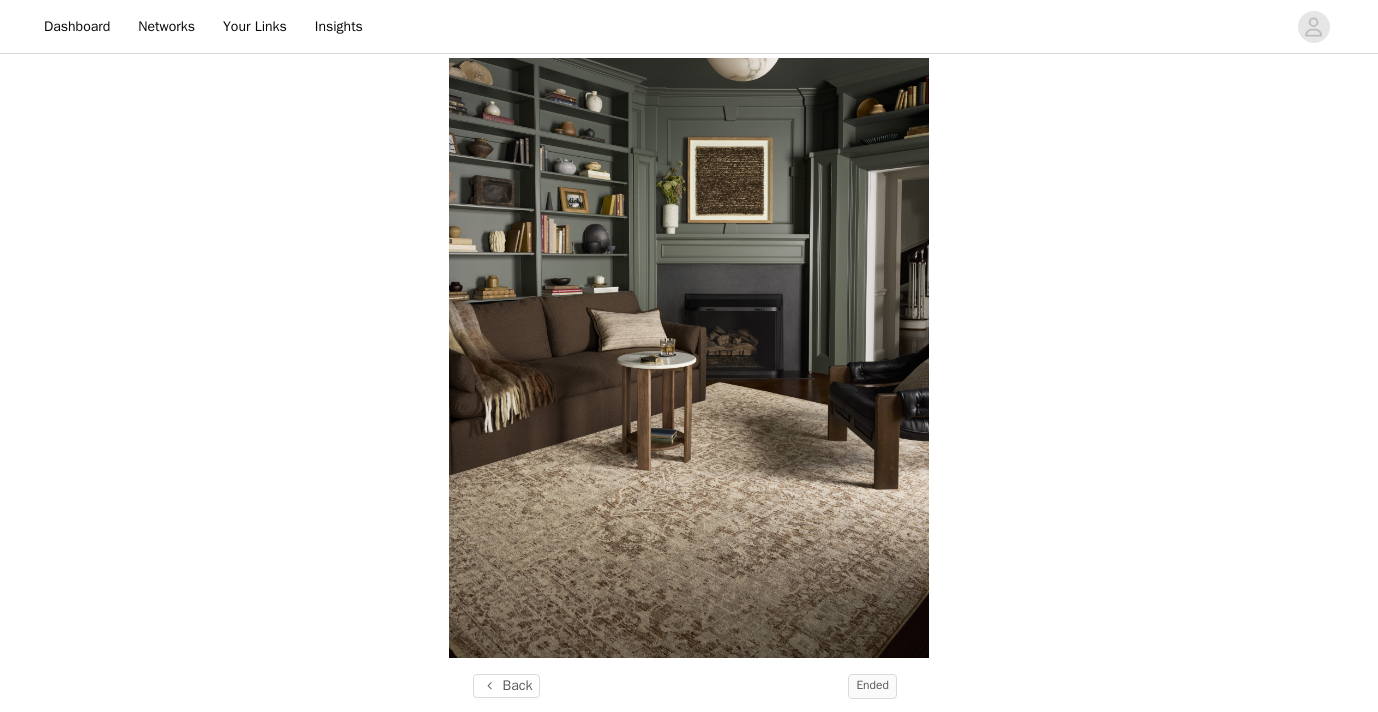 scroll, scrollTop: 754, scrollLeft: 0, axis: vertical 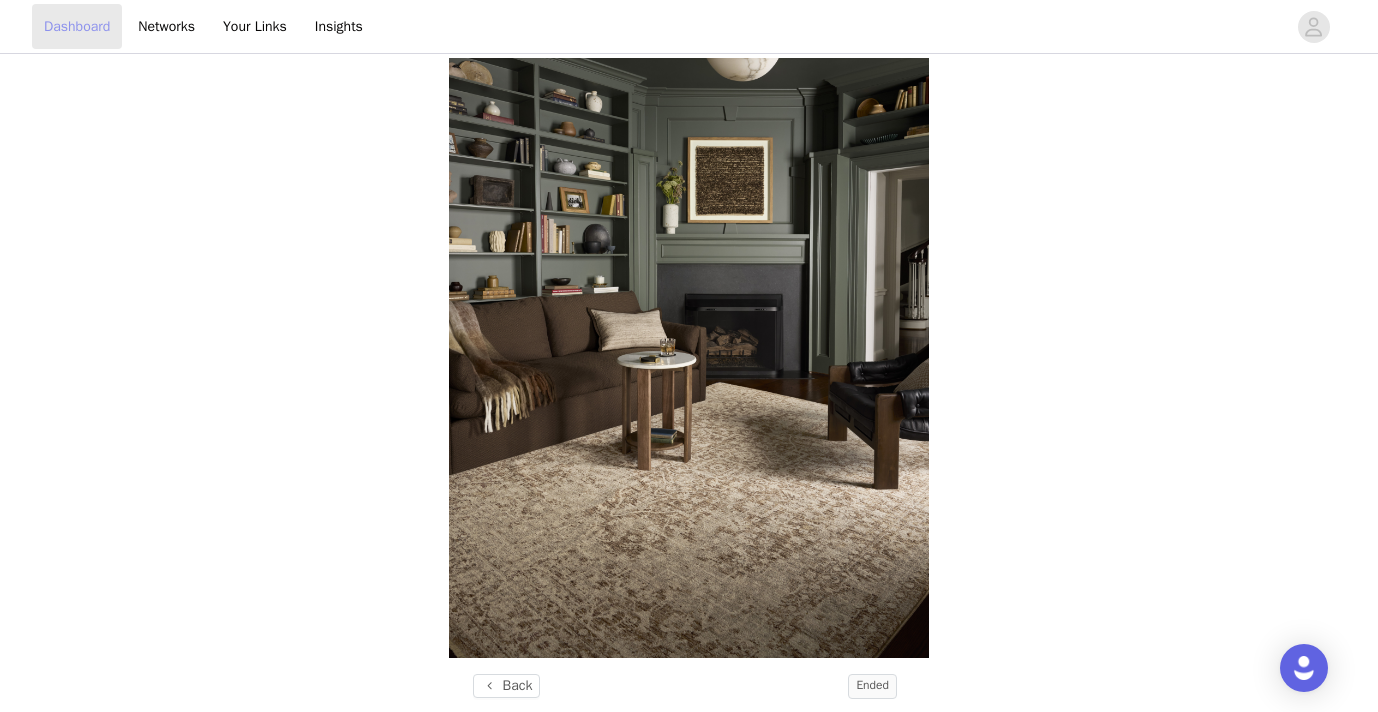 click on "Dashboard" at bounding box center (77, 26) 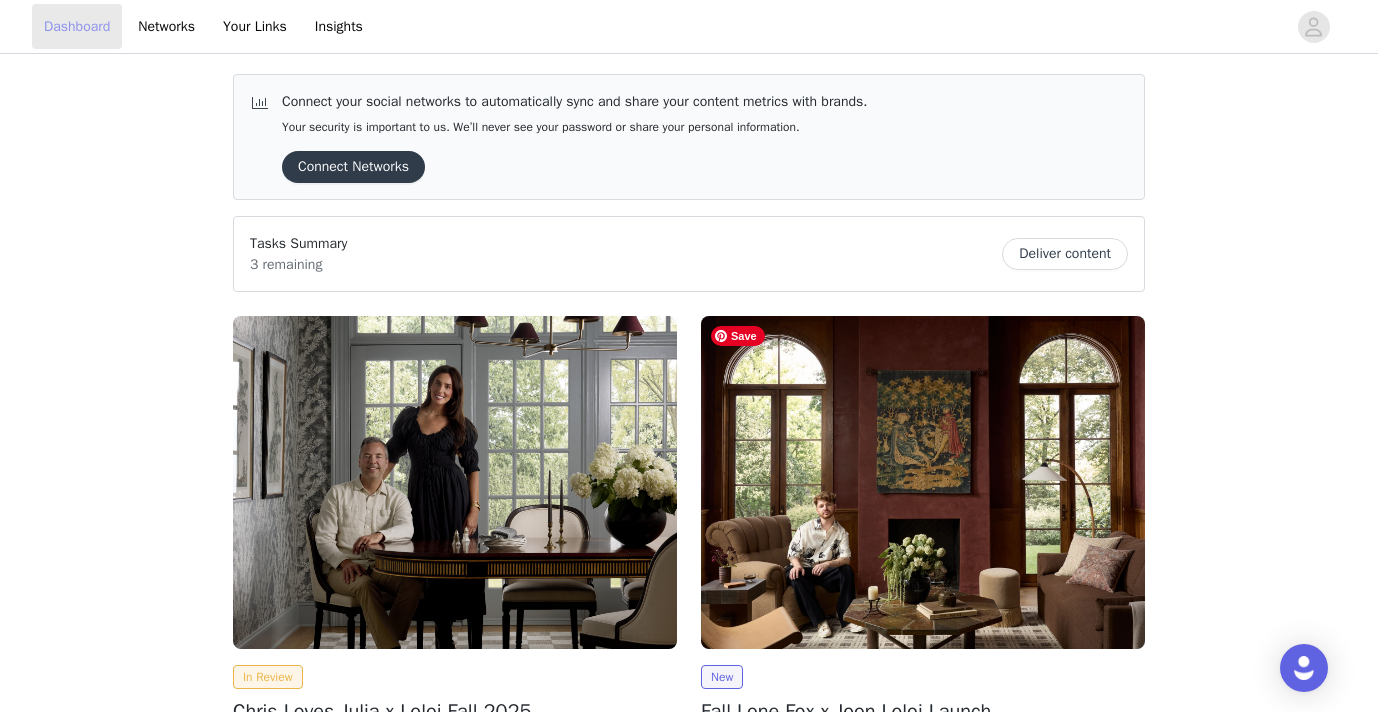 scroll, scrollTop: 124, scrollLeft: 0, axis: vertical 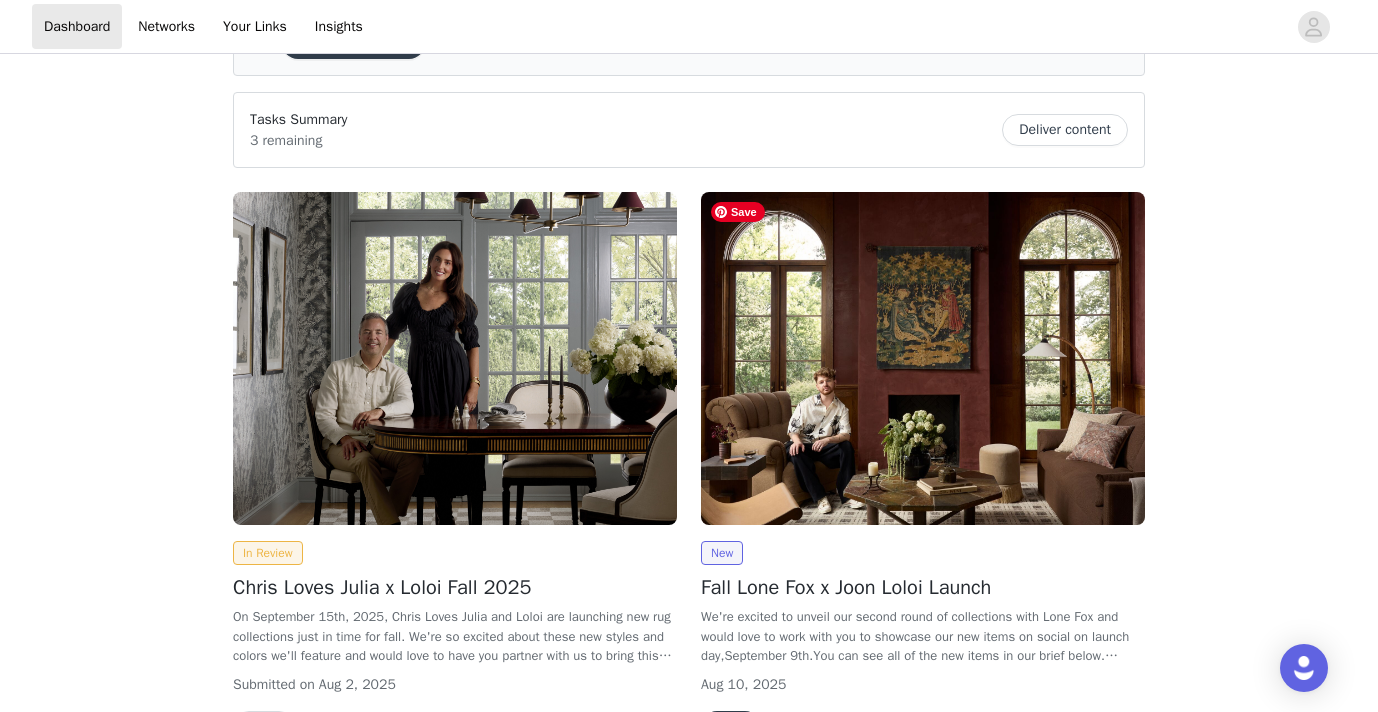 click at bounding box center (923, 358) 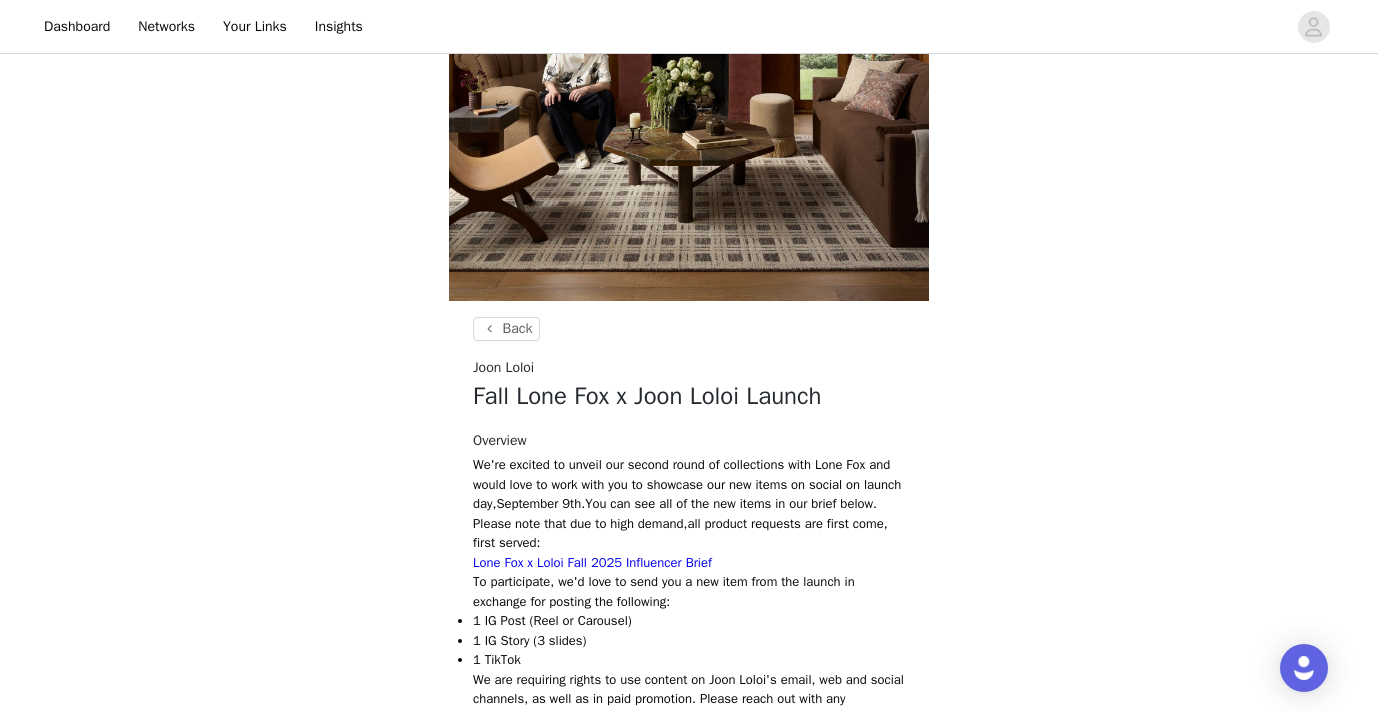 scroll, scrollTop: 367, scrollLeft: 0, axis: vertical 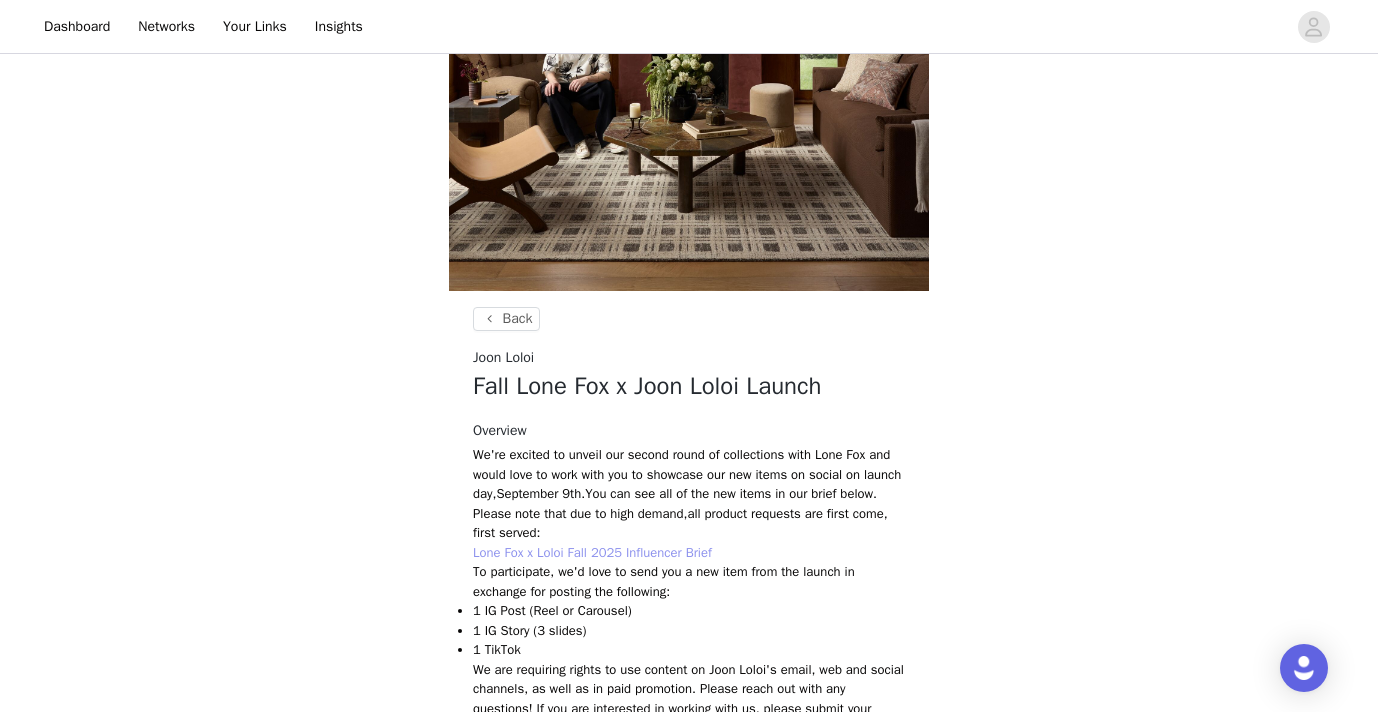 click on "Lone Fox x Loloi Fall 2025 Influencer Brief" at bounding box center (592, 552) 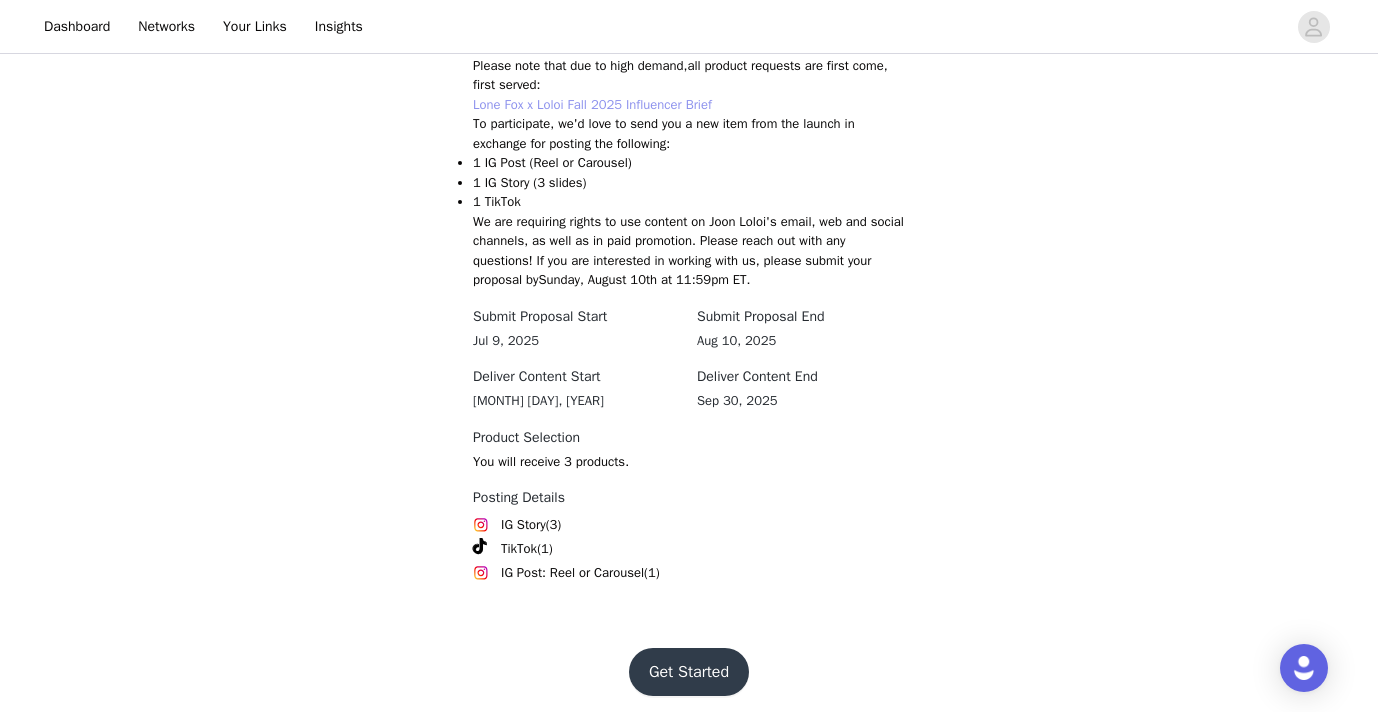 scroll, scrollTop: 823, scrollLeft: 0, axis: vertical 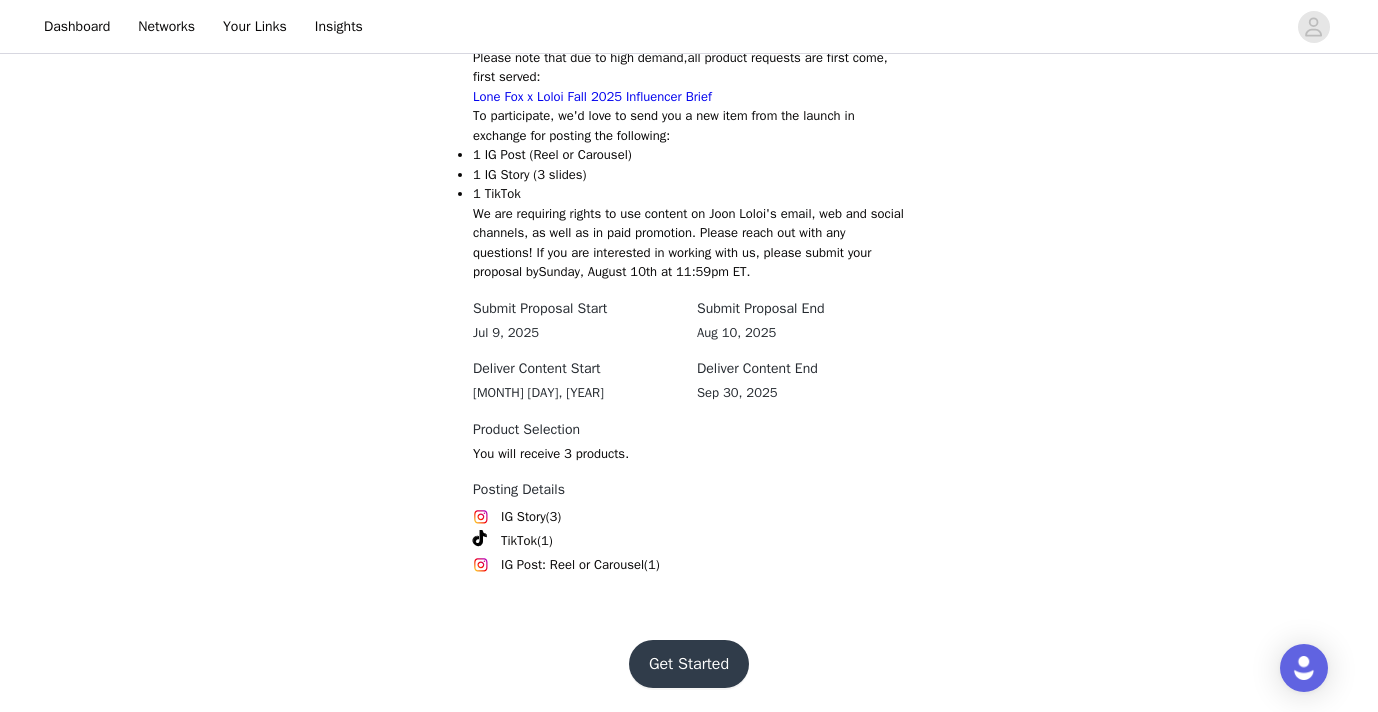 click on "Get Started" at bounding box center (689, 664) 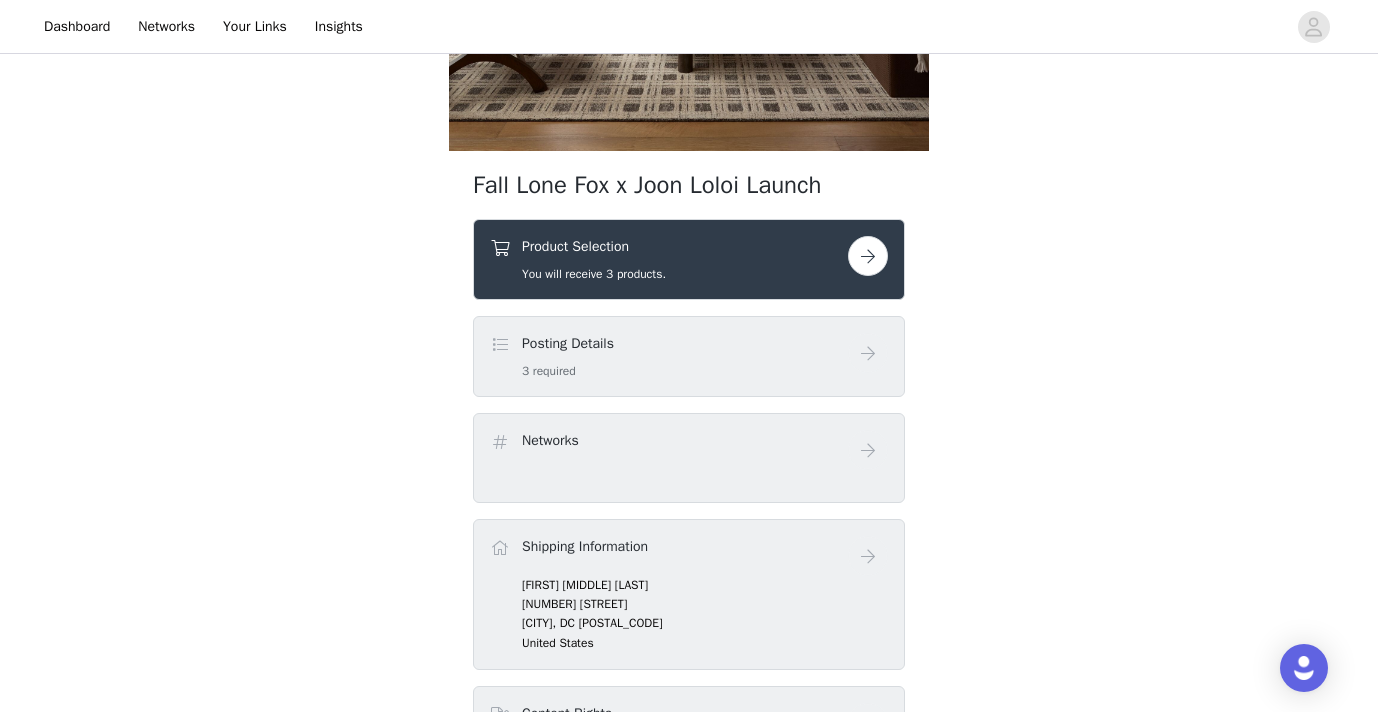 scroll, scrollTop: 509, scrollLeft: 0, axis: vertical 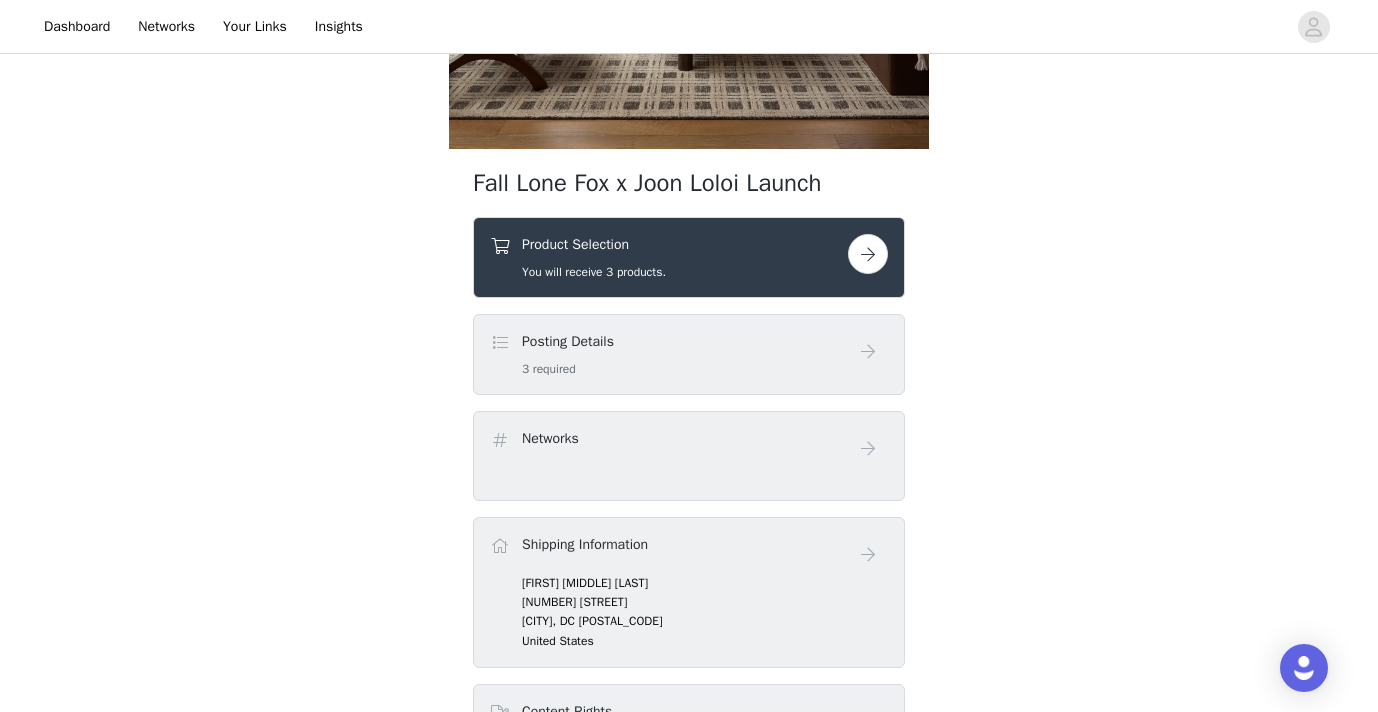 click at bounding box center (868, 254) 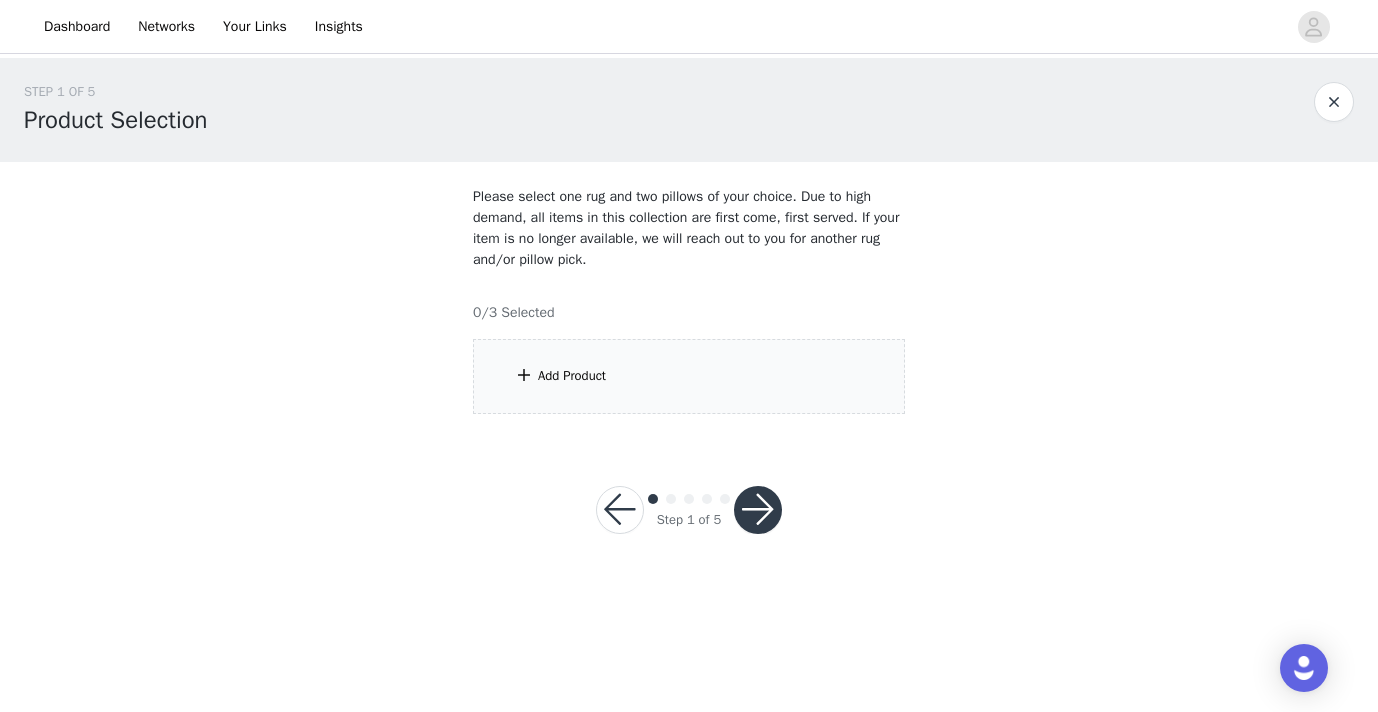 click at bounding box center [620, 510] 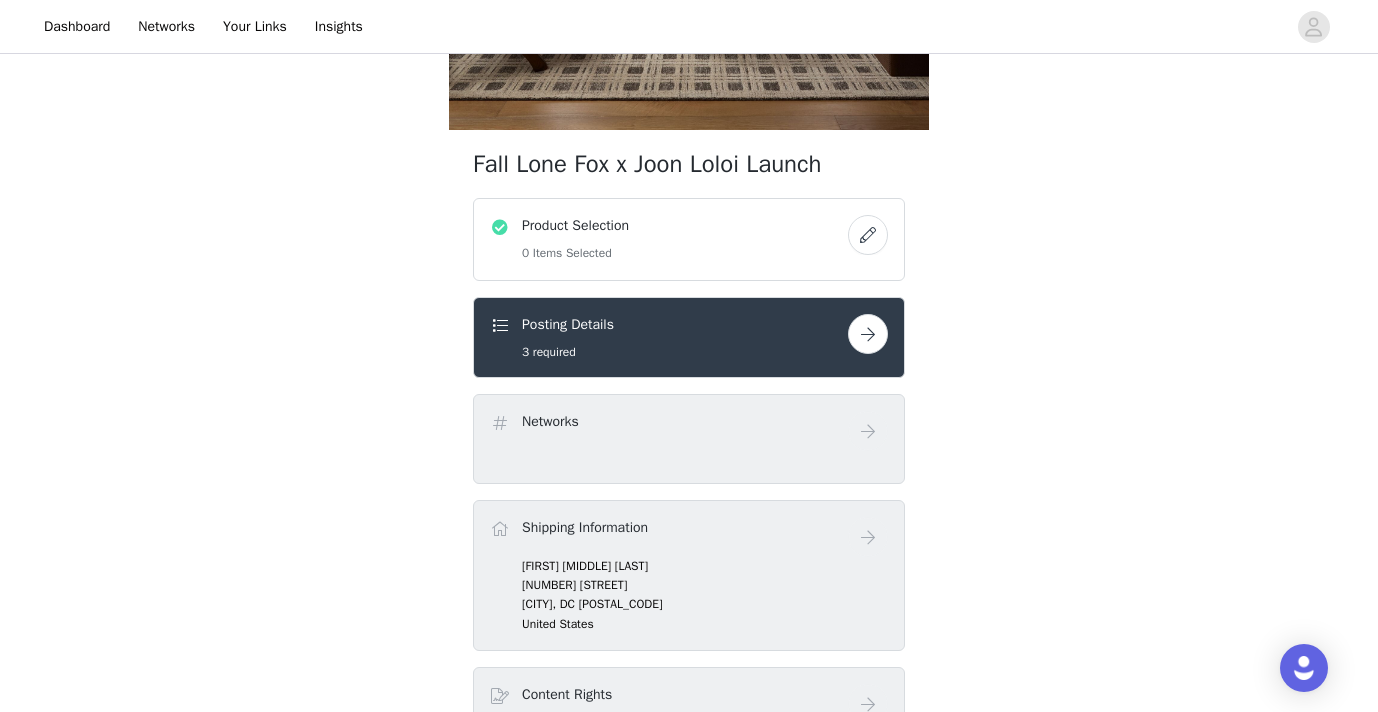 scroll, scrollTop: 544, scrollLeft: 0, axis: vertical 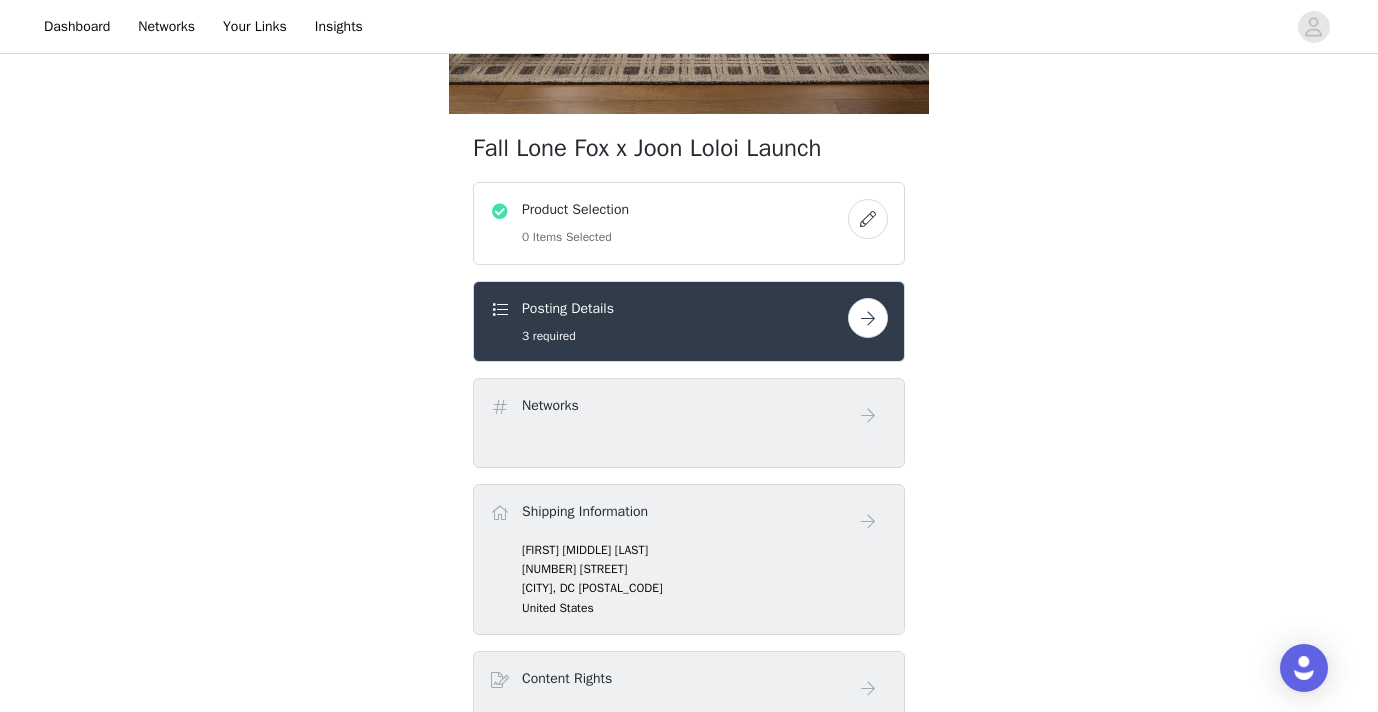 click at bounding box center [868, 219] 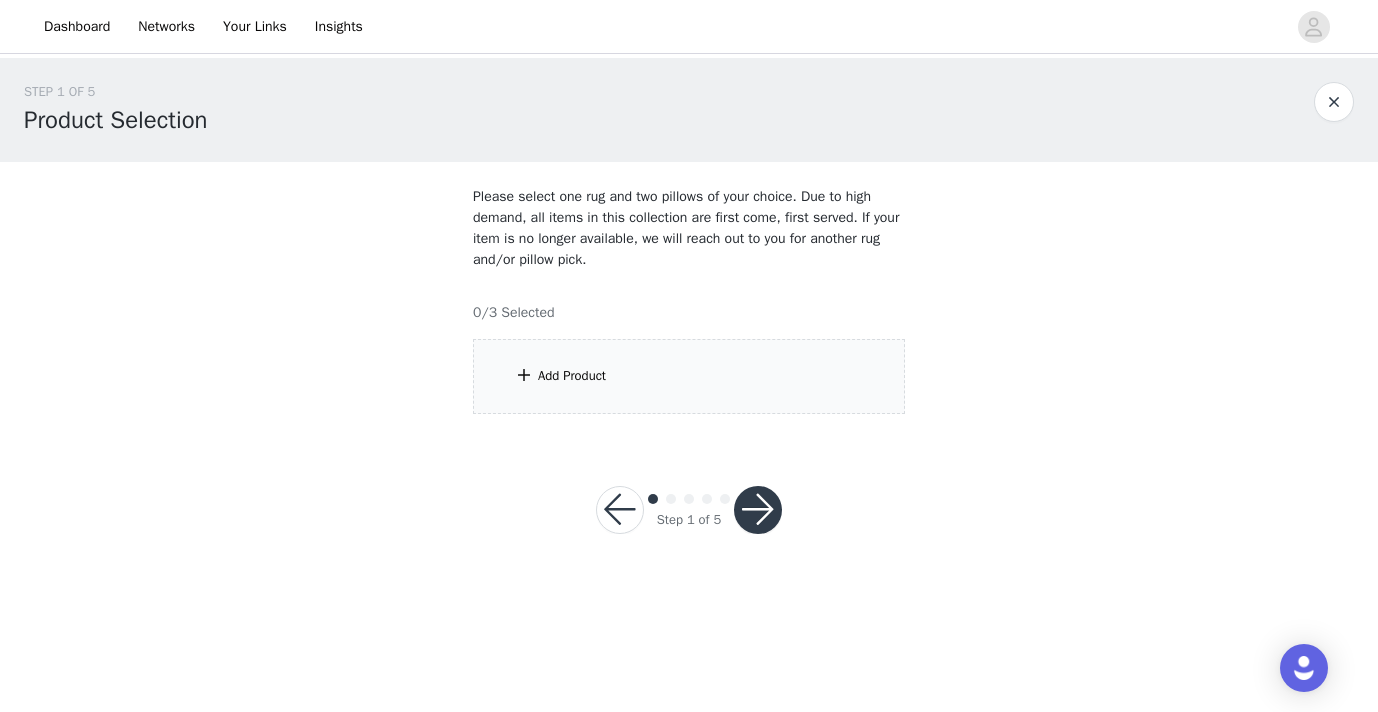 click on "Add Product" at bounding box center [689, 376] 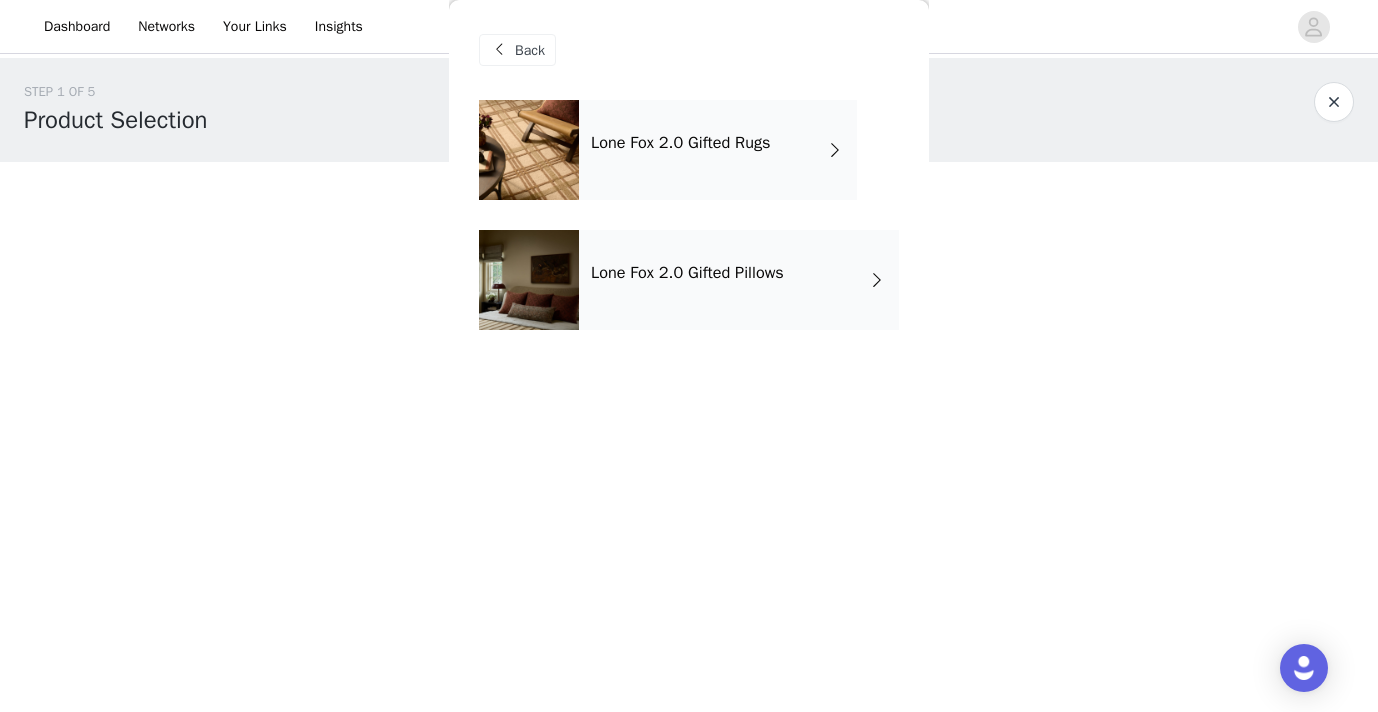 click on "Back" at bounding box center (530, 50) 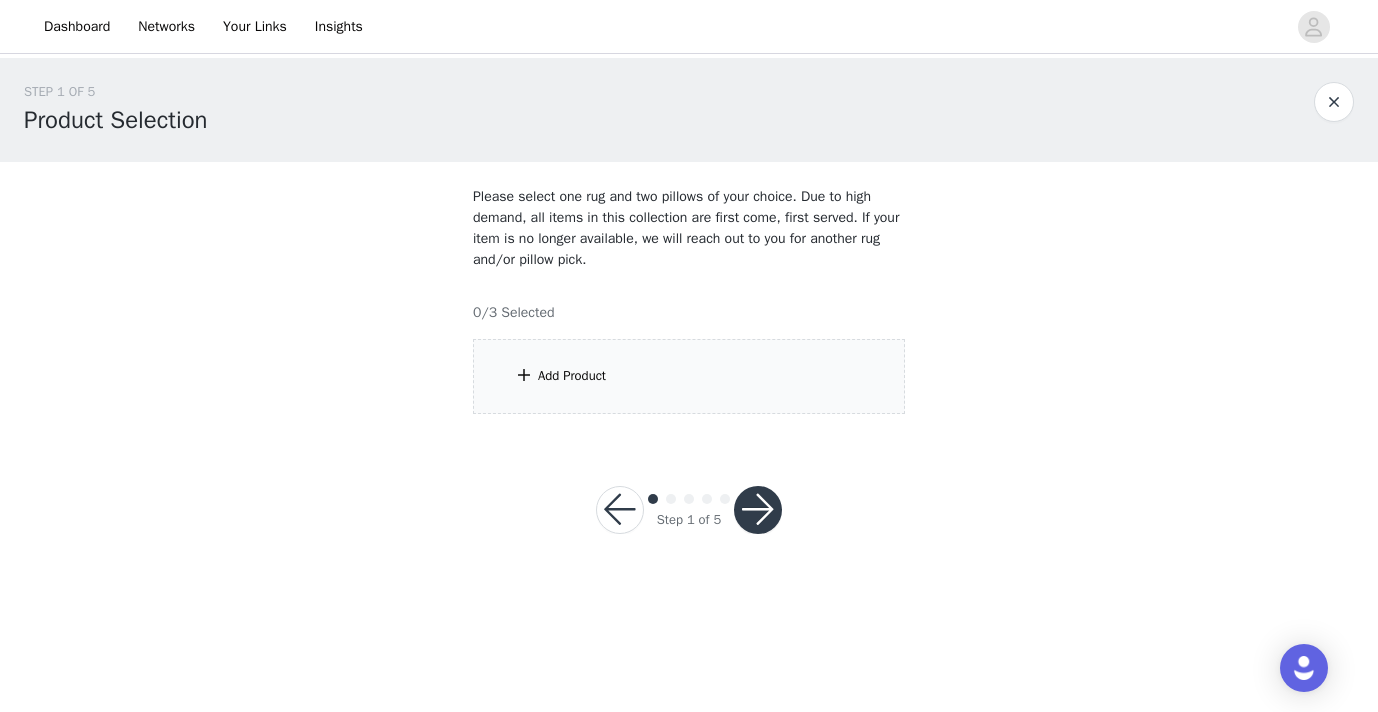 click at bounding box center [524, 375] 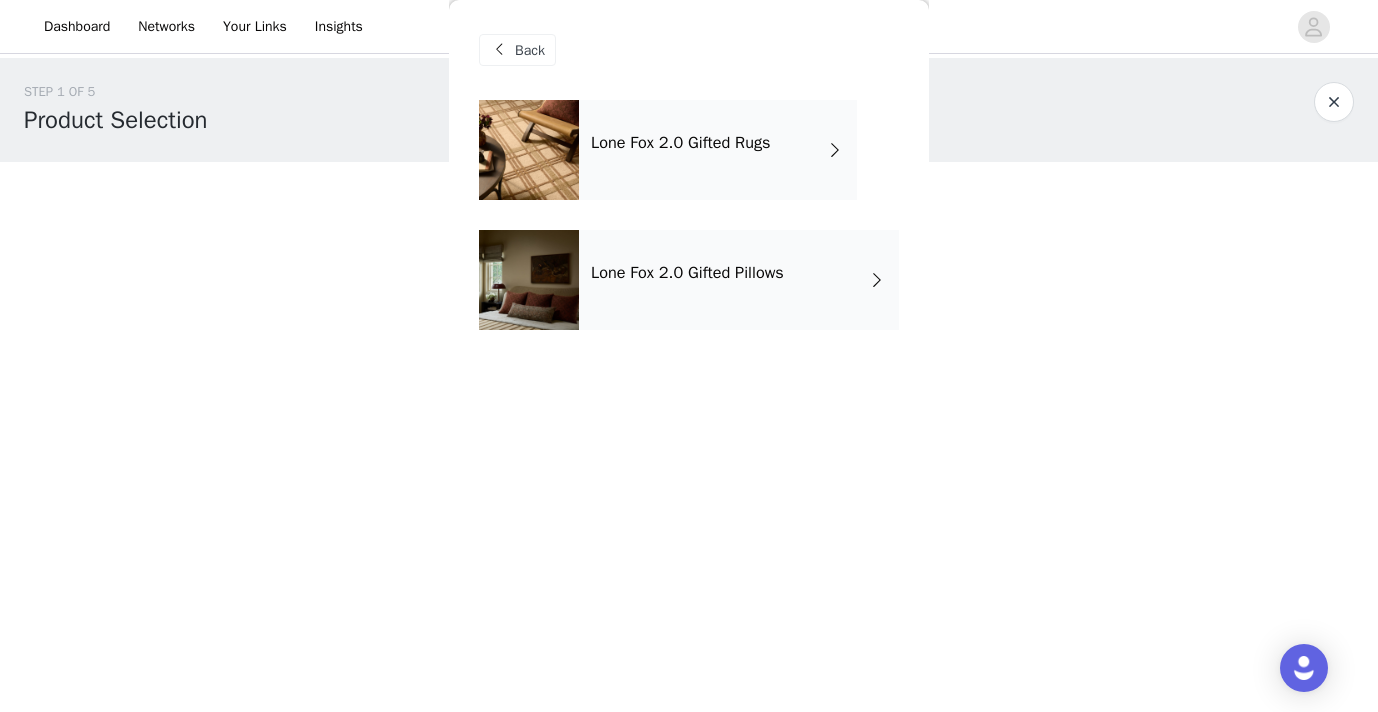 click on "Lone Fox 2.0 Gifted Rugs" at bounding box center [718, 150] 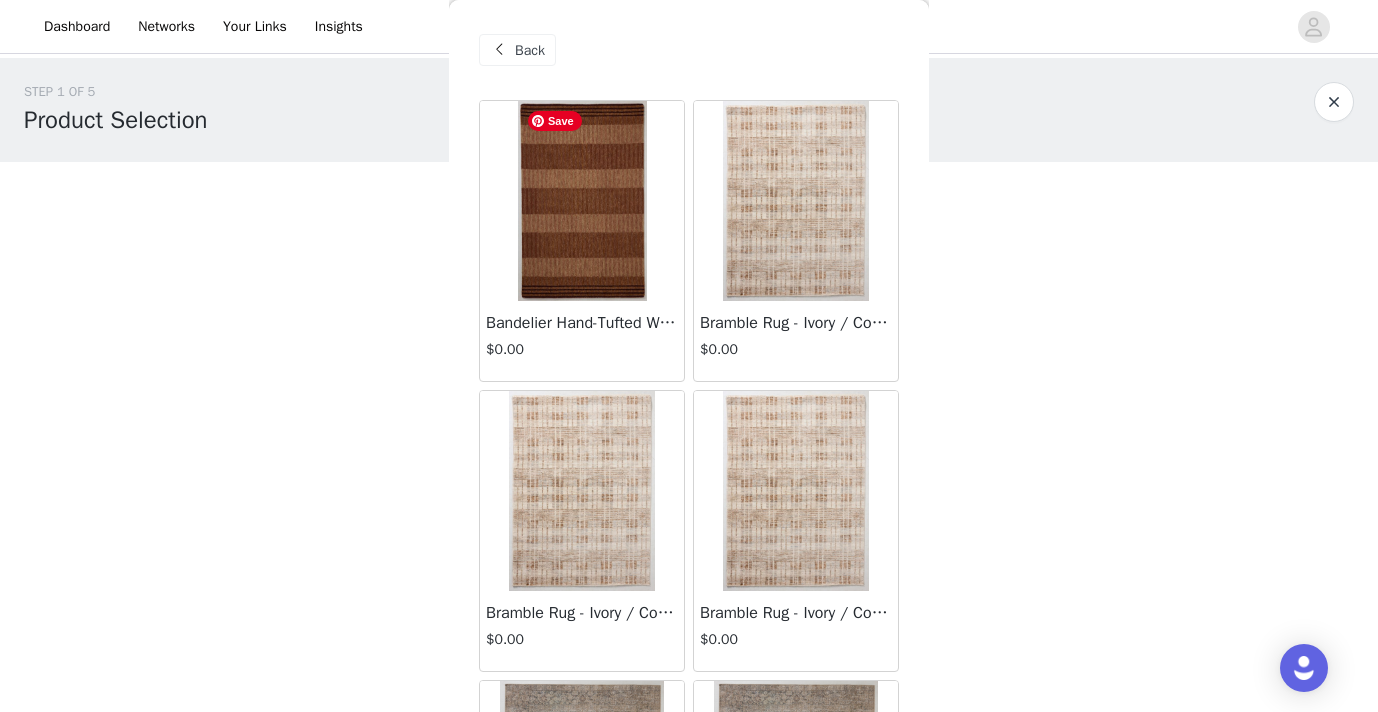 click at bounding box center [582, 201] 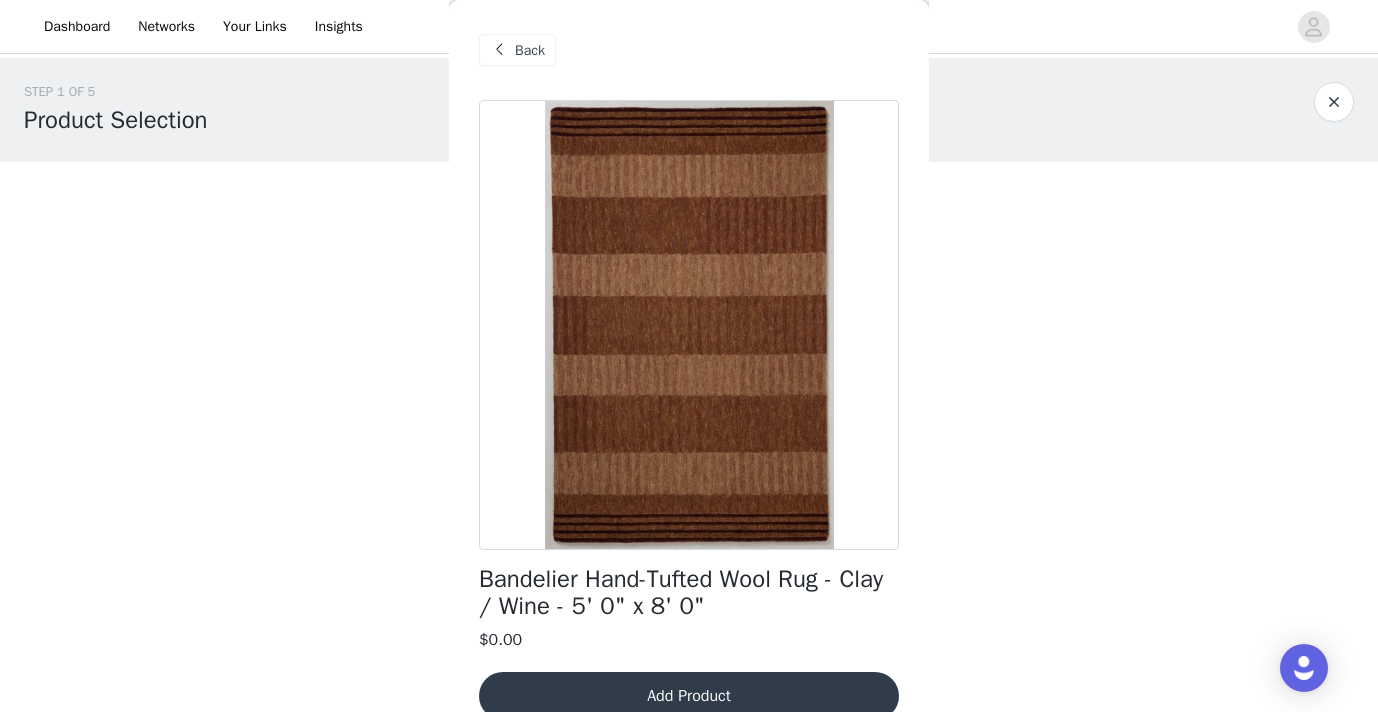 click on "Back" at bounding box center (530, 50) 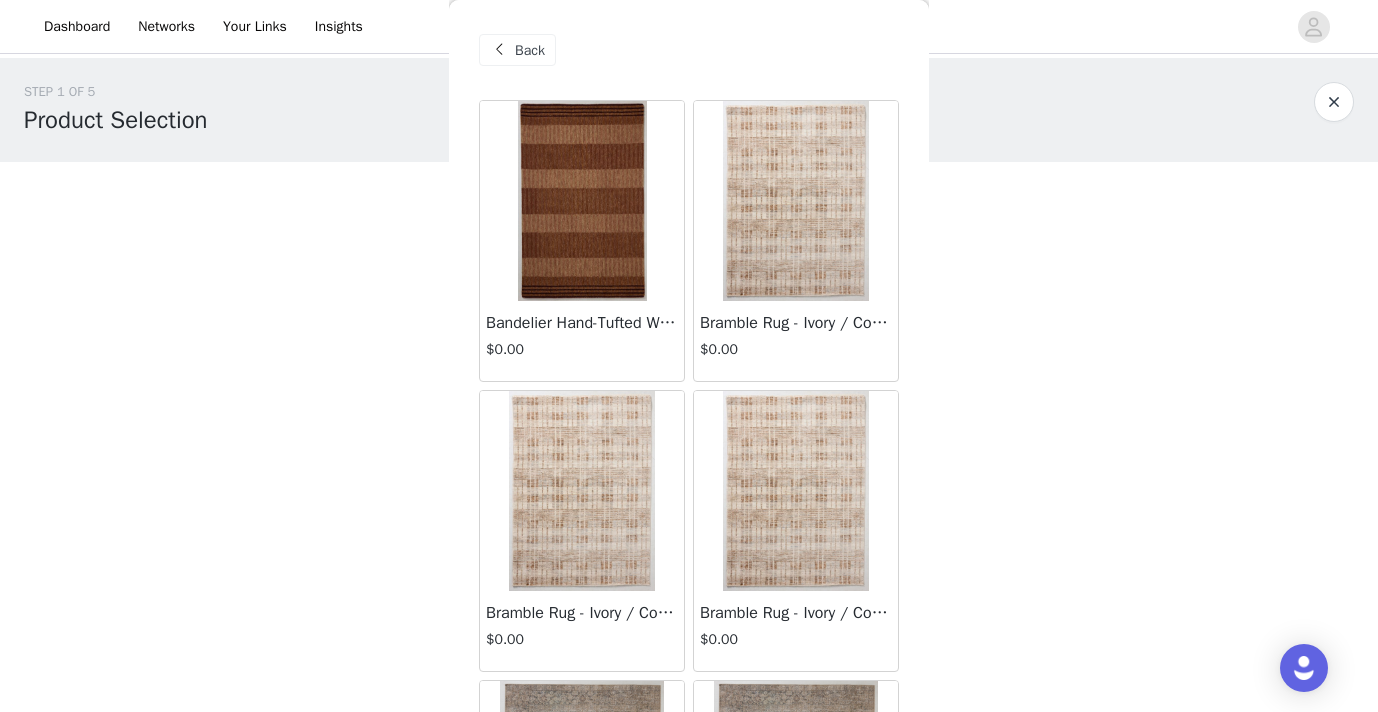 click on "Back" at bounding box center [530, 50] 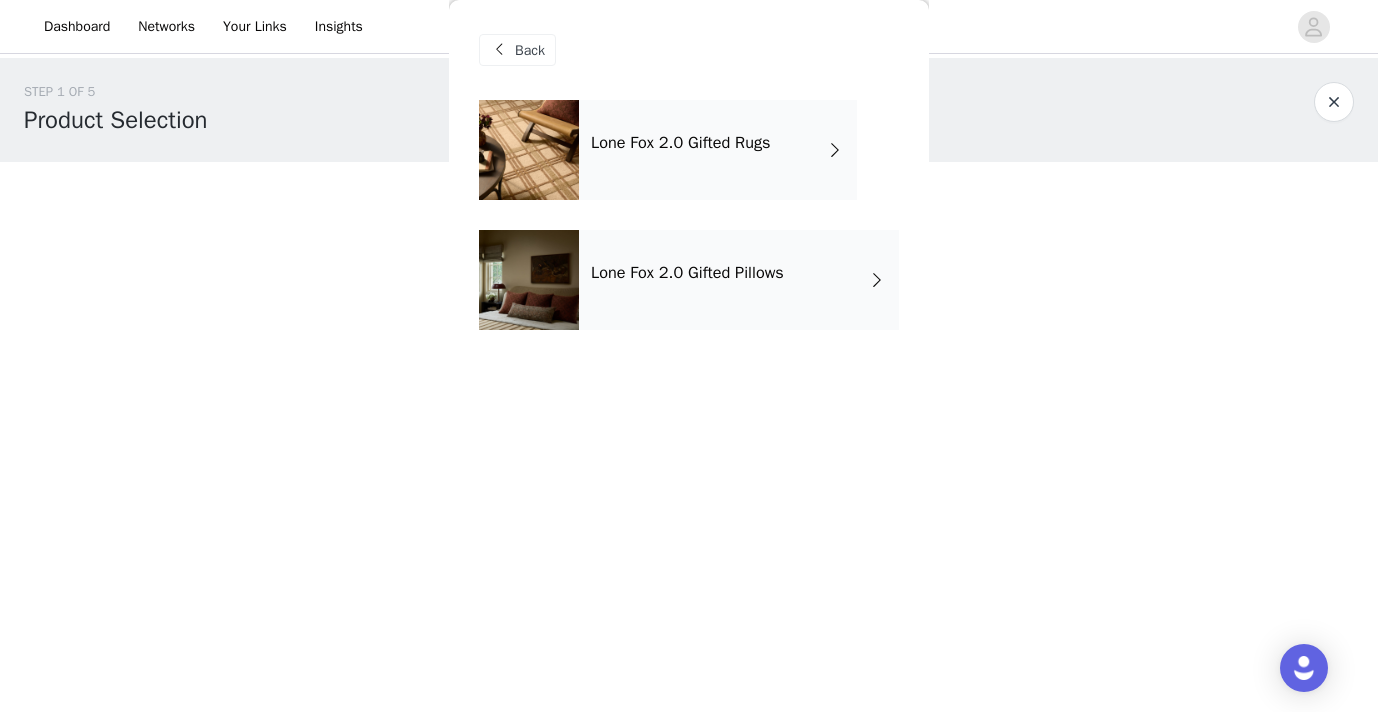 click on "Back" at bounding box center [530, 50] 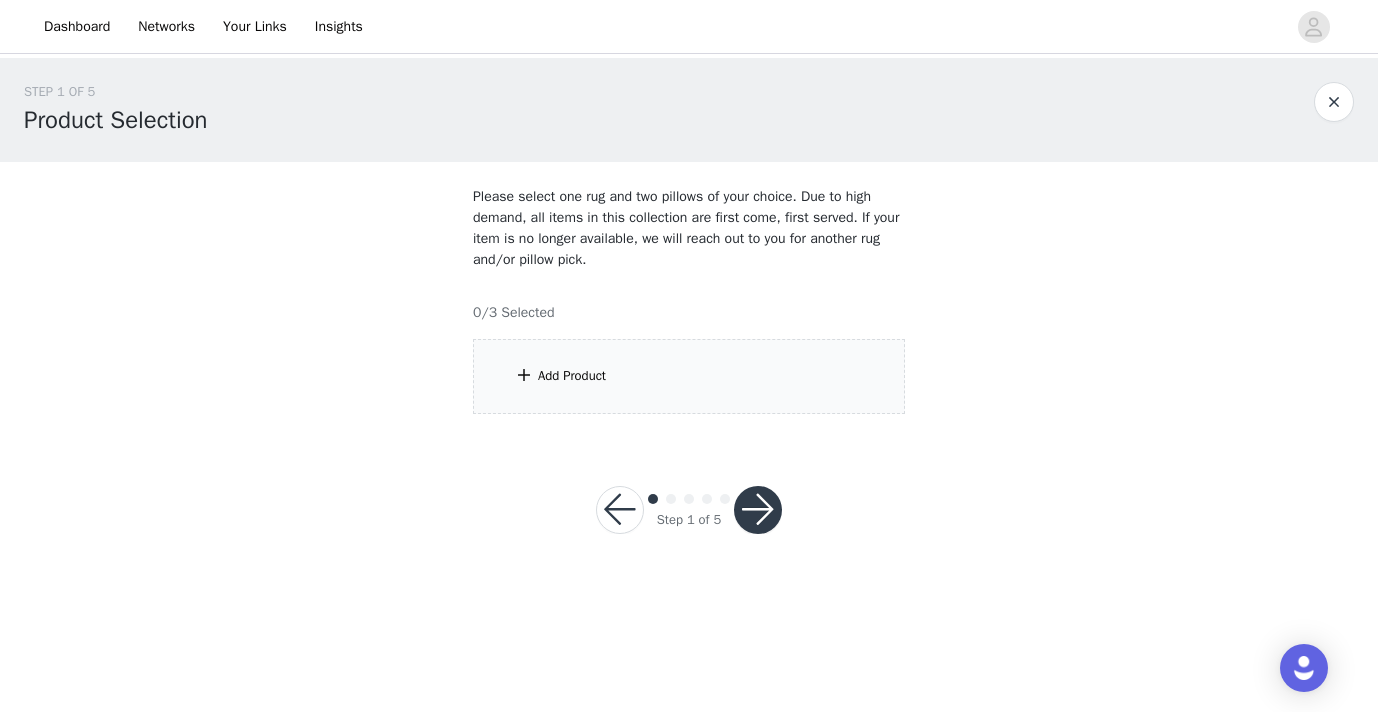 click at bounding box center [620, 510] 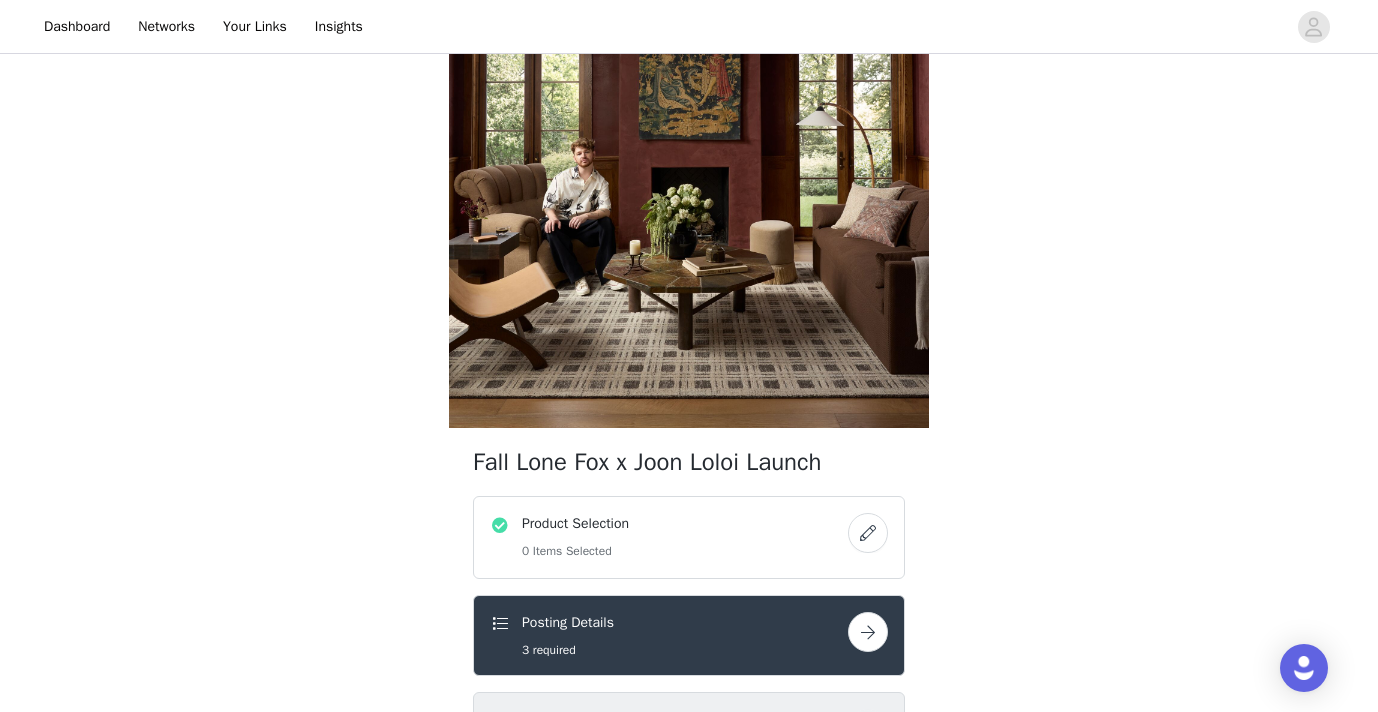 scroll, scrollTop: 0, scrollLeft: 0, axis: both 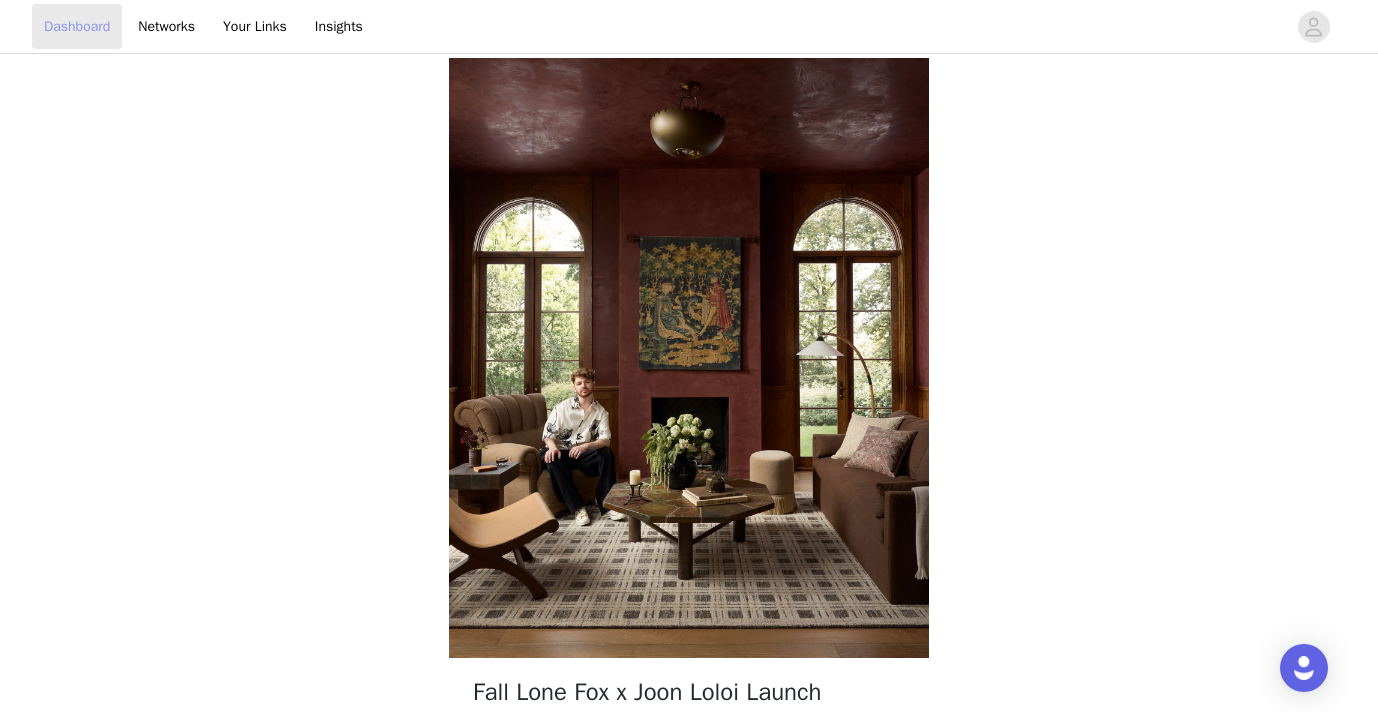click on "Dashboard" at bounding box center [77, 26] 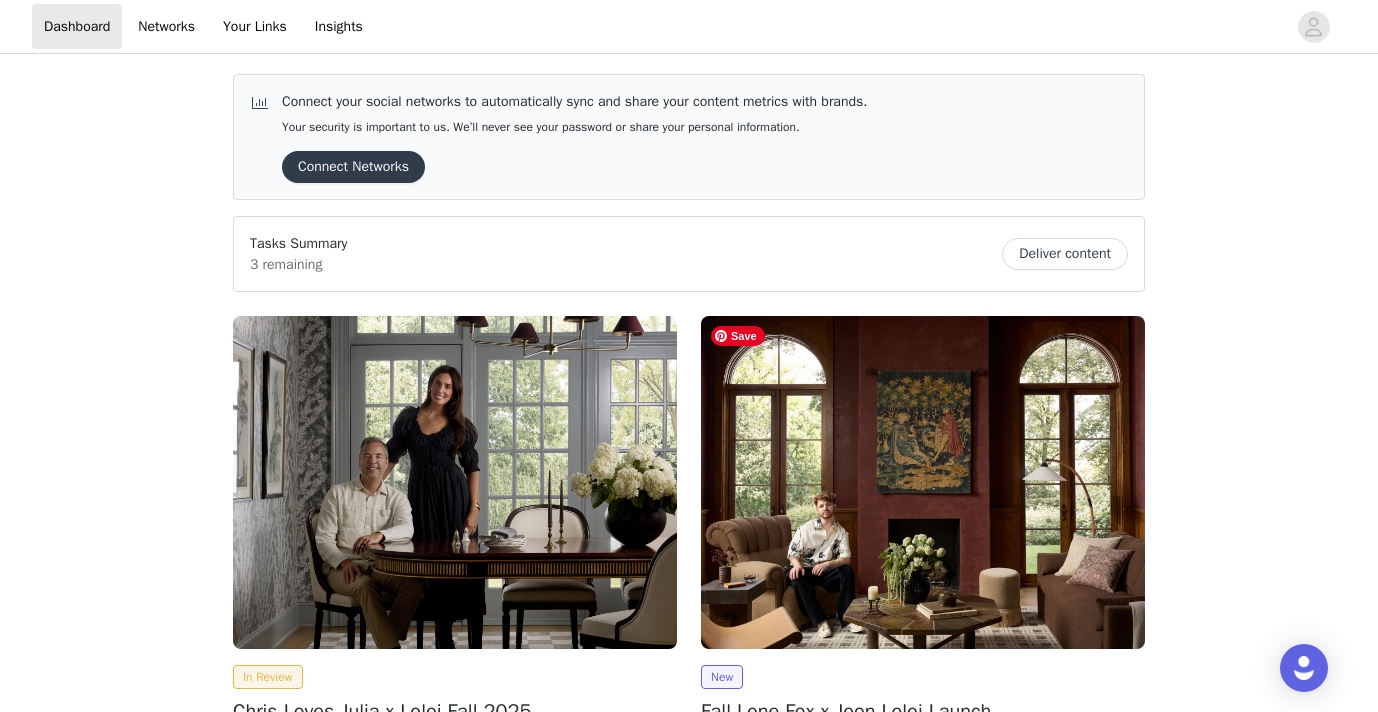 click at bounding box center [923, 482] 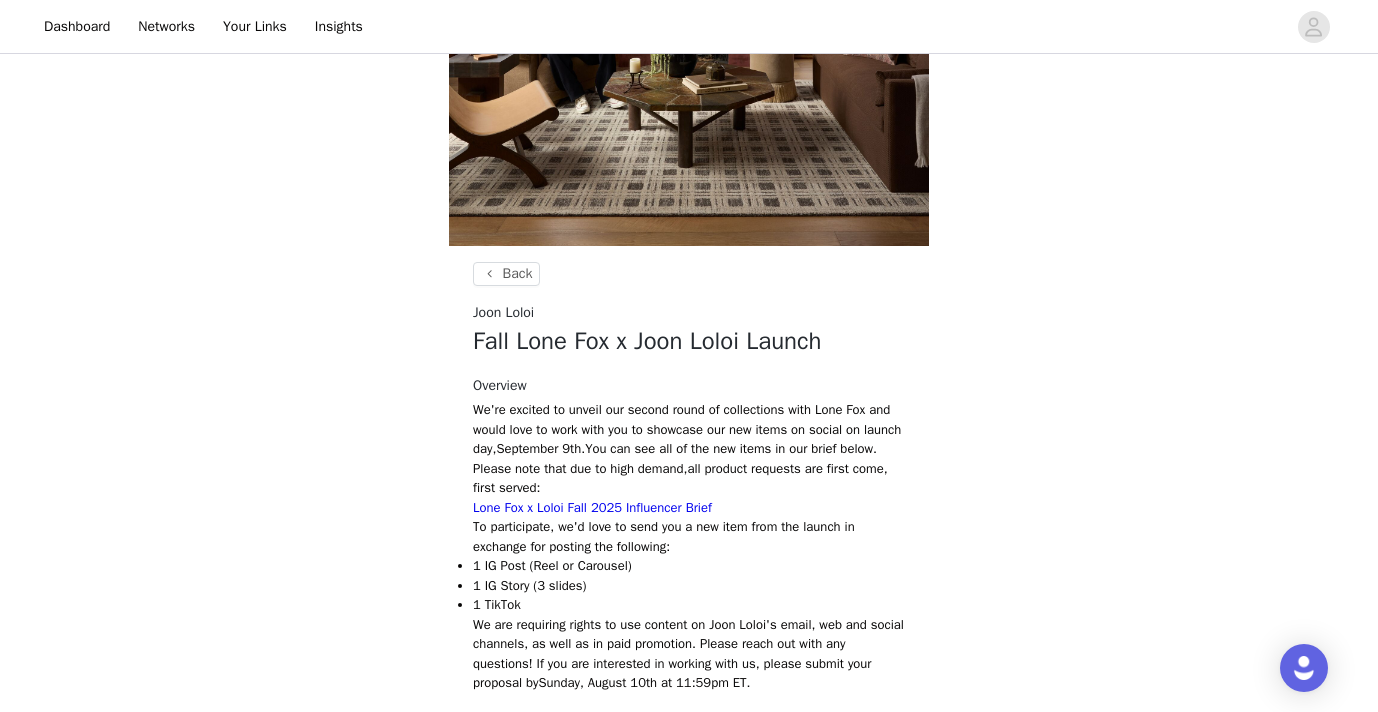 scroll, scrollTop: 428, scrollLeft: 0, axis: vertical 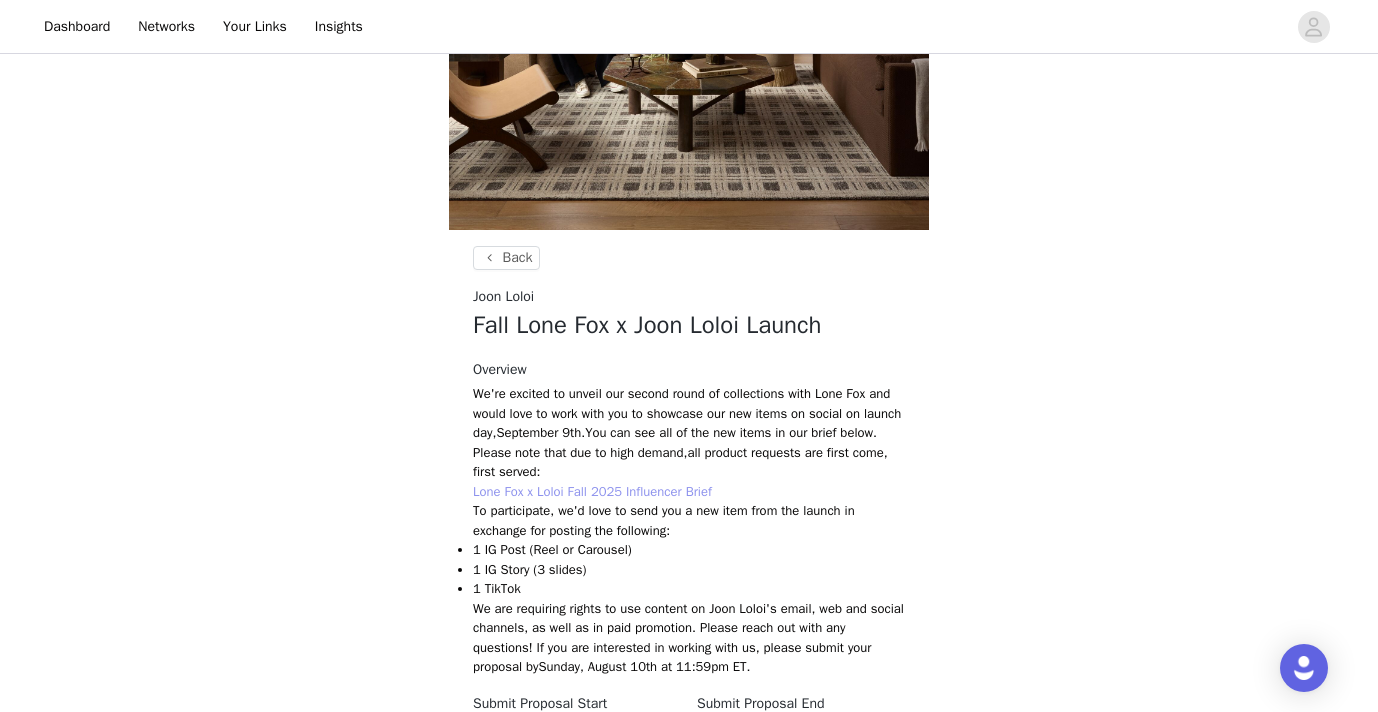 click on "Lone Fox x Loloi Fall 2025 Influencer Brief" at bounding box center [592, 491] 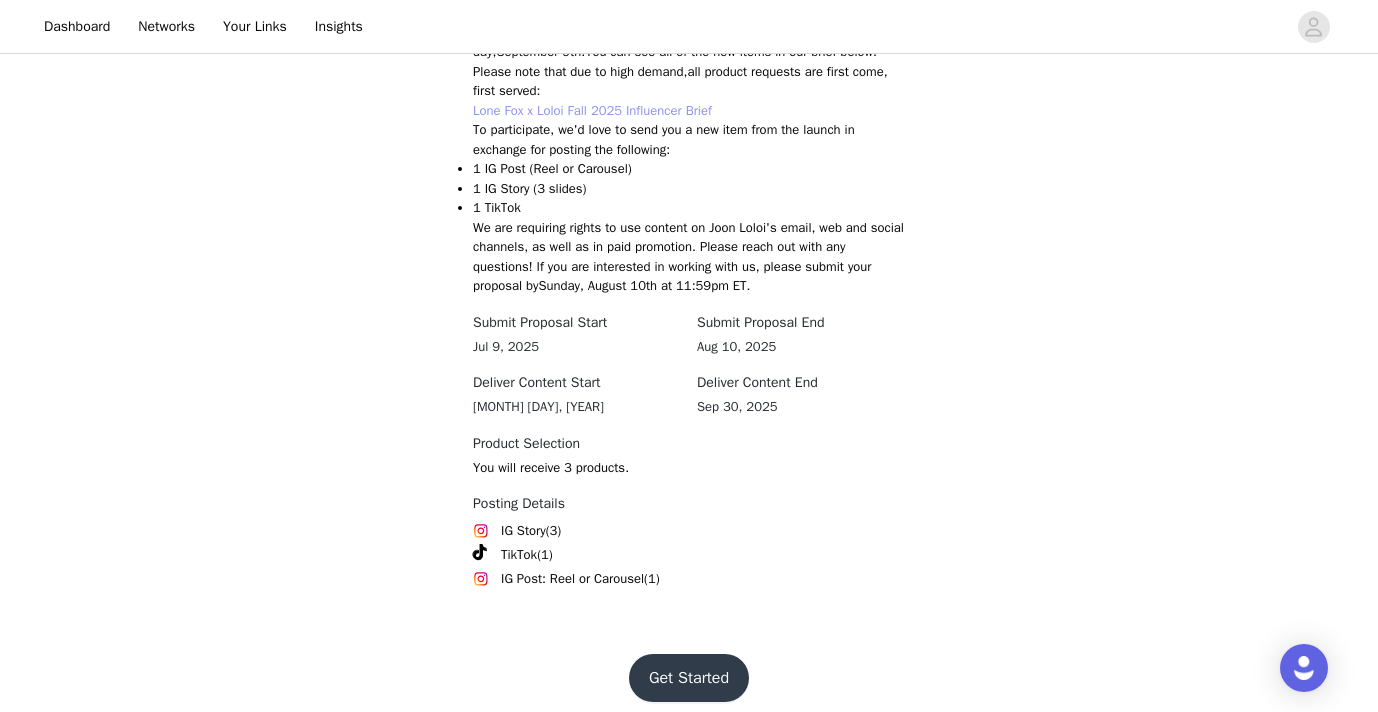 scroll, scrollTop: 823, scrollLeft: 0, axis: vertical 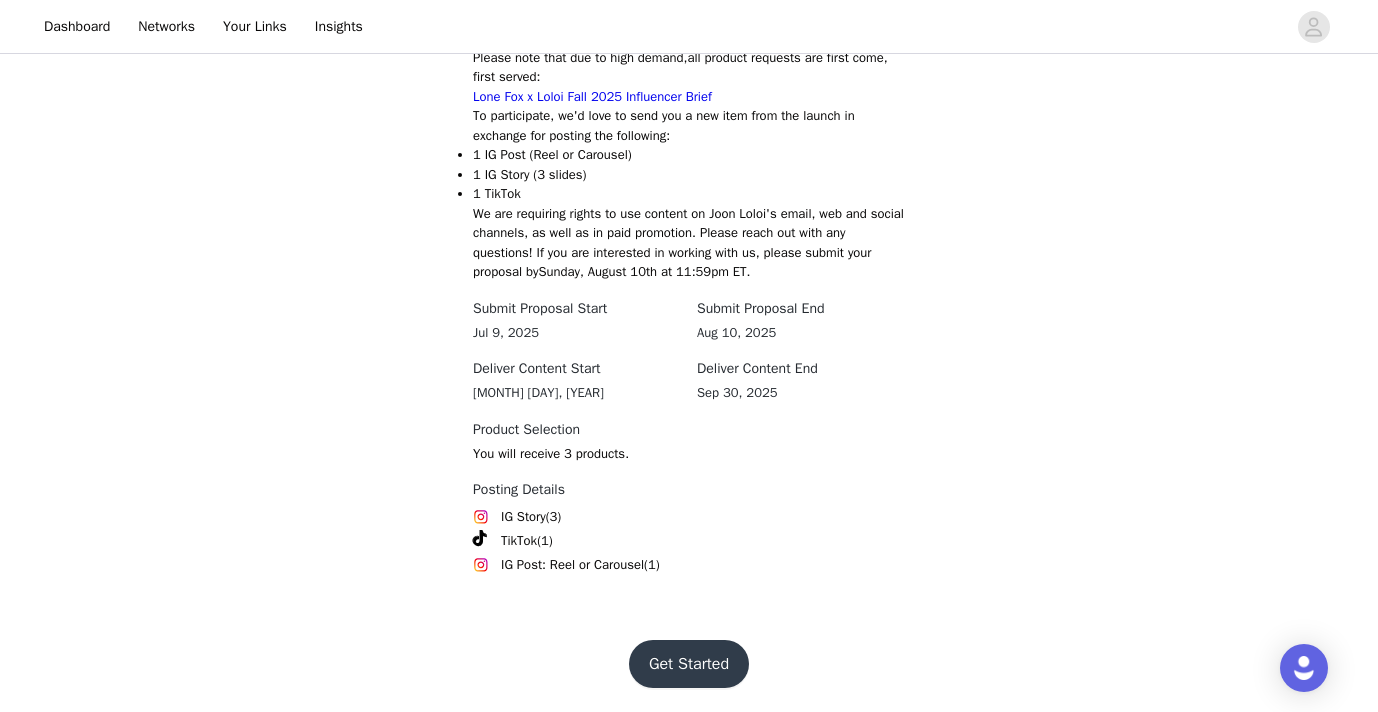 click on "Get Started" at bounding box center [689, 664] 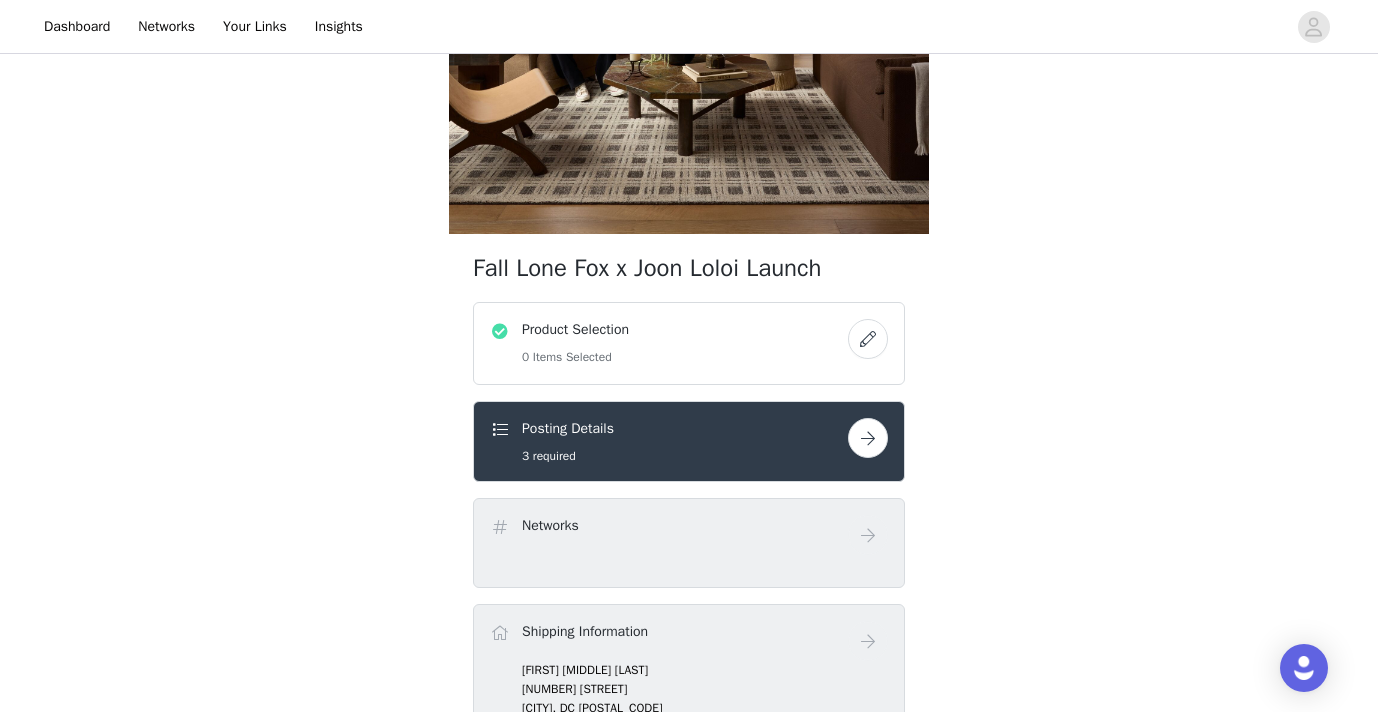 scroll, scrollTop: 434, scrollLeft: 0, axis: vertical 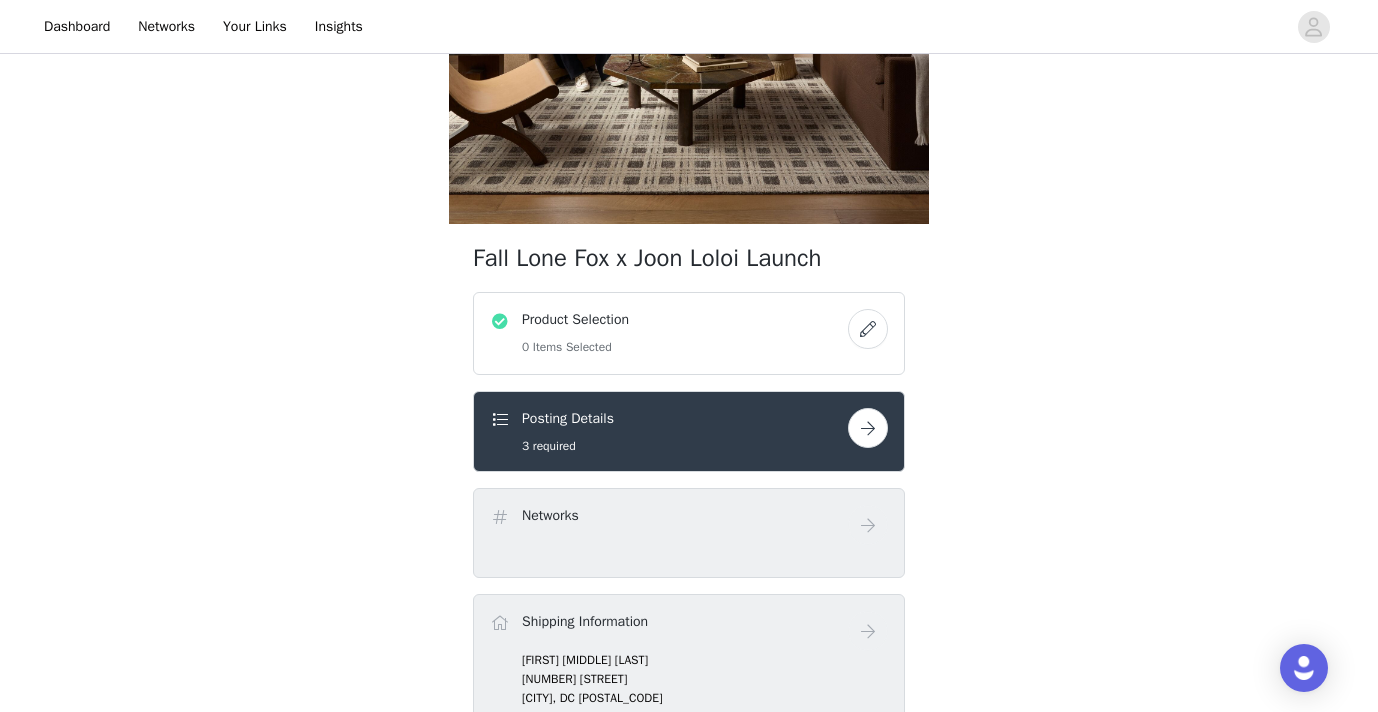 click on "Product Selection   0 Items Selected" at bounding box center (575, 333) 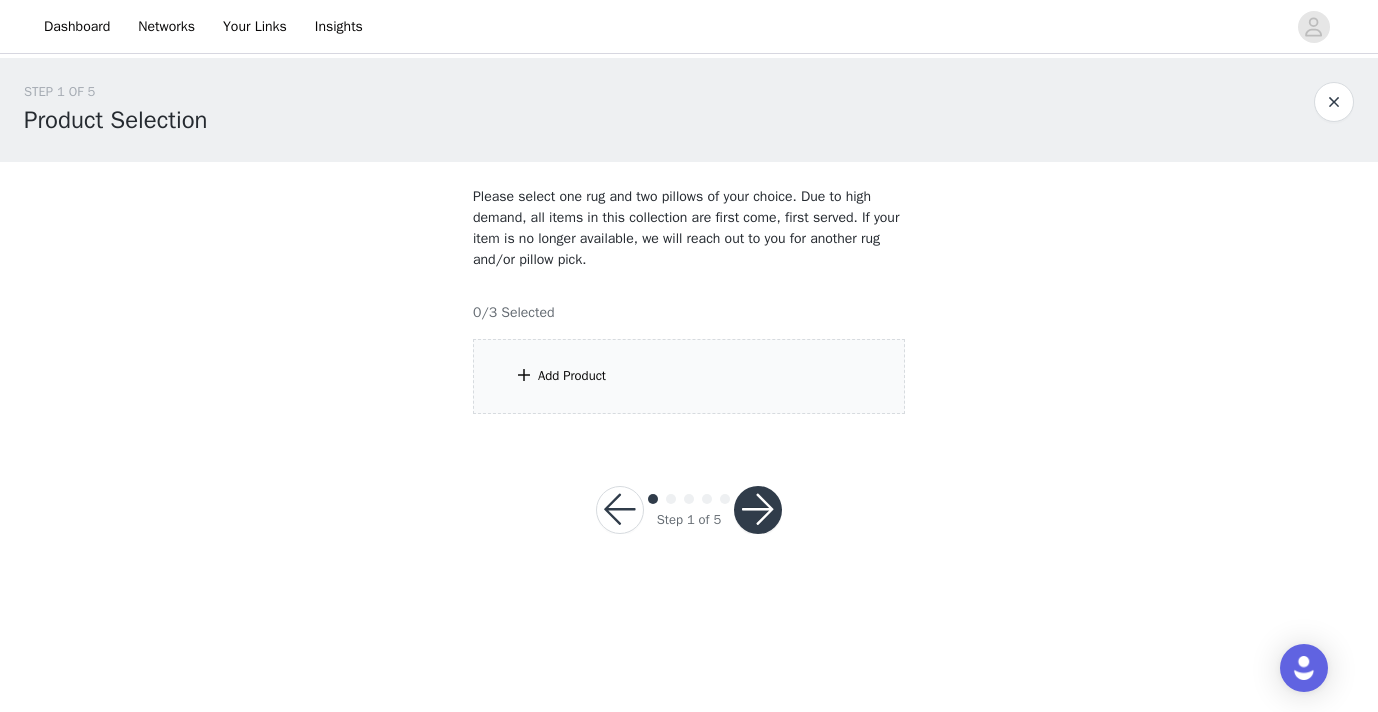 click on "Add Product" at bounding box center (689, 376) 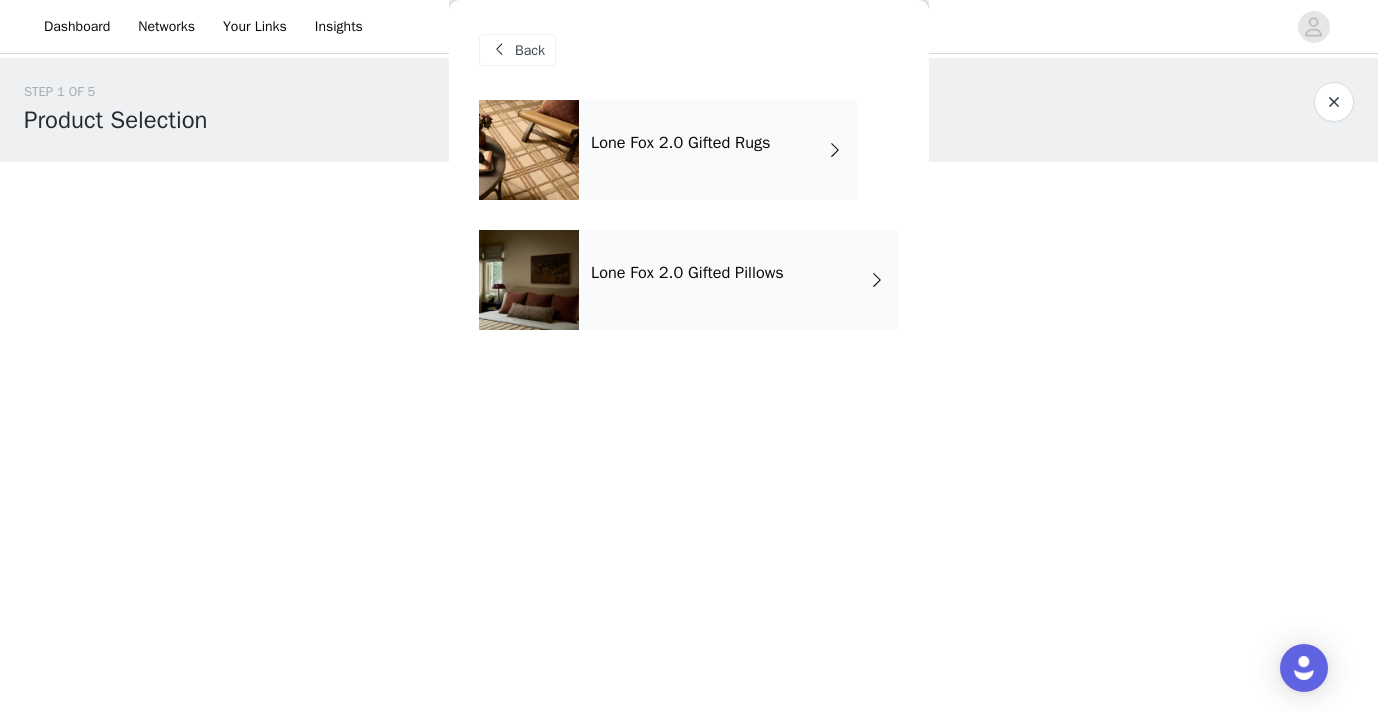 click on "Lone Fox 2.0 Gifted Rugs" at bounding box center (681, 143) 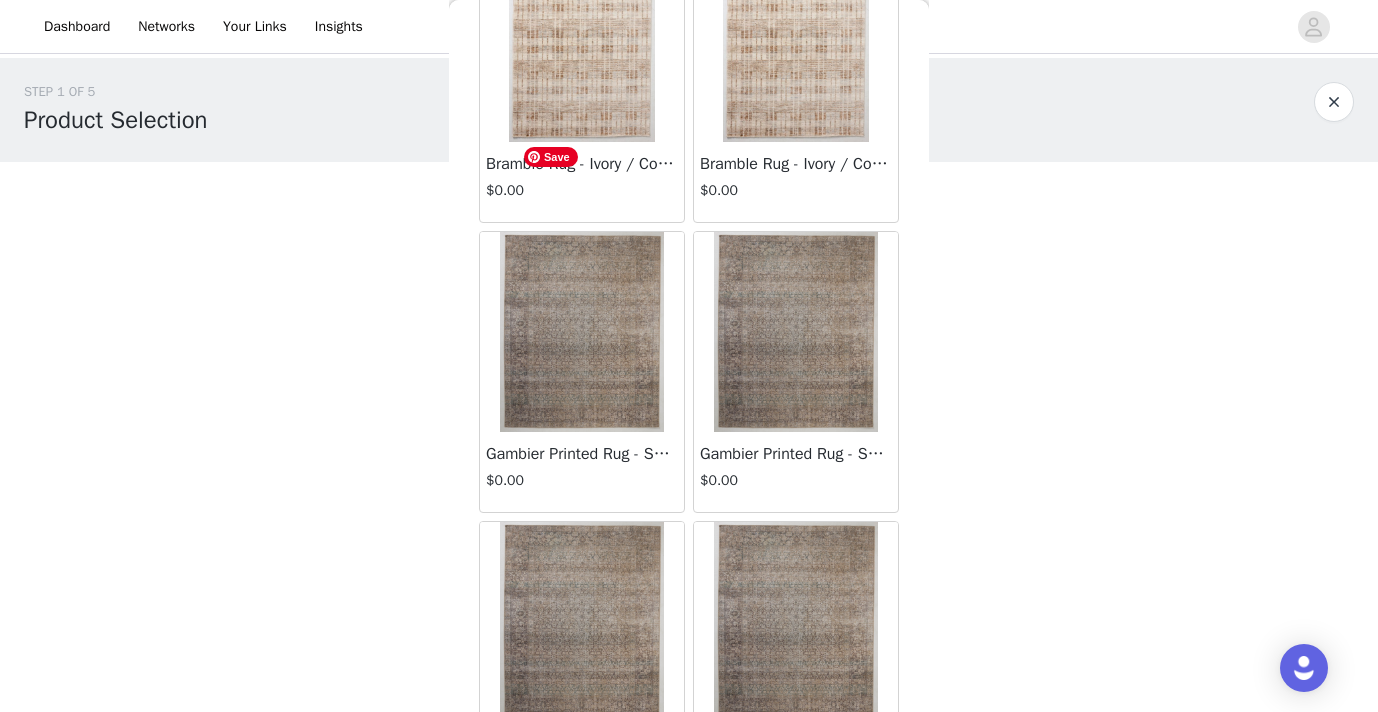 scroll, scrollTop: 0, scrollLeft: 0, axis: both 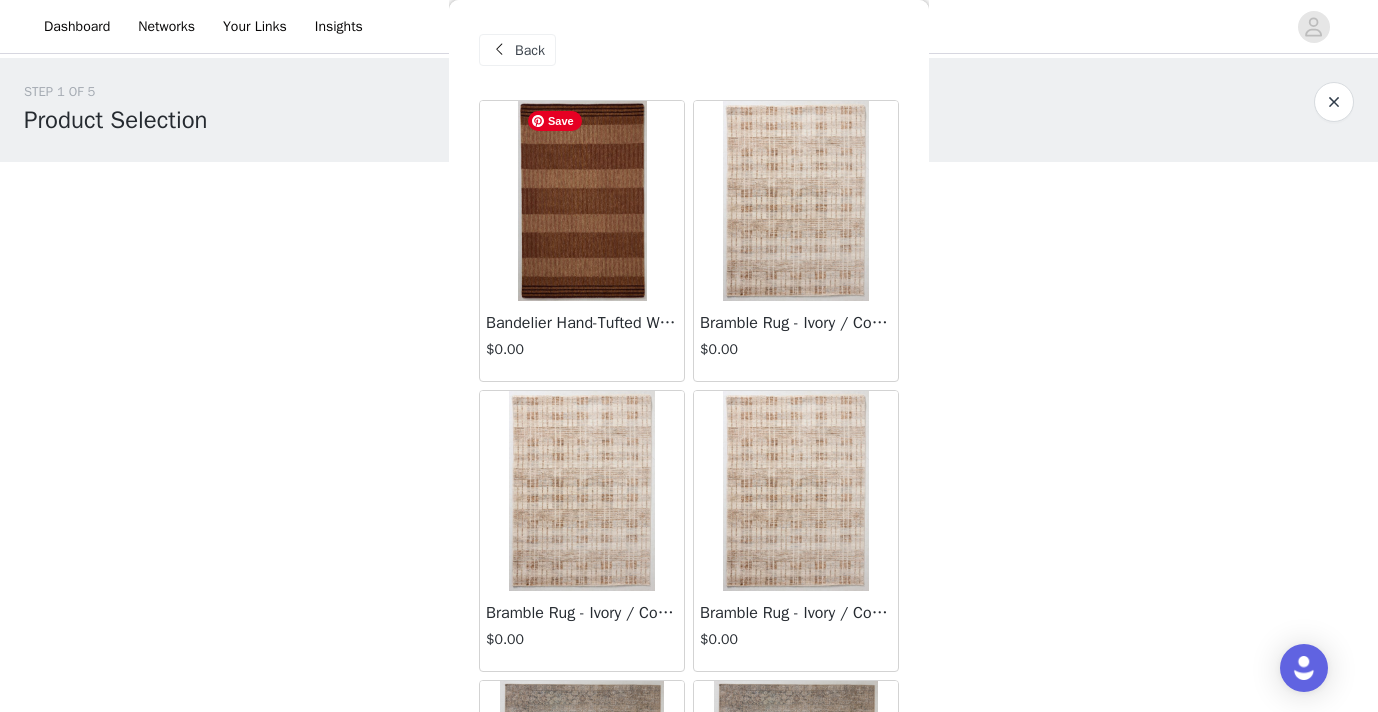 click at bounding box center [582, 201] 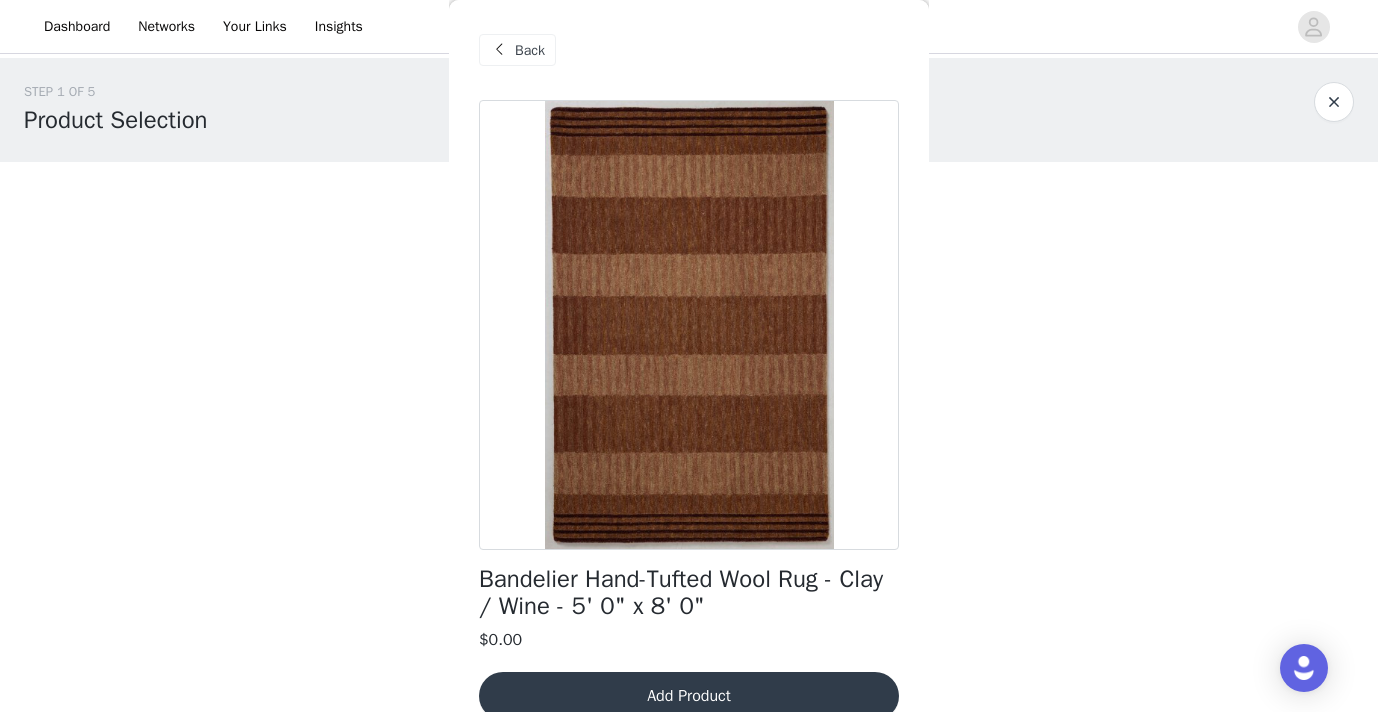 scroll, scrollTop: 32, scrollLeft: 0, axis: vertical 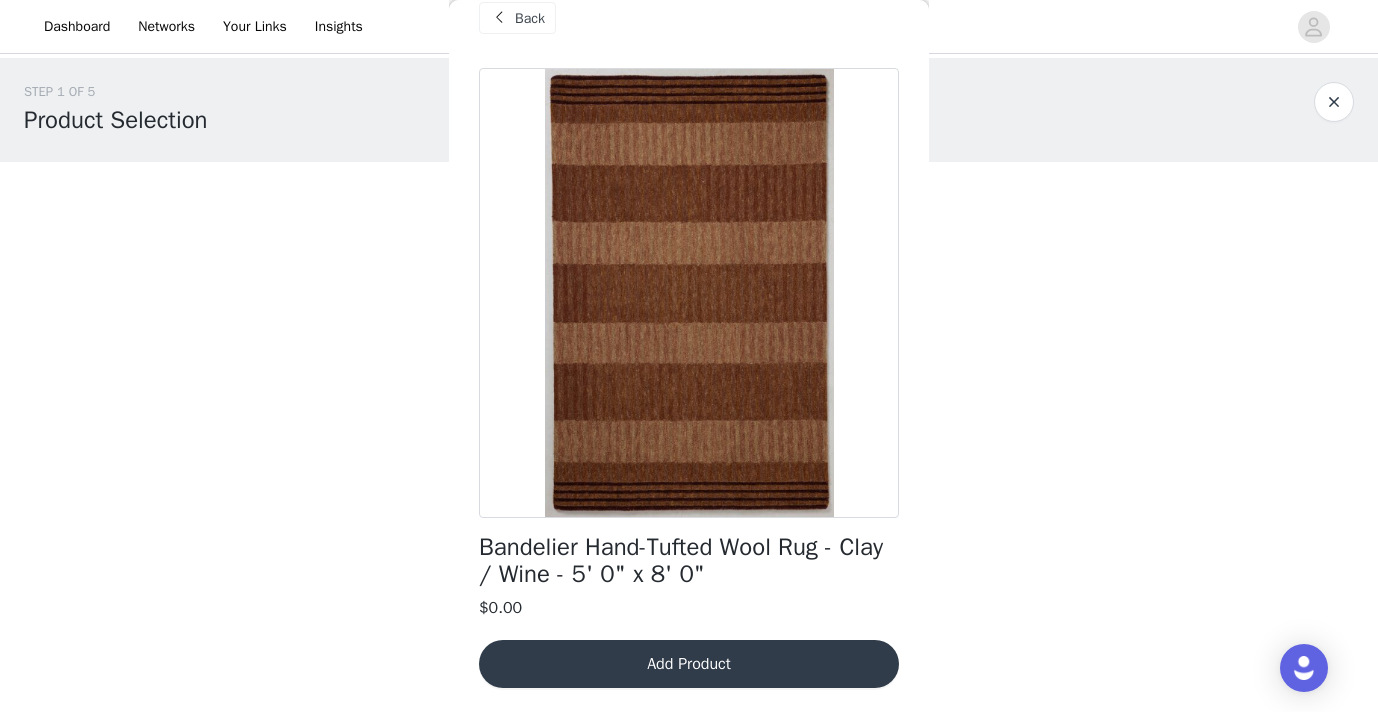 click on "Add Product" at bounding box center (689, 664) 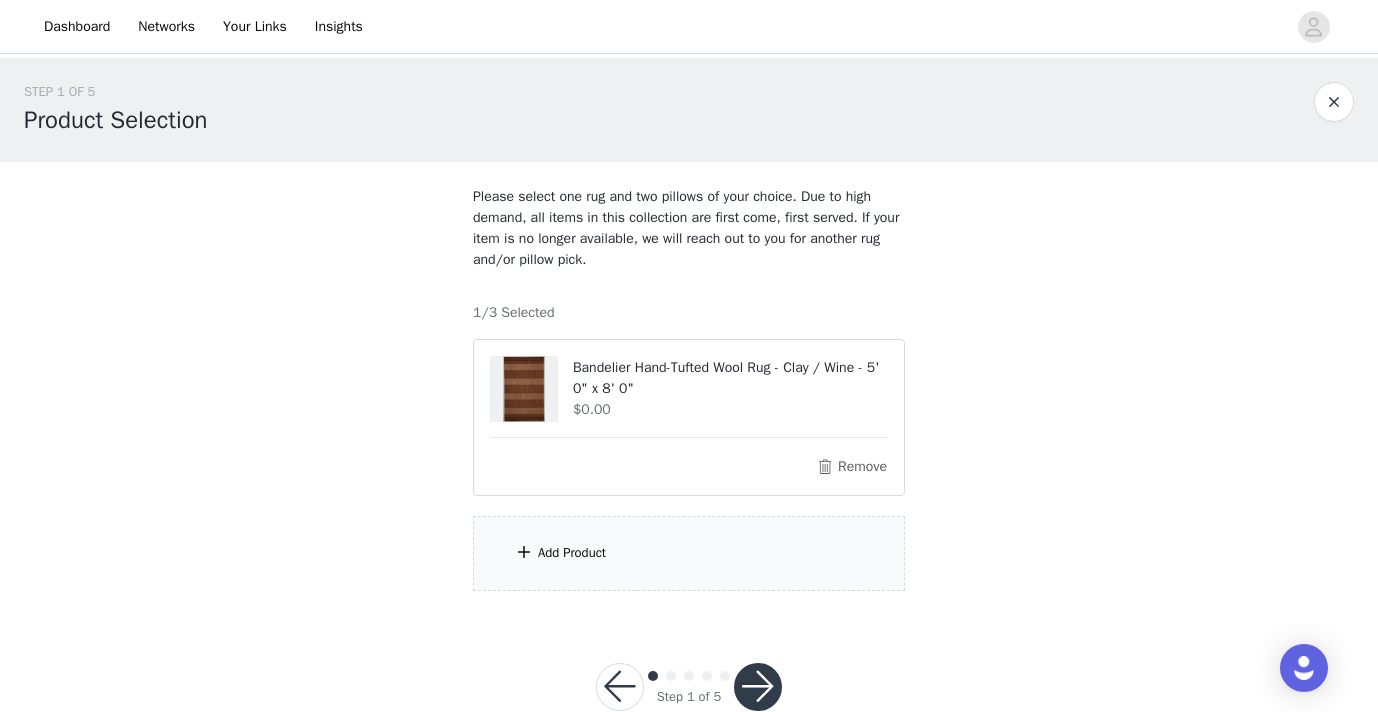 click on "Add Product" at bounding box center [572, 553] 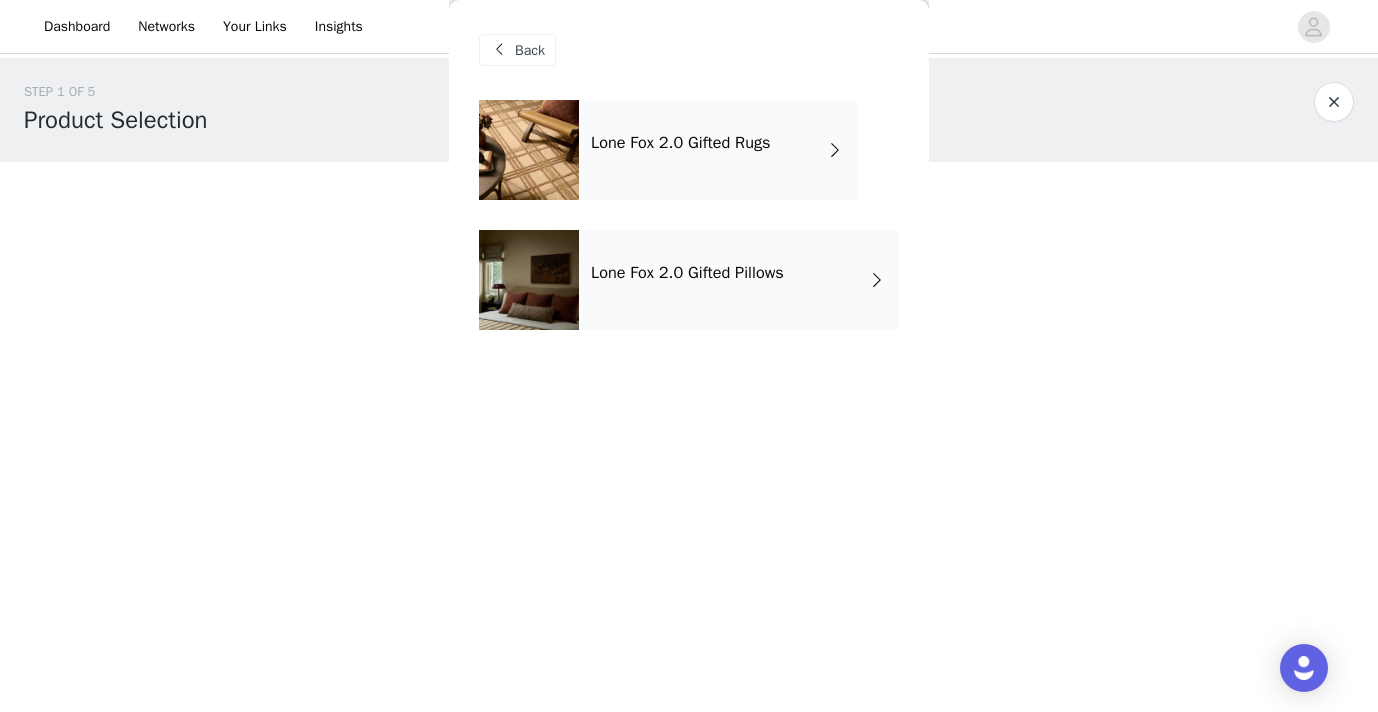 click on "Lone Fox 2.0 Gifted Pillows" at bounding box center (739, 280) 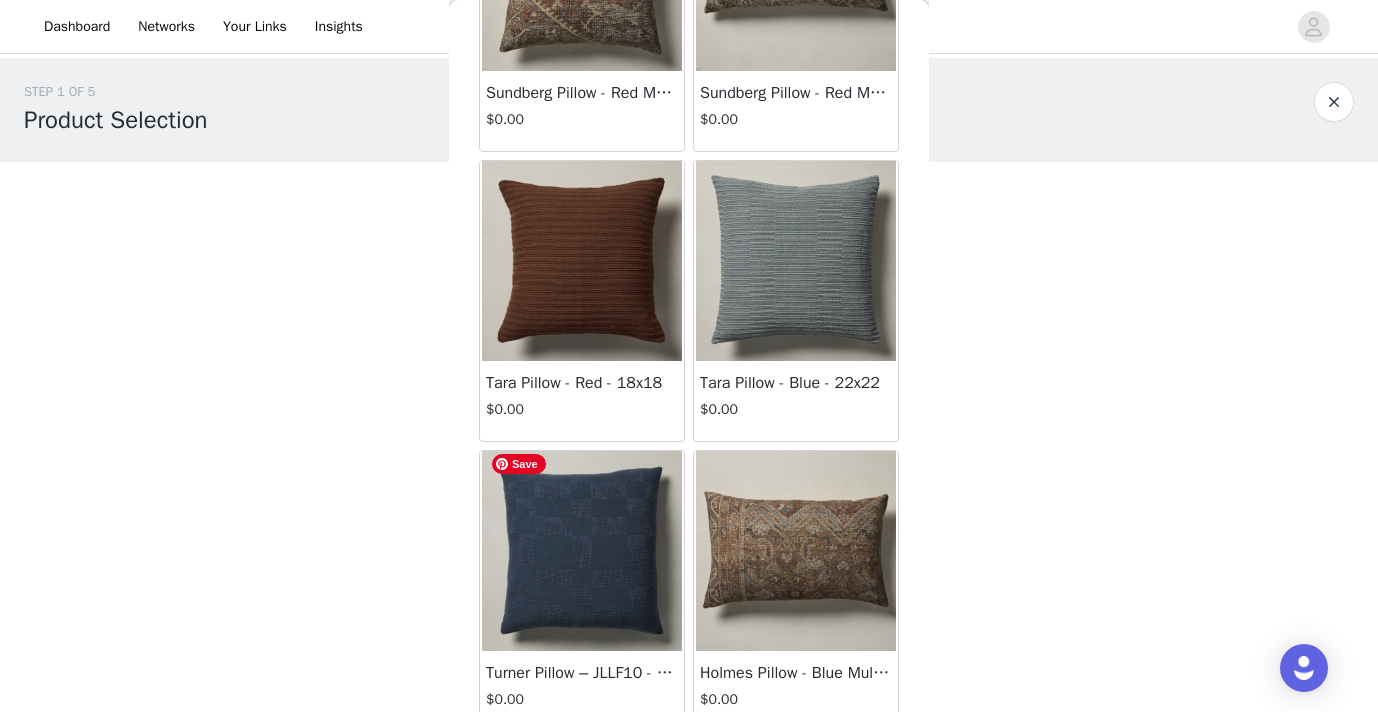 scroll, scrollTop: 1704, scrollLeft: 0, axis: vertical 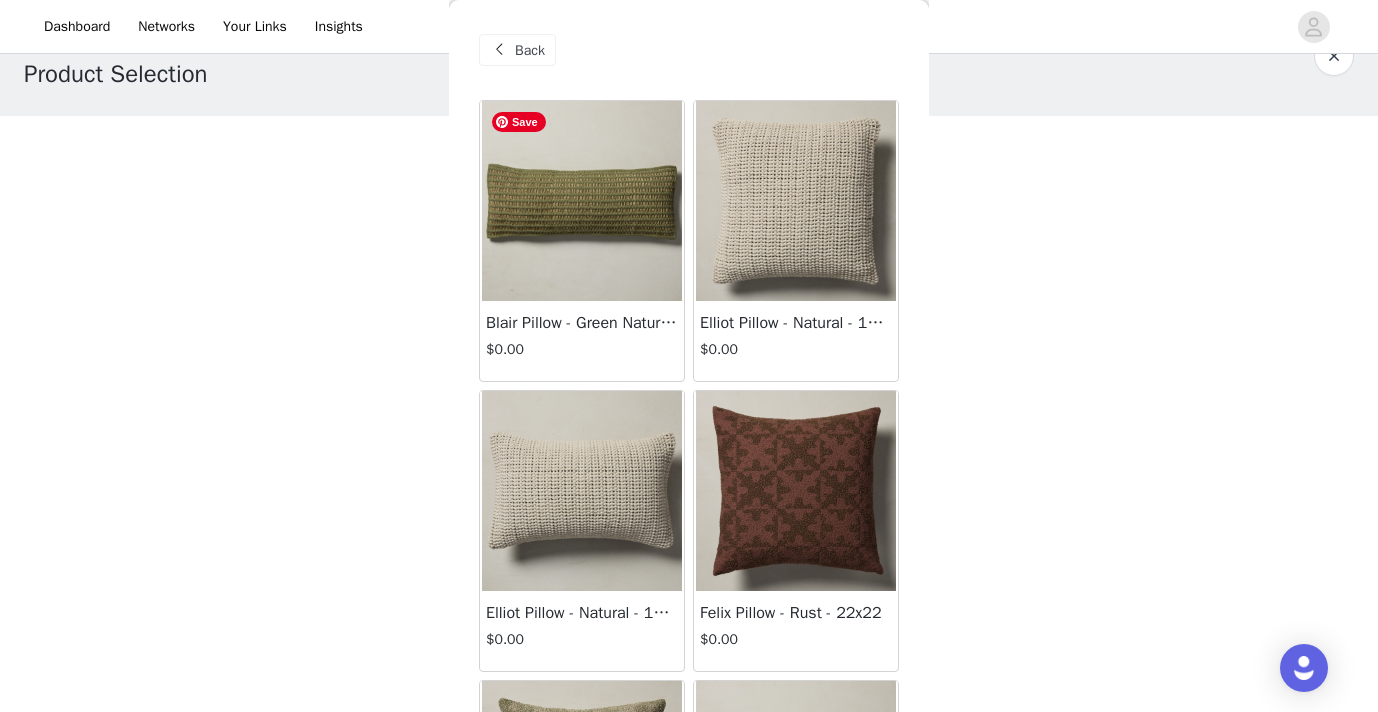 click at bounding box center [582, 201] 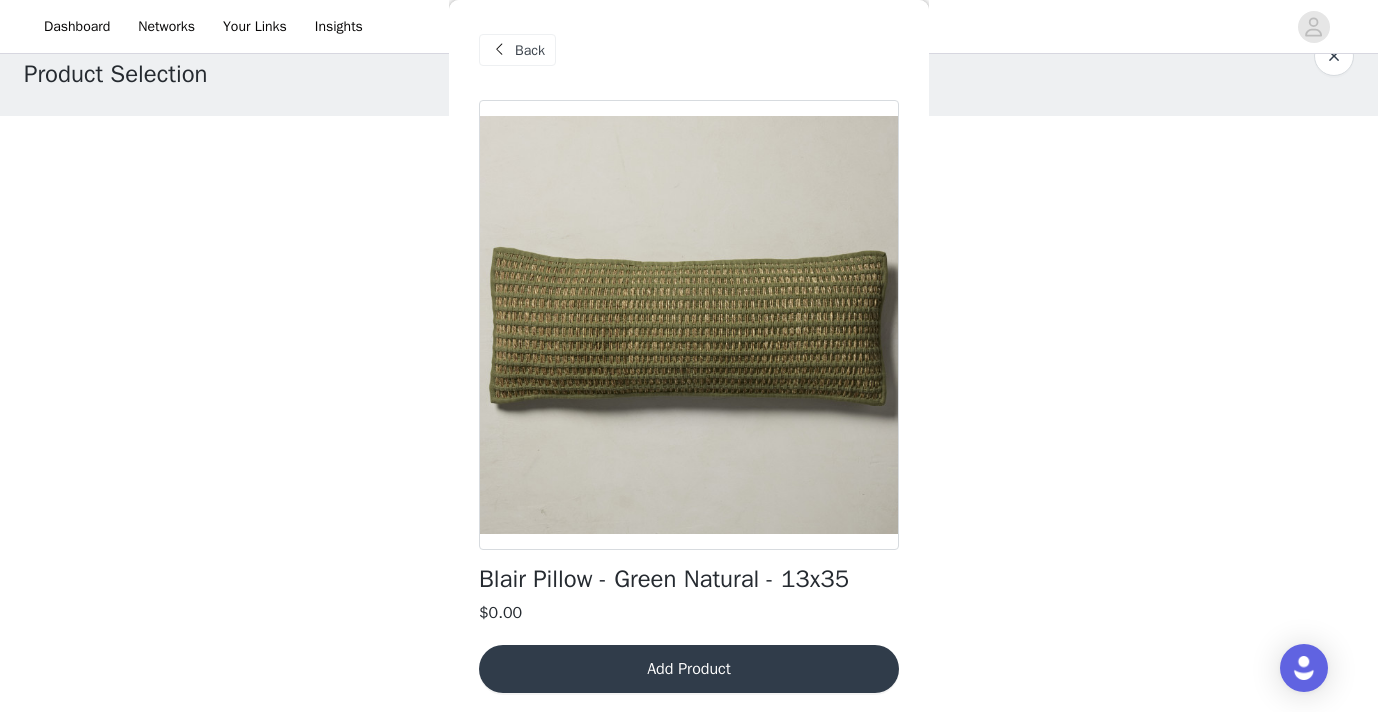 click on "Add Product" at bounding box center (689, 669) 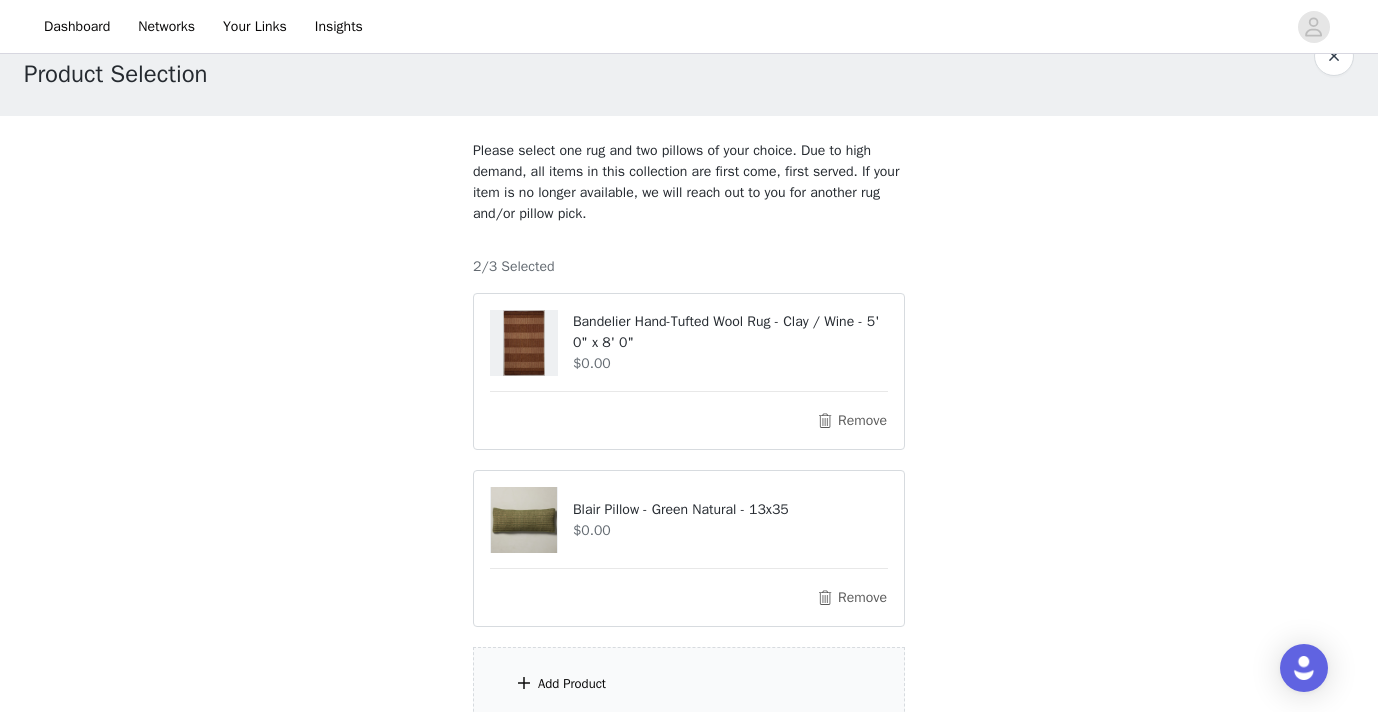 scroll, scrollTop: 223, scrollLeft: 0, axis: vertical 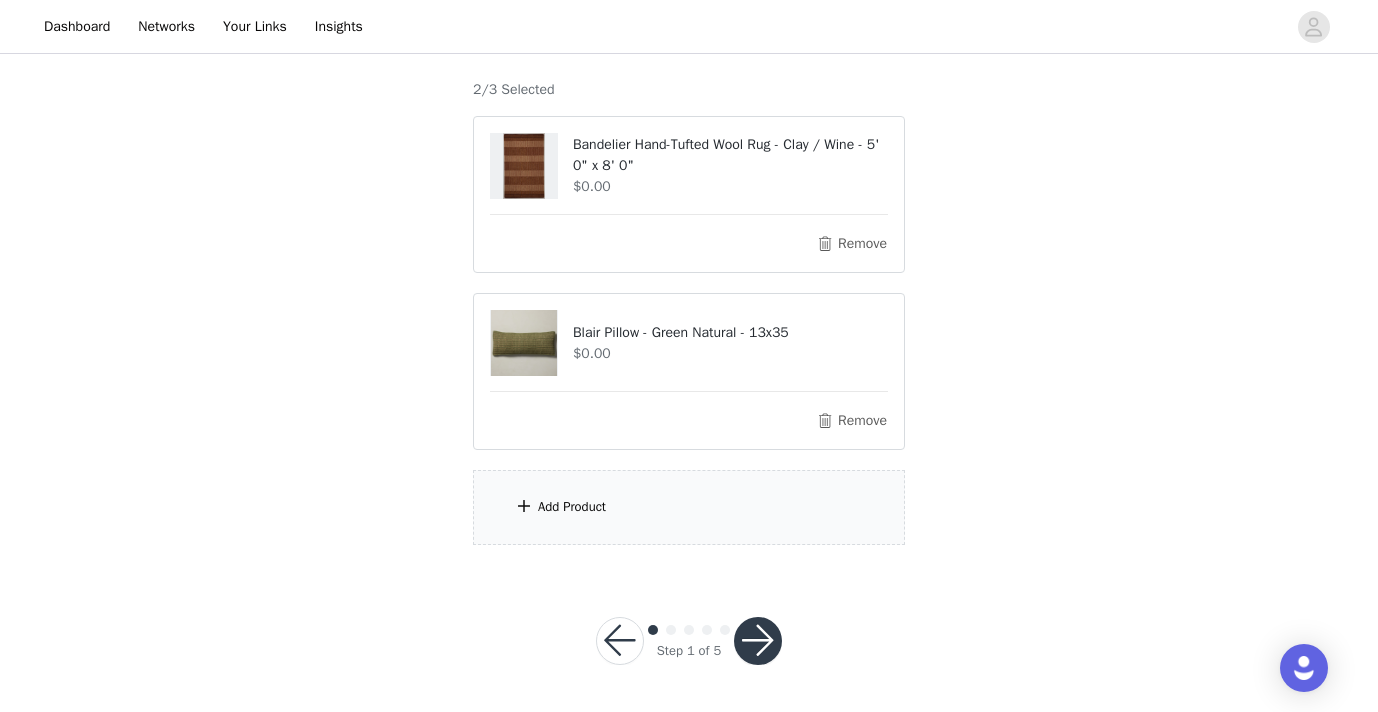 click on "Add Product" at bounding box center [689, 507] 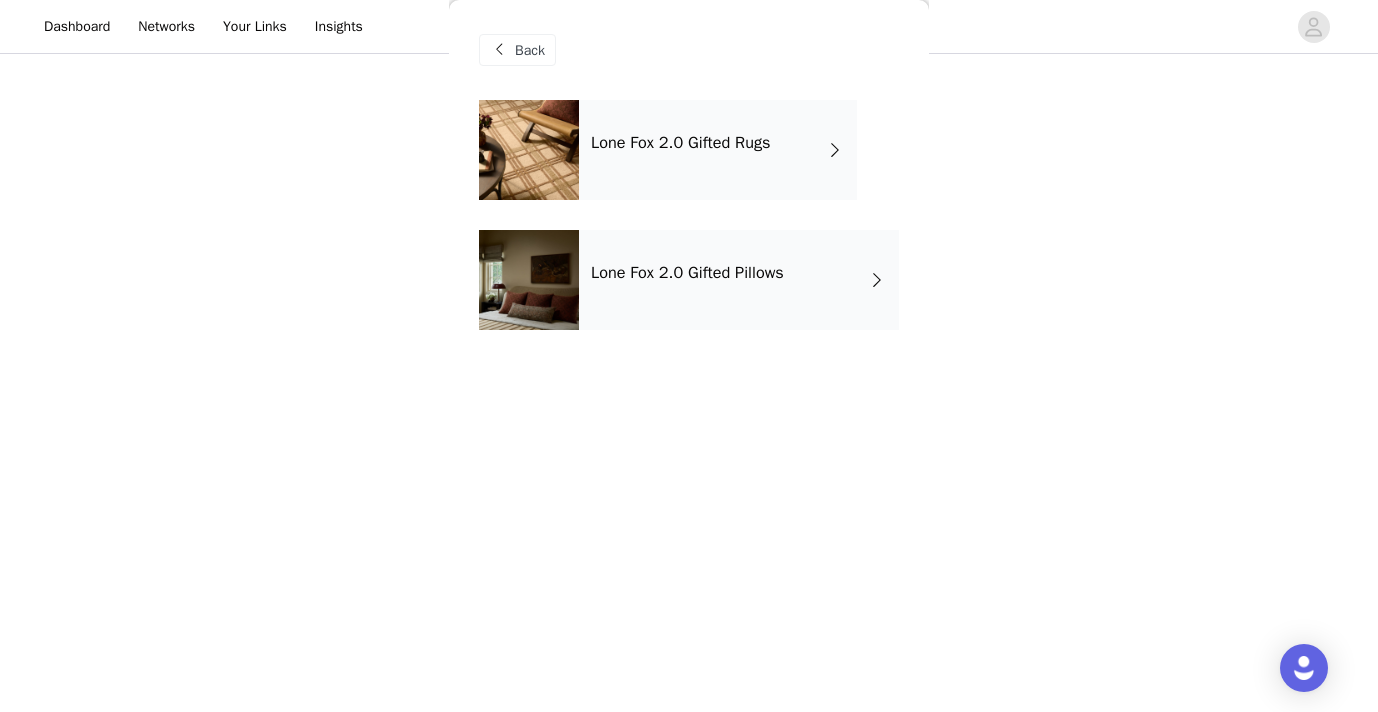 click on "Lone Fox 2.0 Gifted Pillows" at bounding box center [739, 280] 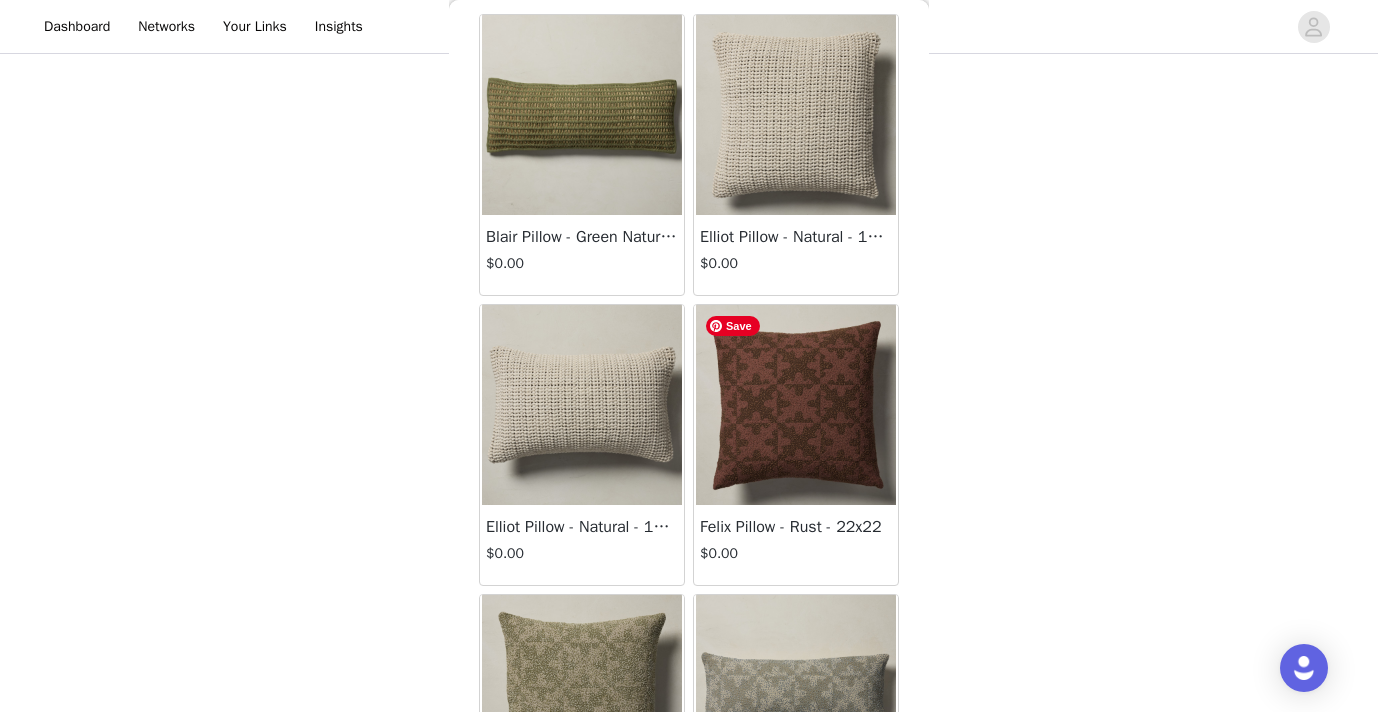 scroll, scrollTop: 0, scrollLeft: 0, axis: both 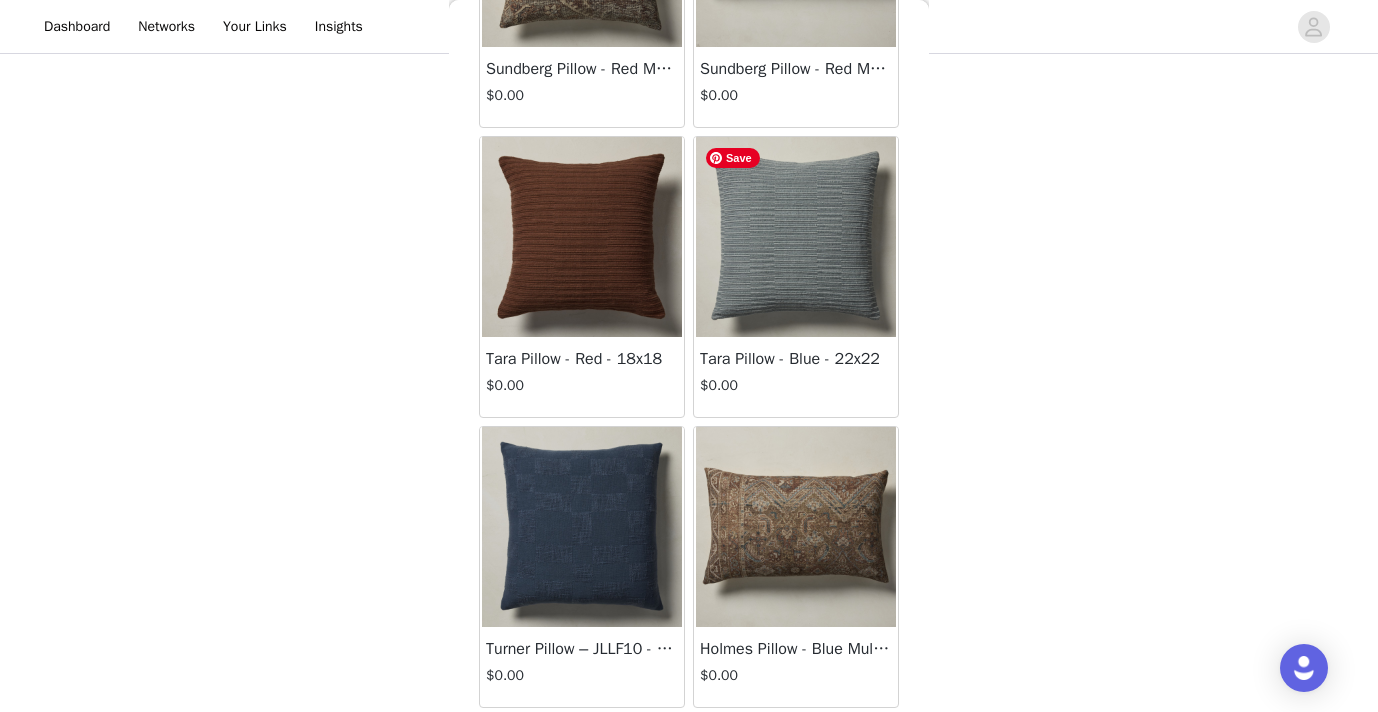 click at bounding box center (796, 237) 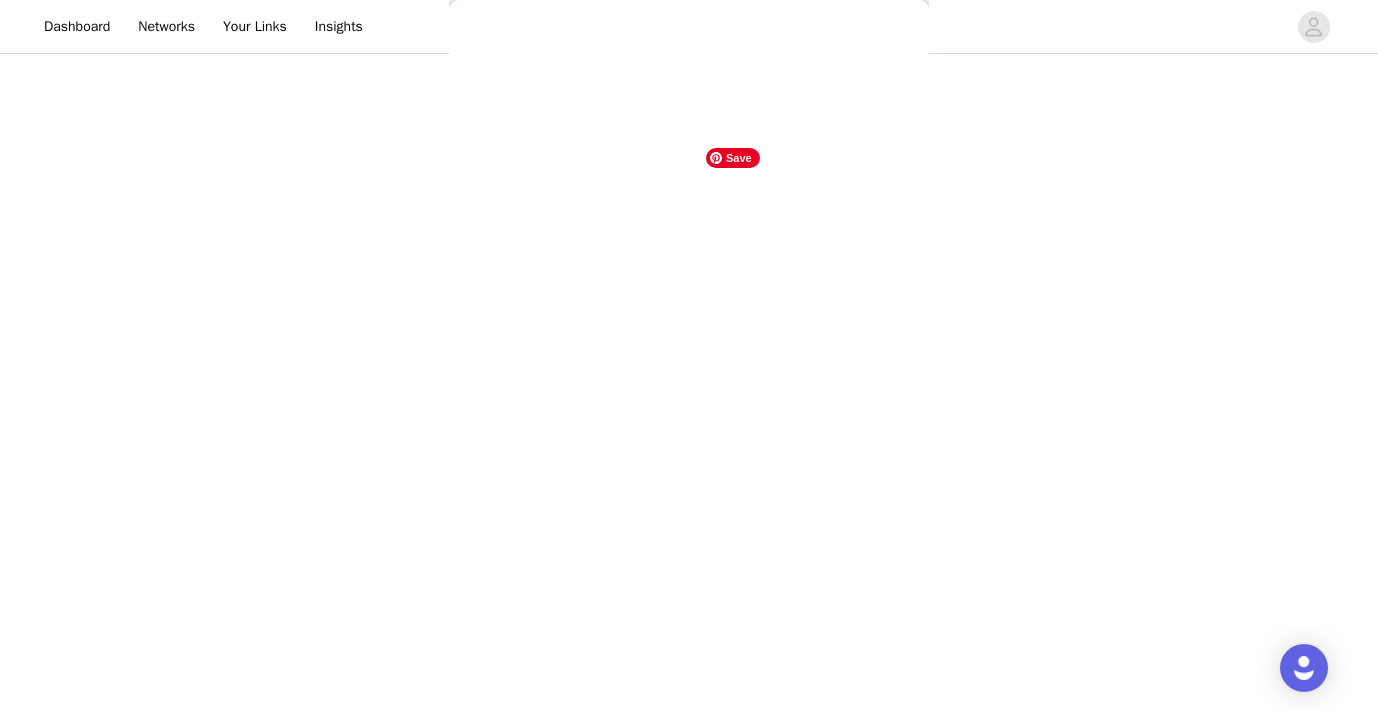 scroll, scrollTop: 5, scrollLeft: 0, axis: vertical 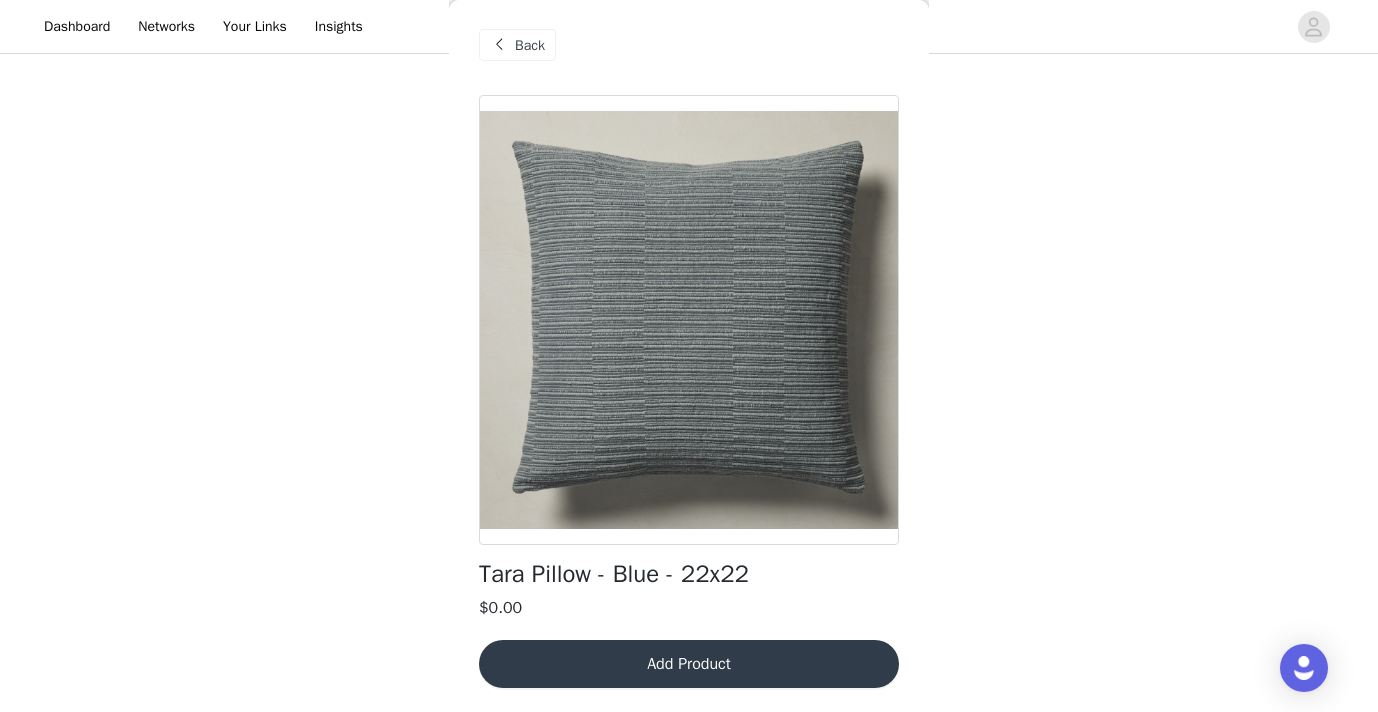click on "Add Product" at bounding box center [689, 664] 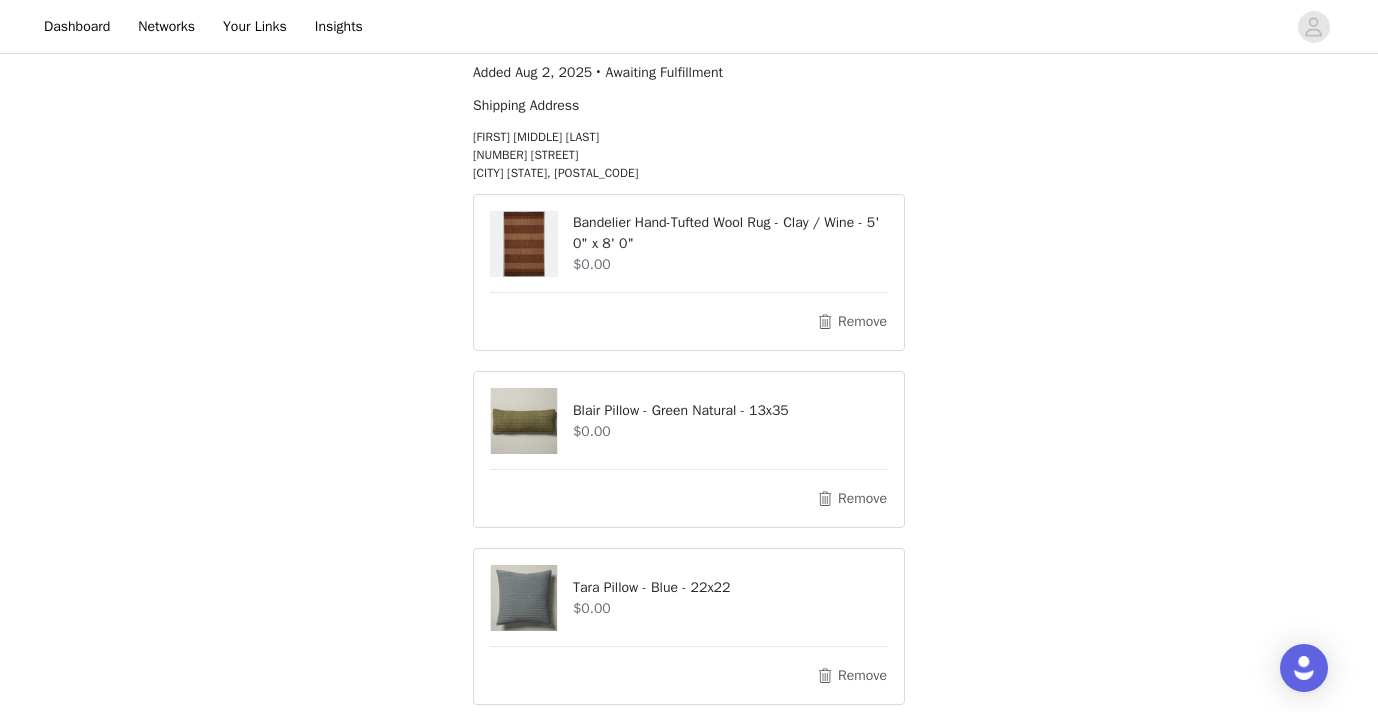 scroll, scrollTop: 403, scrollLeft: 0, axis: vertical 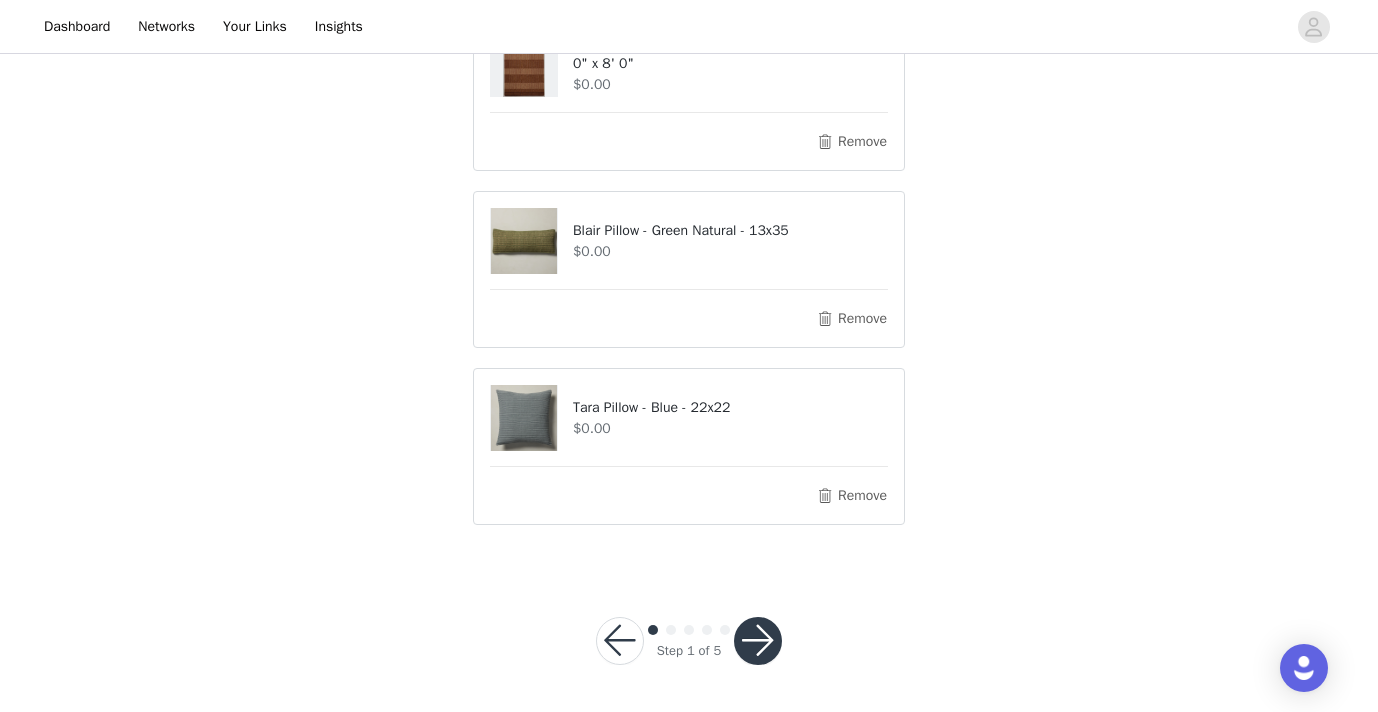 click at bounding box center [758, 641] 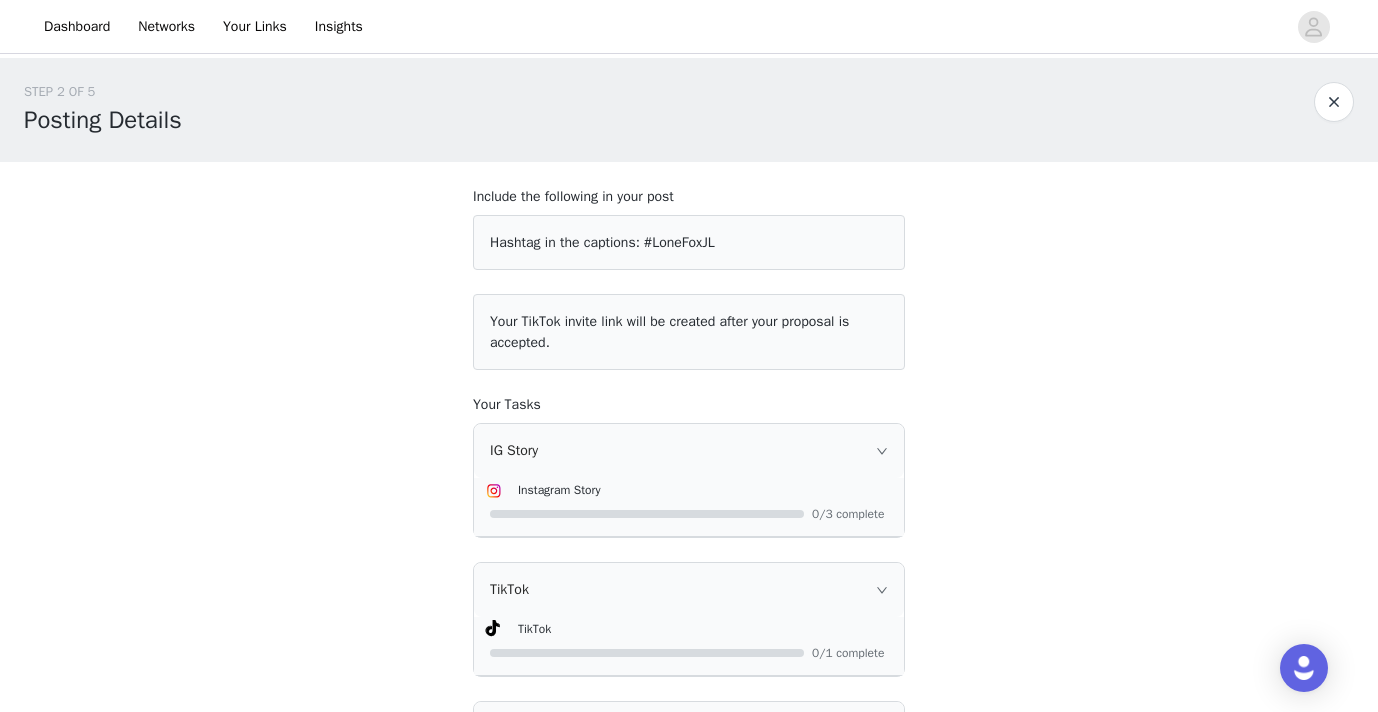 scroll, scrollTop: 295, scrollLeft: 0, axis: vertical 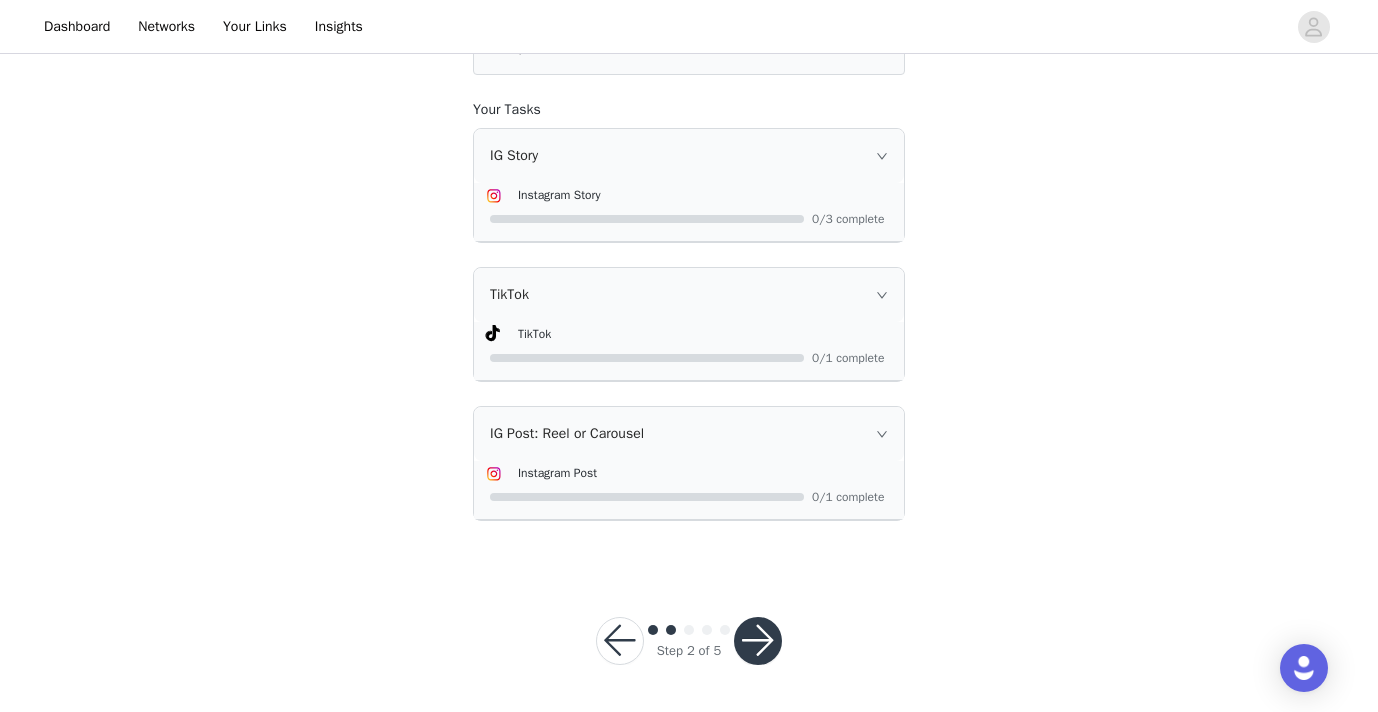click at bounding box center [758, 641] 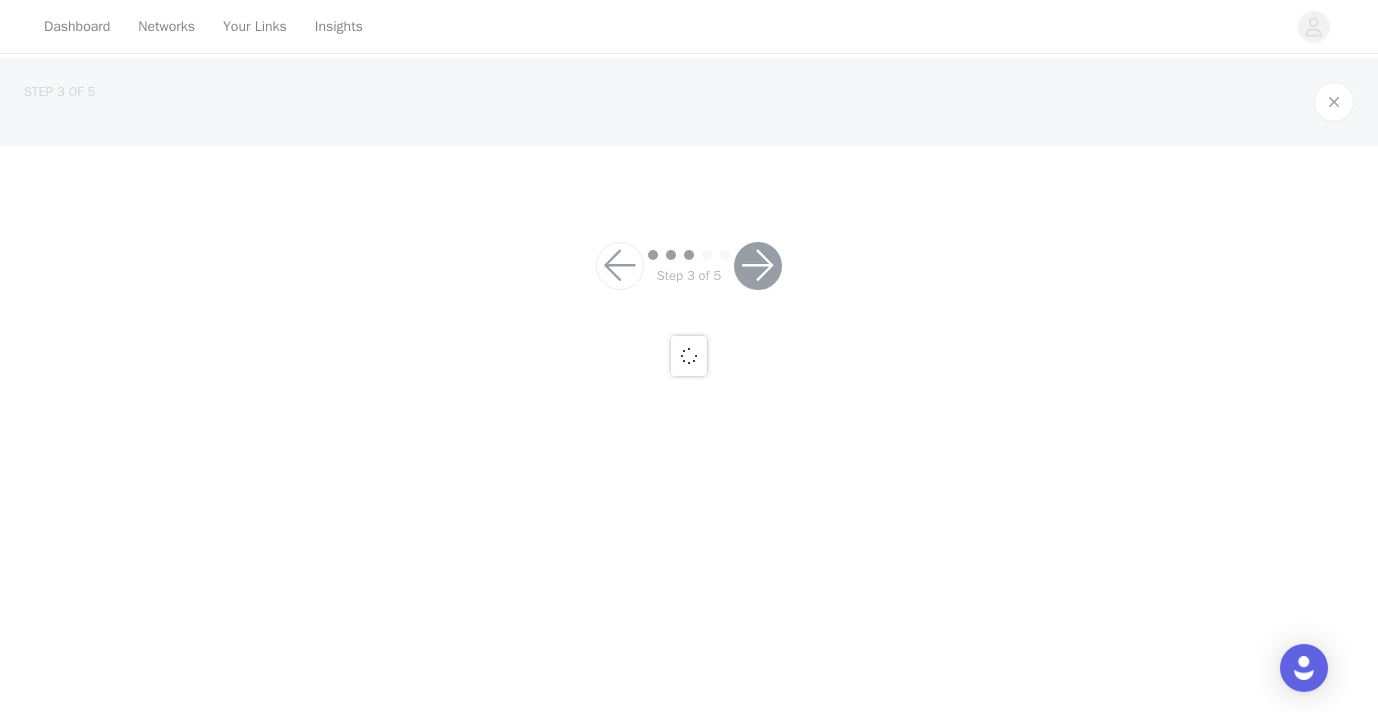 scroll, scrollTop: 0, scrollLeft: 0, axis: both 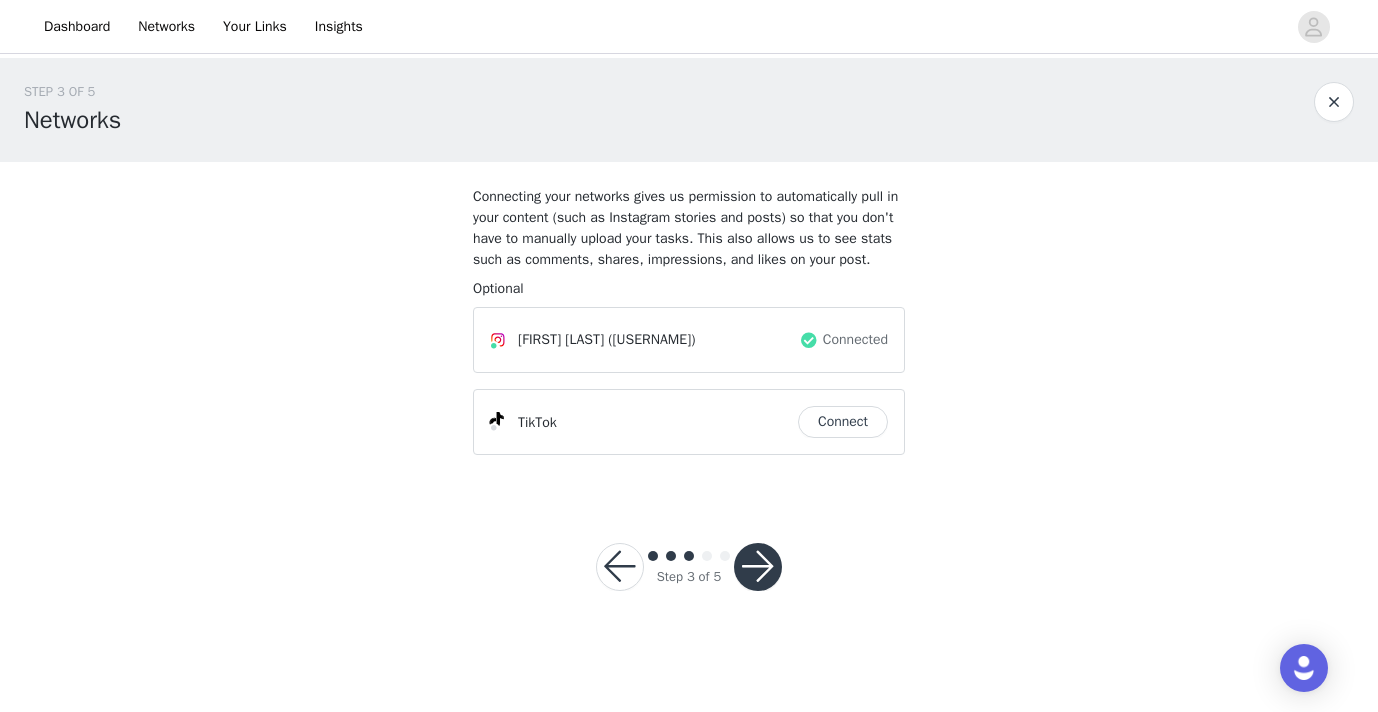 click at bounding box center [758, 567] 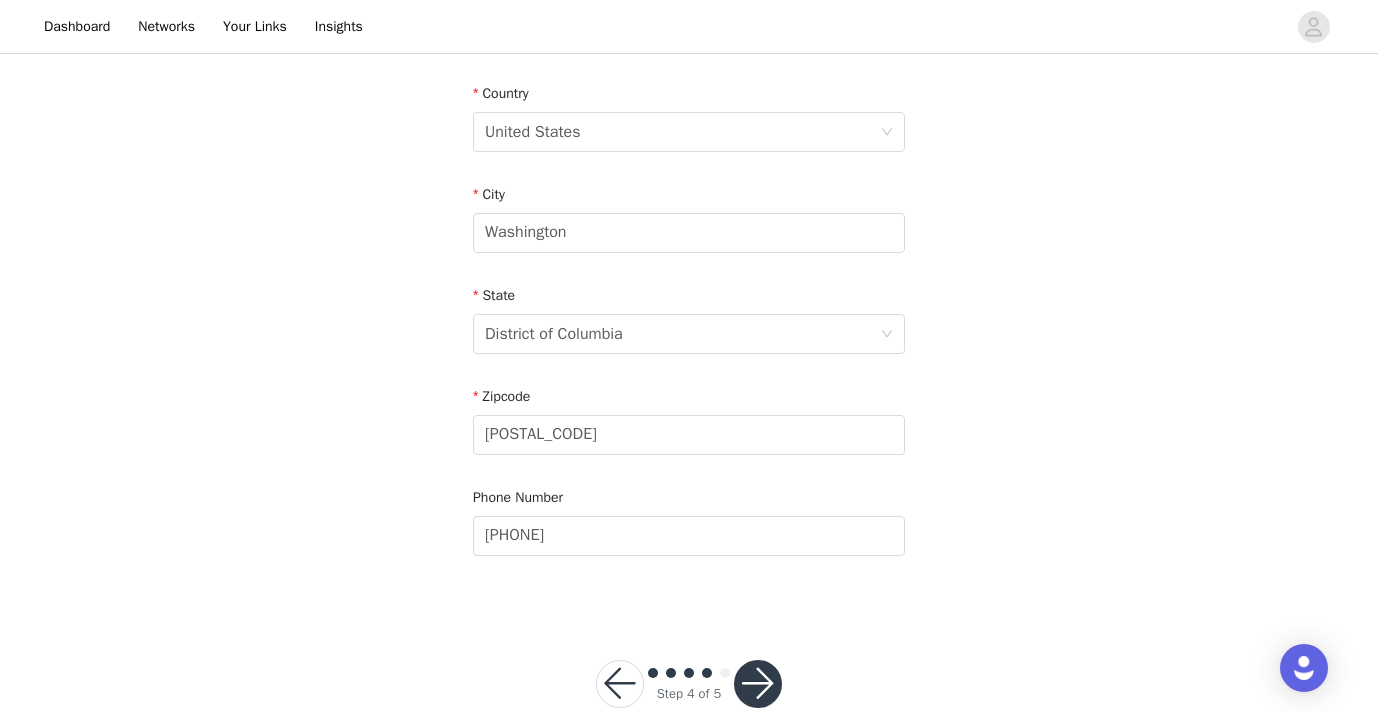 scroll, scrollTop: 651, scrollLeft: 0, axis: vertical 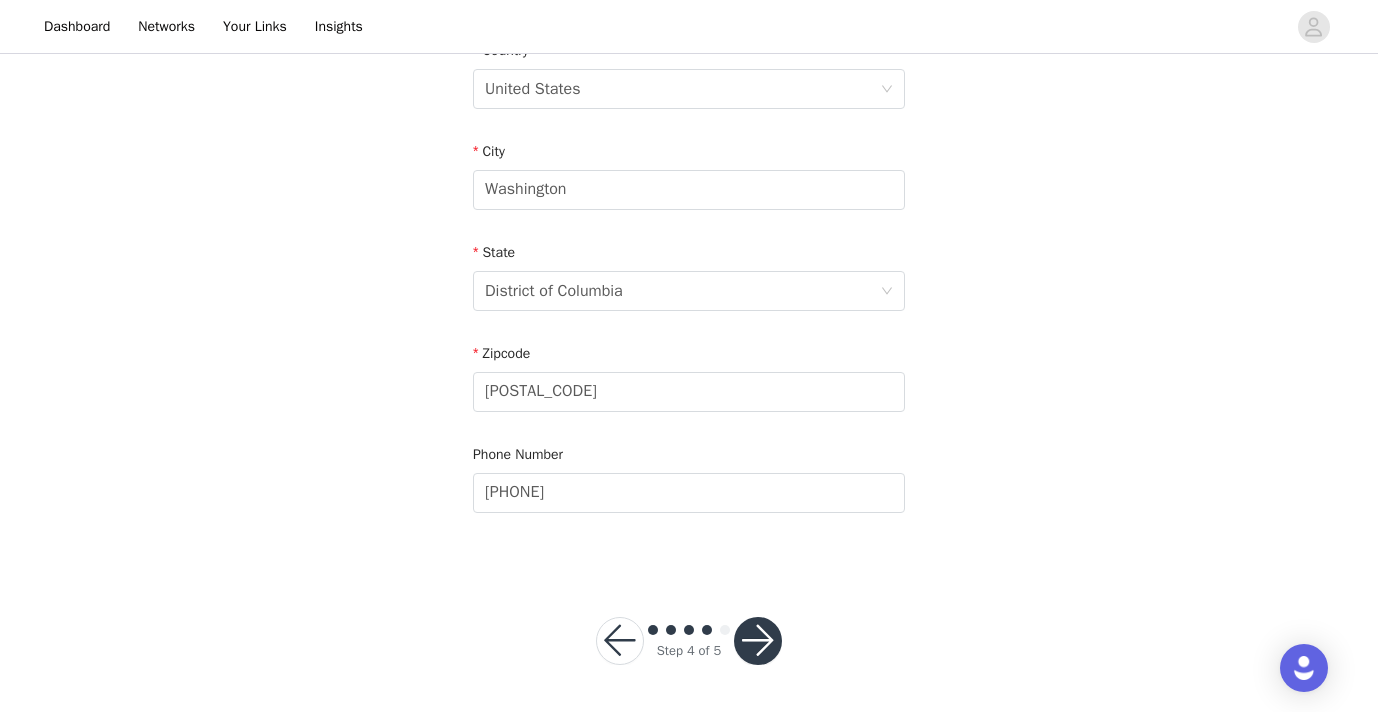 click at bounding box center [758, 641] 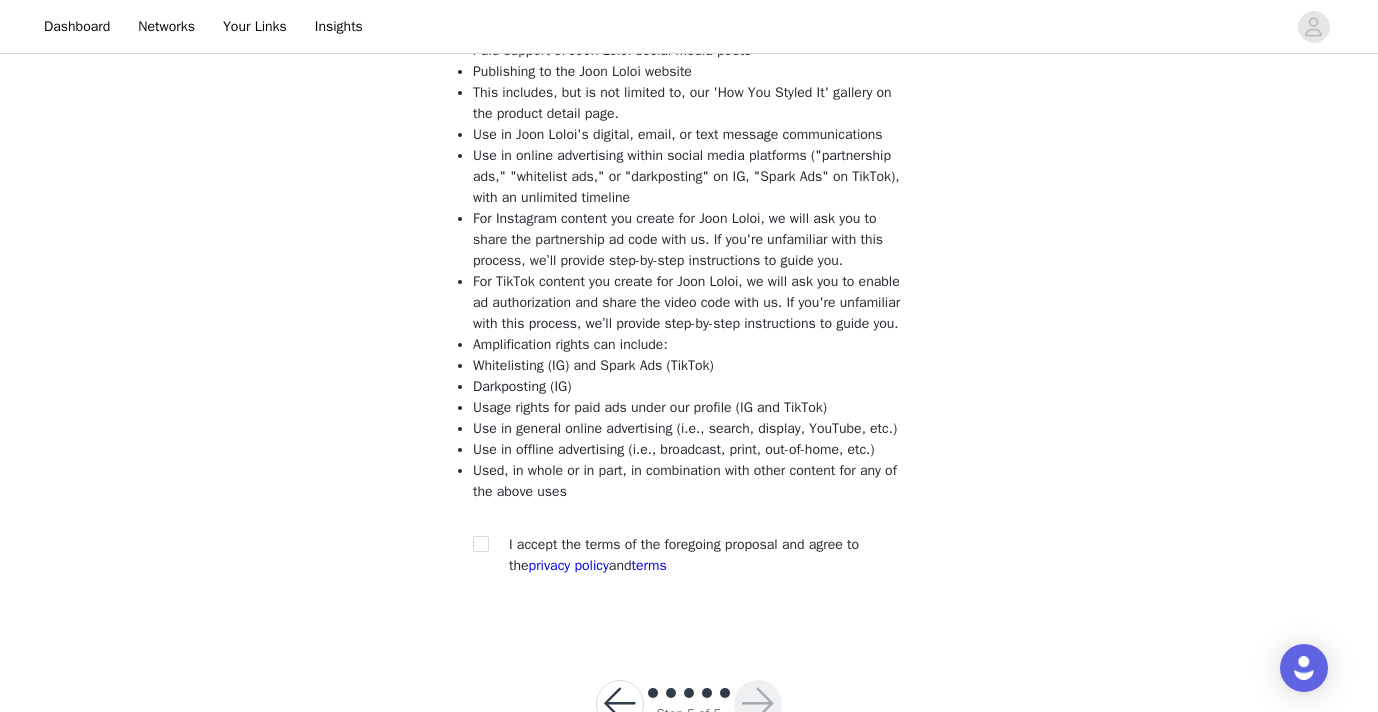 scroll, scrollTop: 317, scrollLeft: 0, axis: vertical 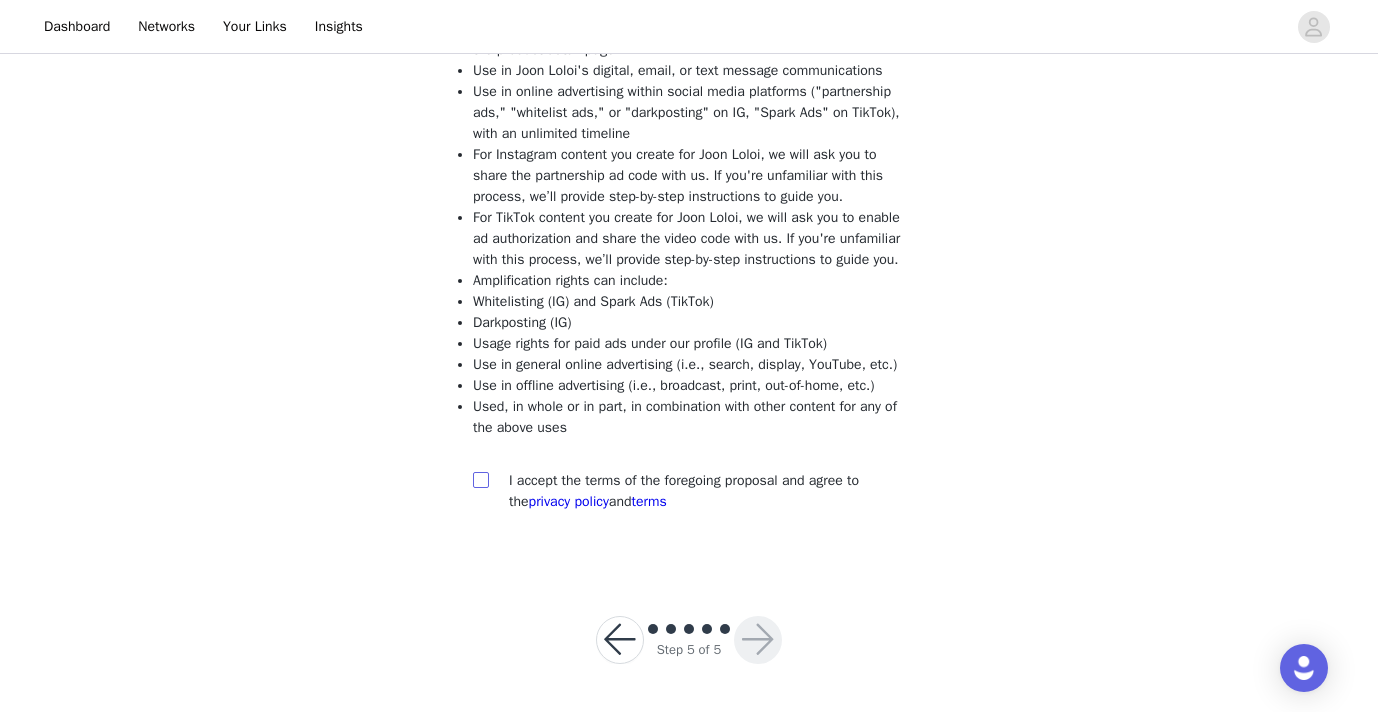click at bounding box center (480, 479) 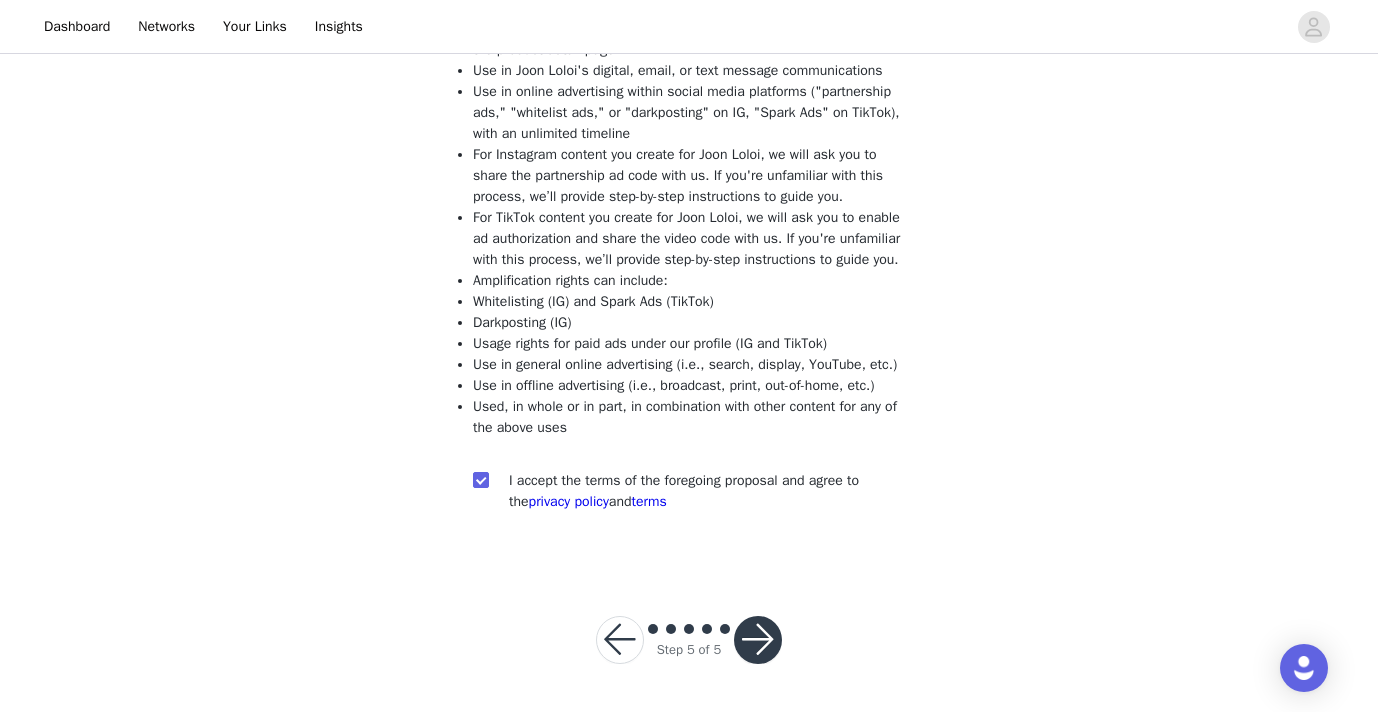 click at bounding box center (758, 640) 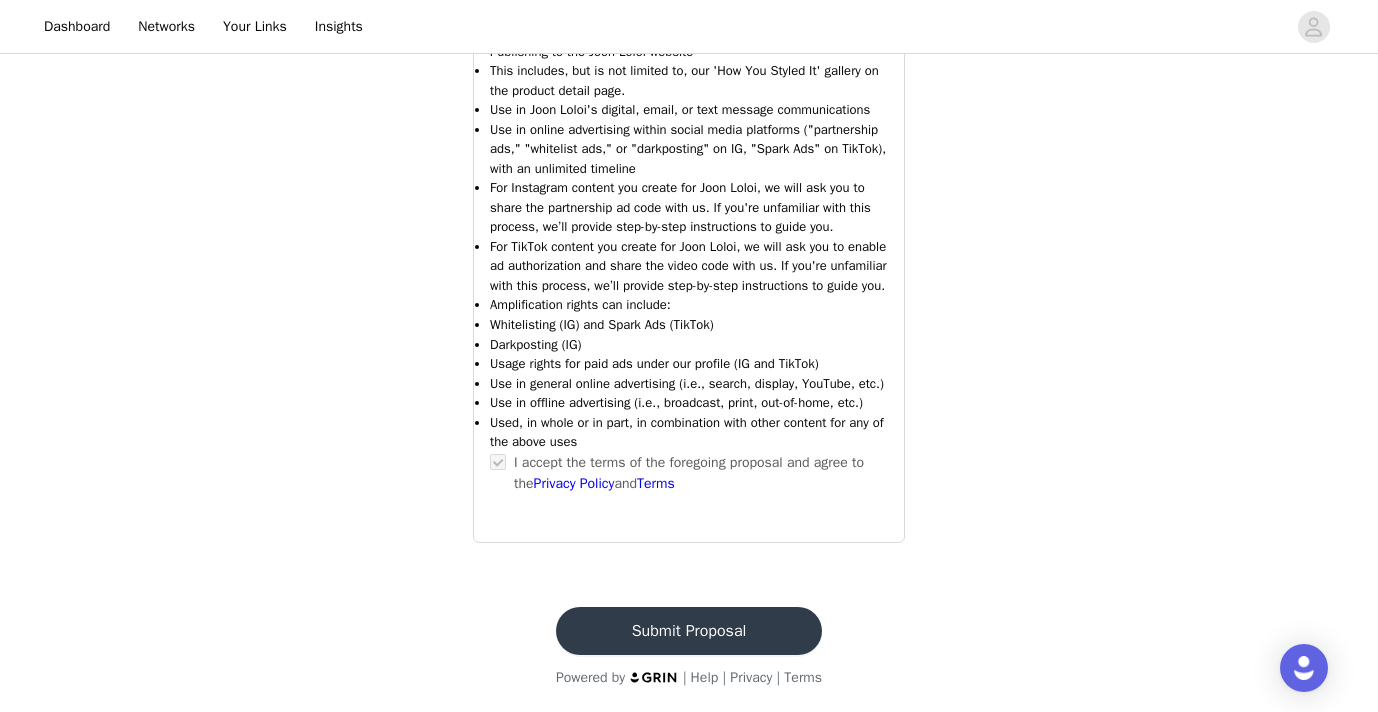 scroll, scrollTop: 1668, scrollLeft: 0, axis: vertical 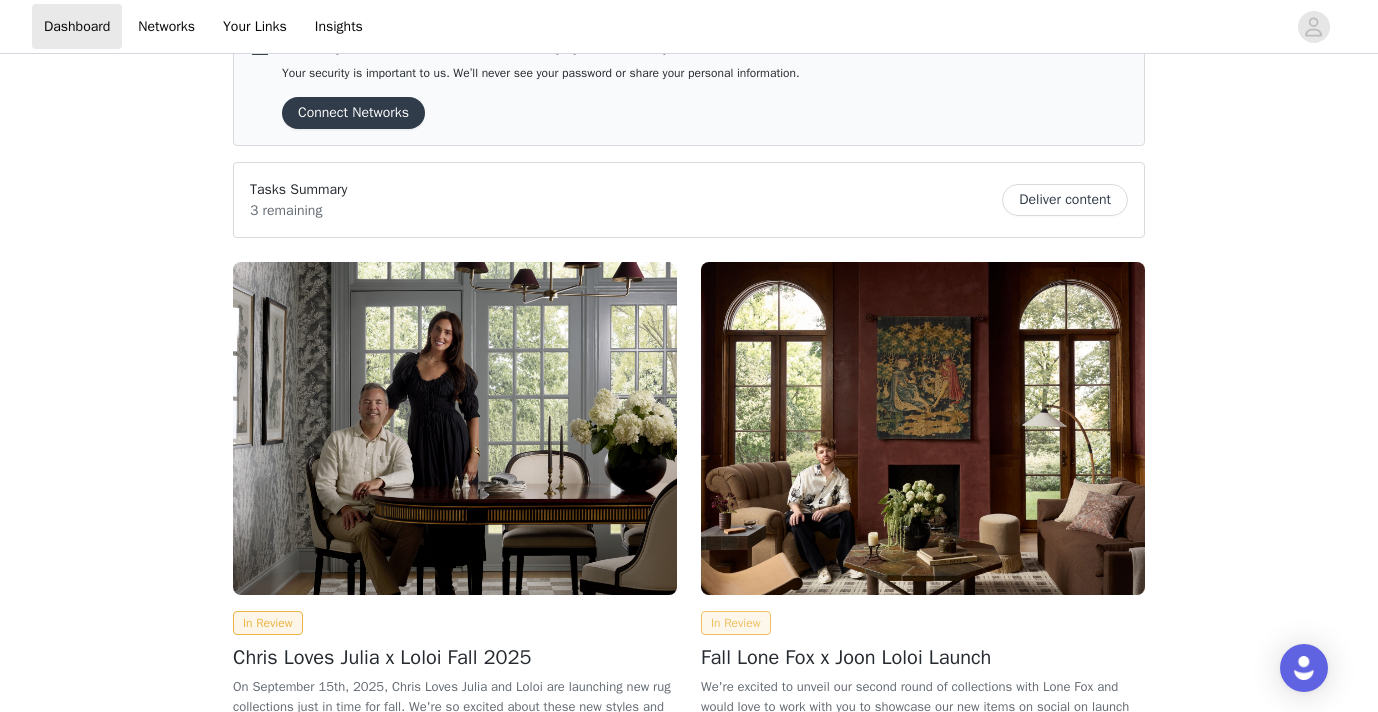 click on "In Review" at bounding box center [736, 623] 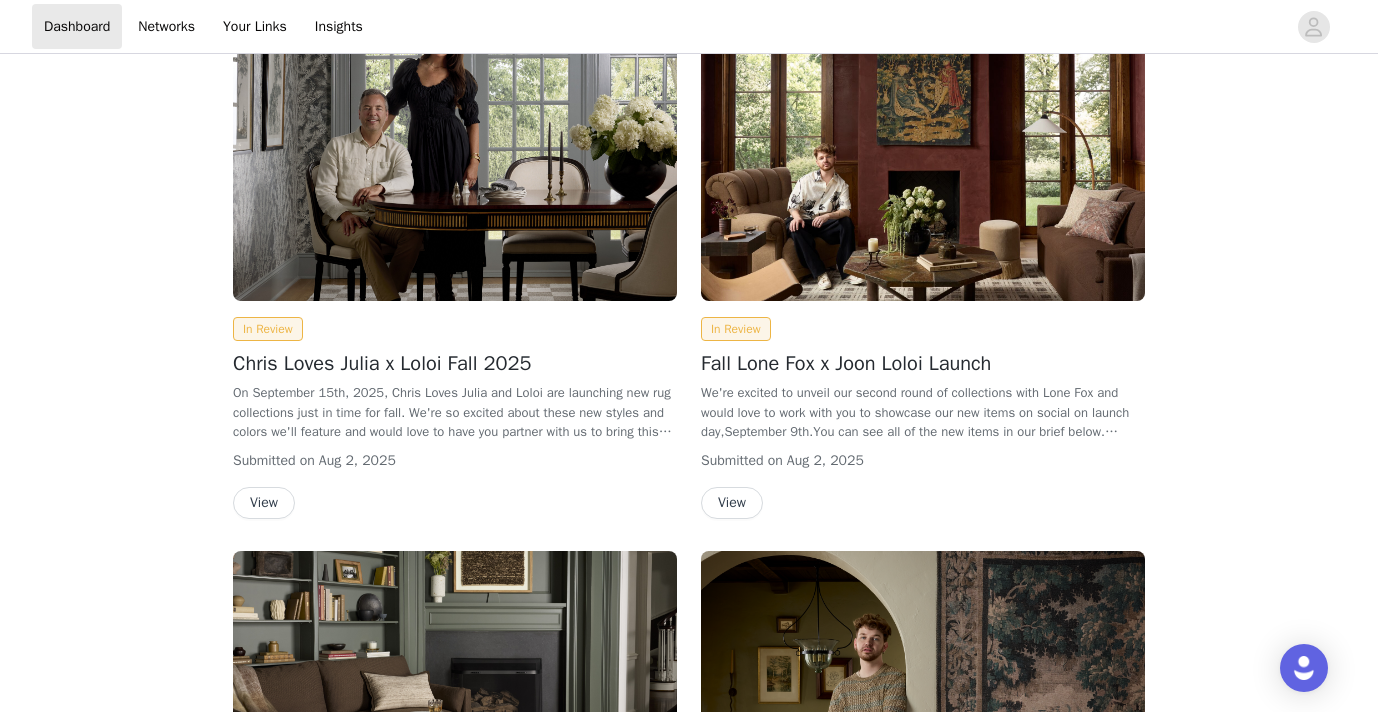 scroll, scrollTop: 364, scrollLeft: 0, axis: vertical 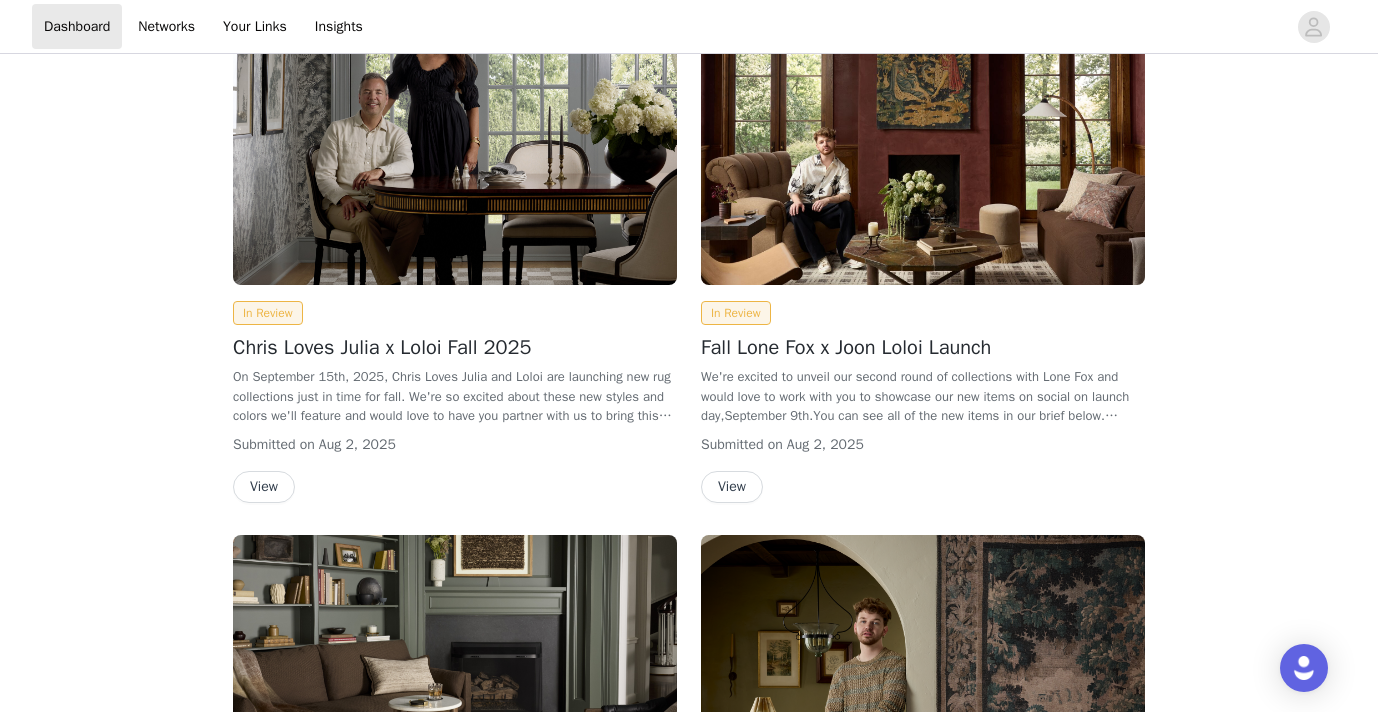 click on "View" at bounding box center (732, 487) 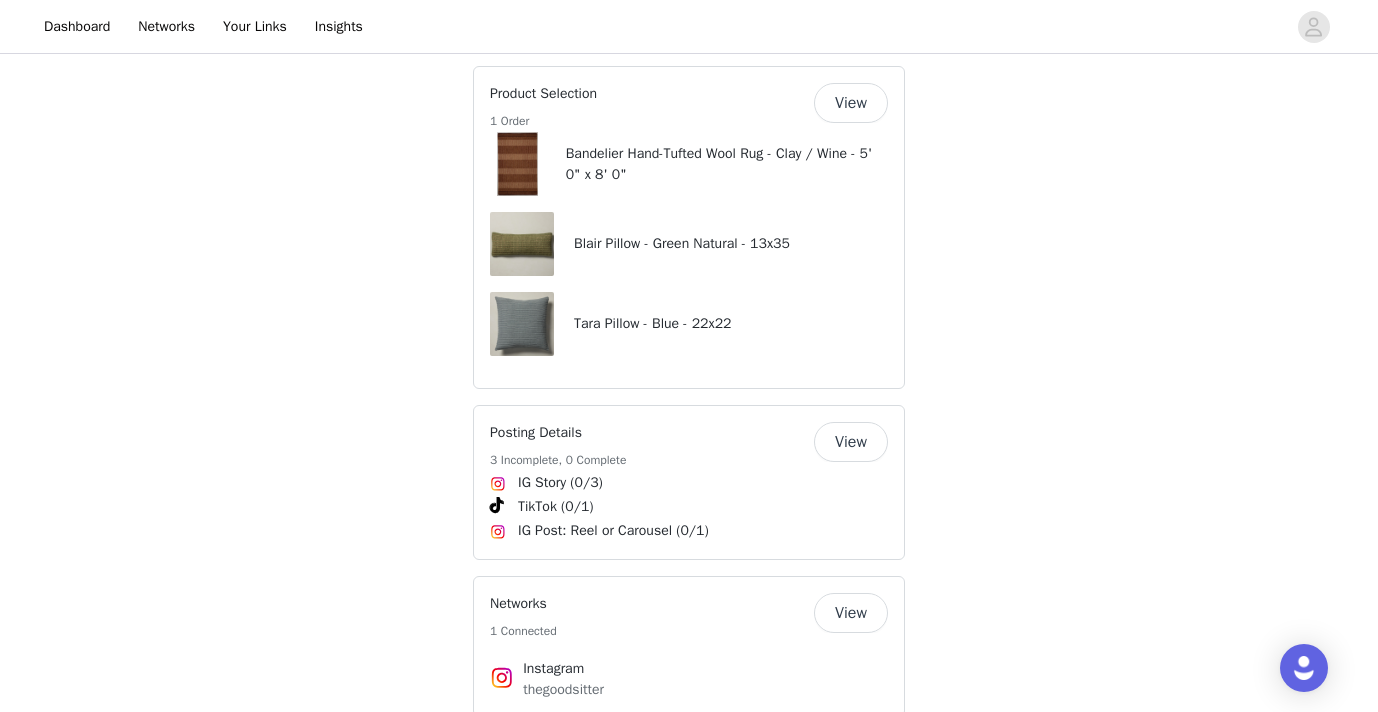 scroll, scrollTop: 1107, scrollLeft: 0, axis: vertical 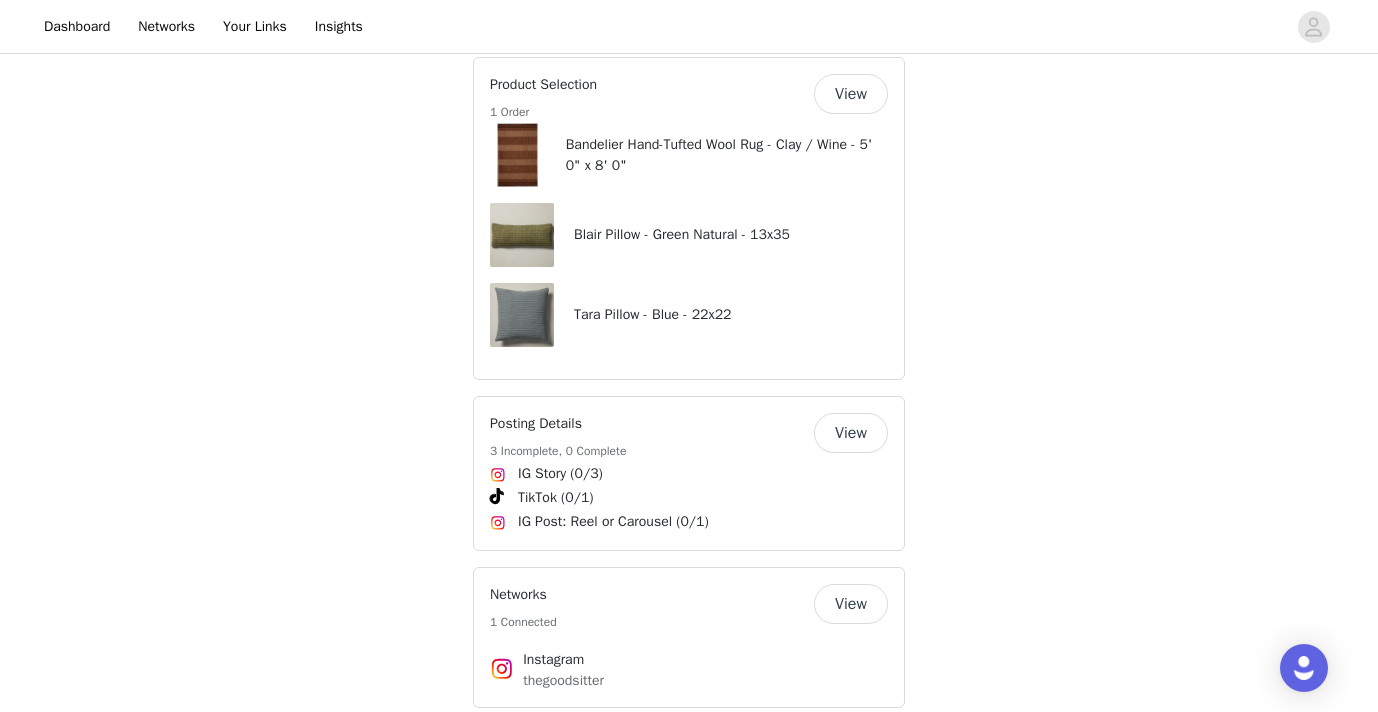 click on "View" at bounding box center [851, 94] 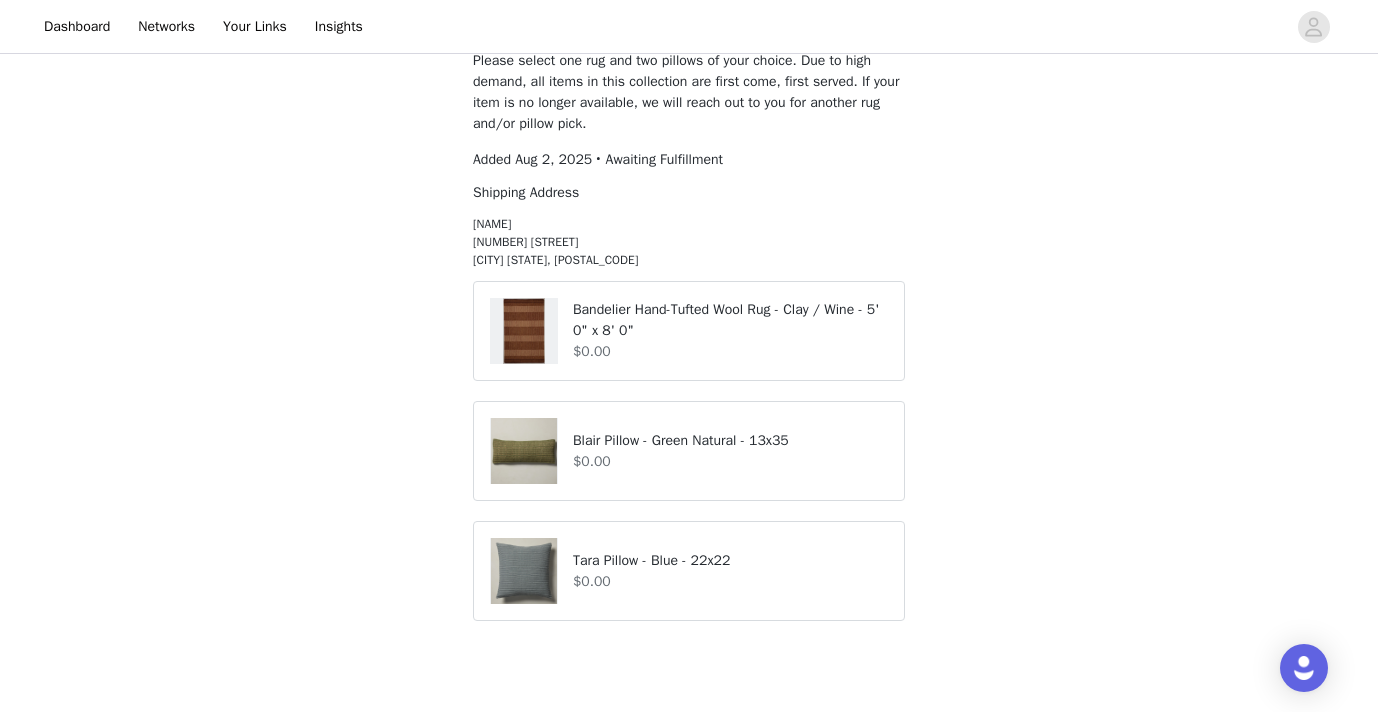 scroll, scrollTop: 0, scrollLeft: 0, axis: both 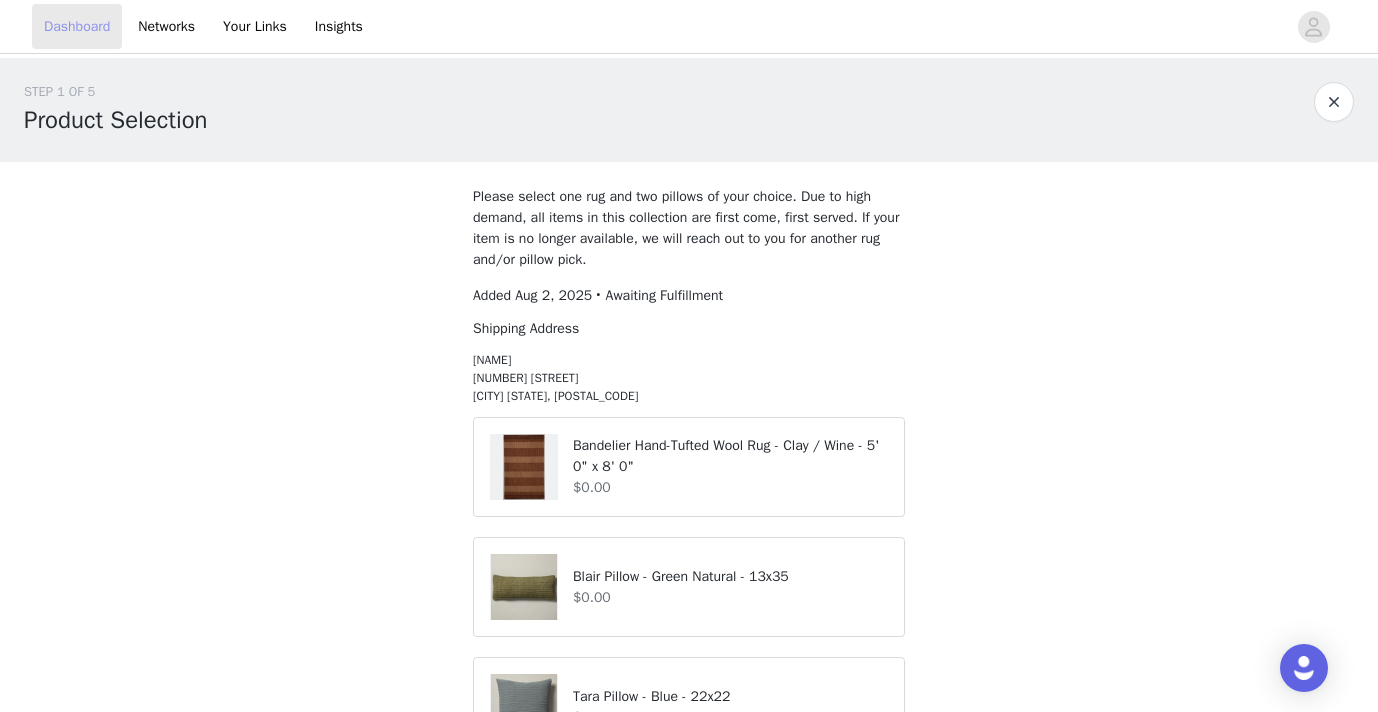 click on "Dashboard" at bounding box center [77, 26] 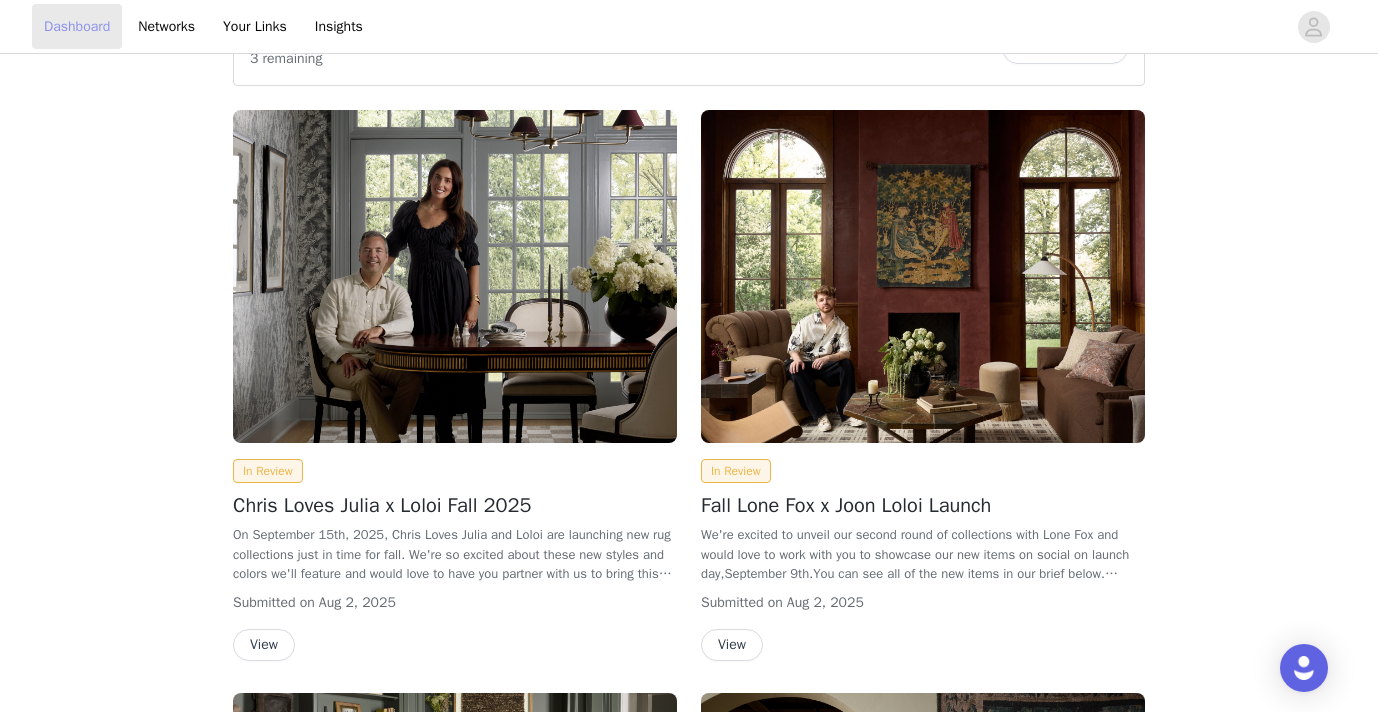 scroll, scrollTop: 0, scrollLeft: 0, axis: both 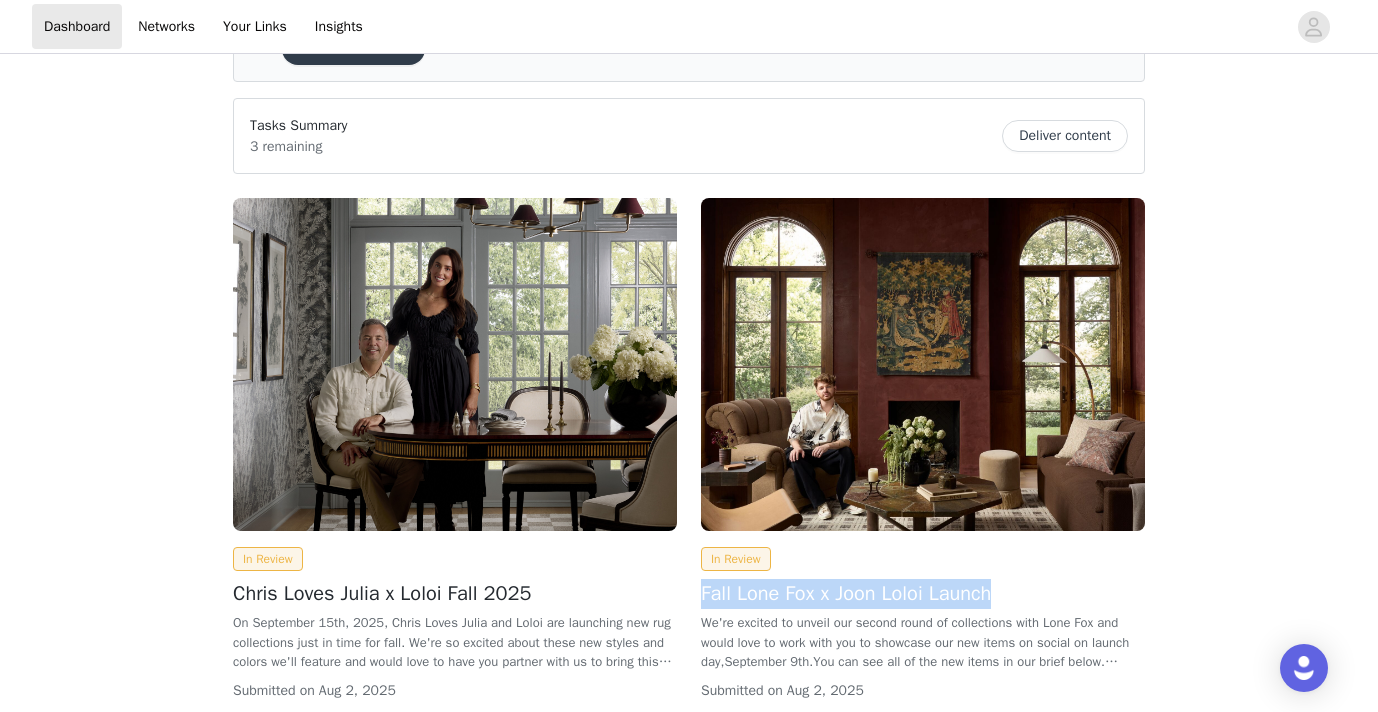 drag, startPoint x: 1011, startPoint y: 602, endPoint x: 695, endPoint y: 588, distance: 316.30997 